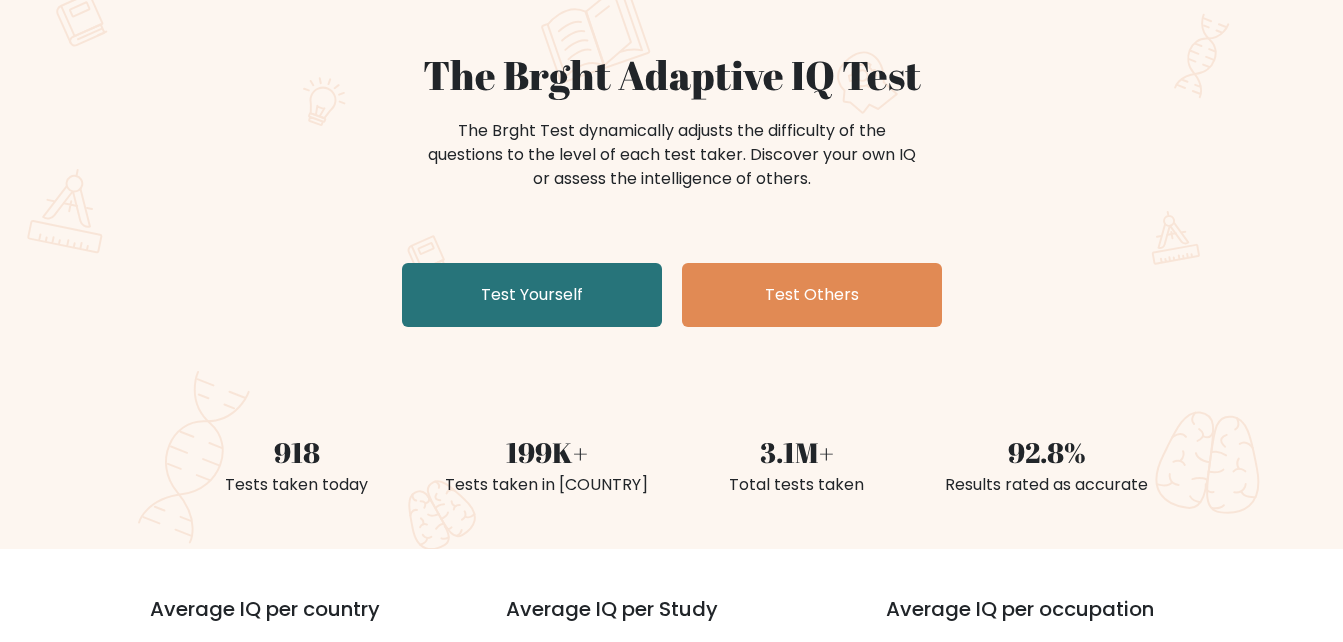 scroll, scrollTop: 156, scrollLeft: 0, axis: vertical 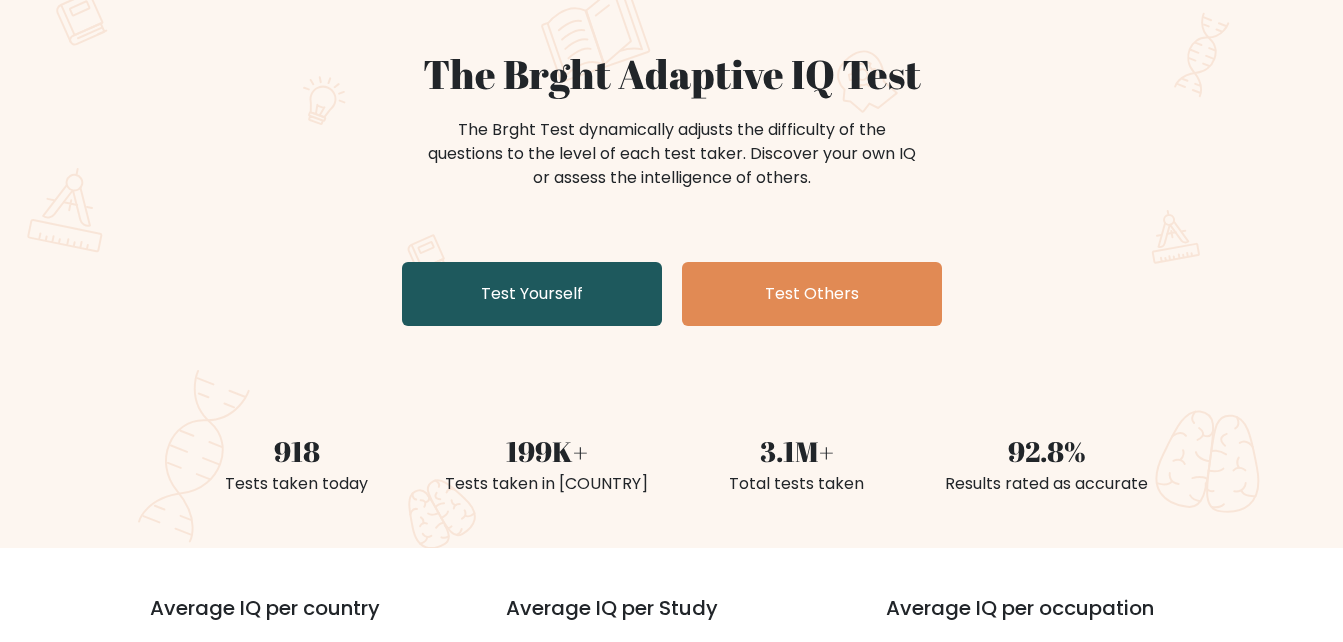 click on "Test Yourself" at bounding box center (532, 294) 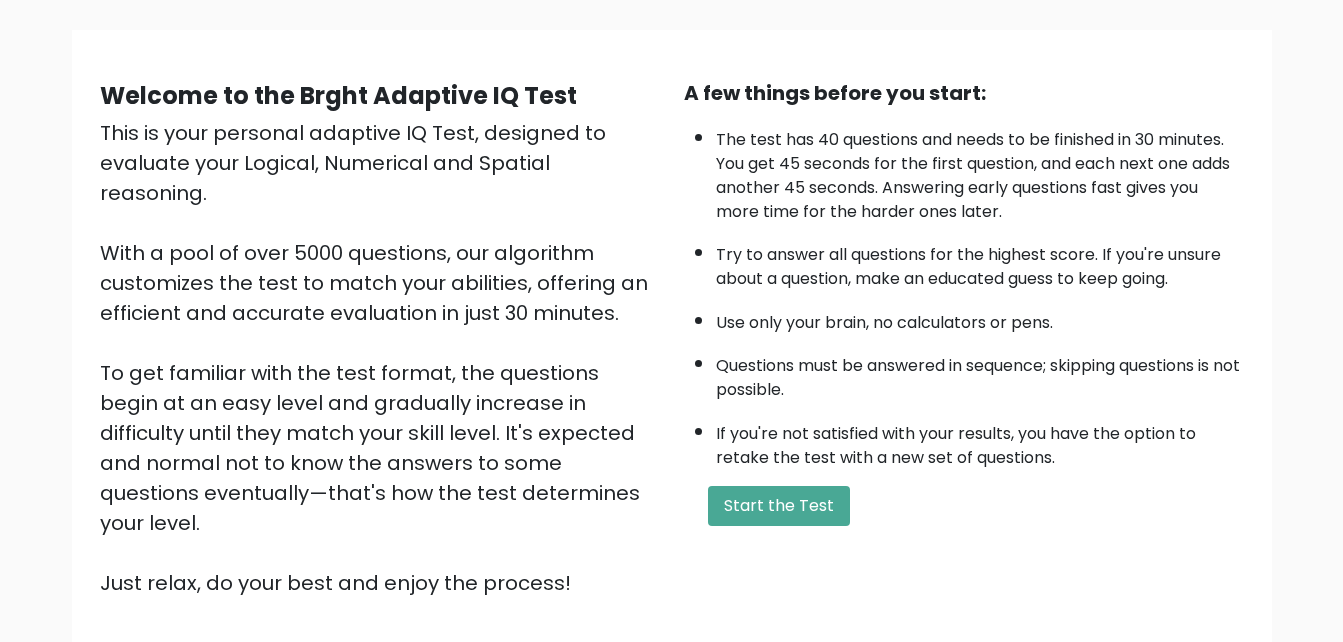 scroll, scrollTop: 130, scrollLeft: 0, axis: vertical 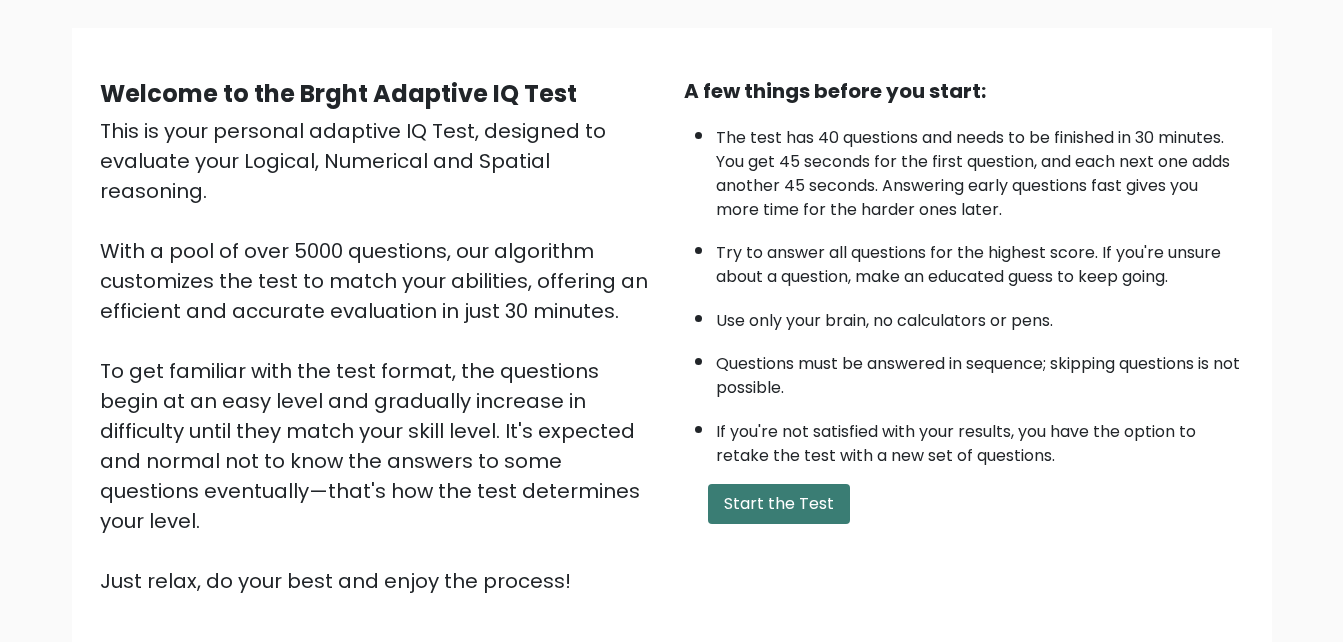 click on "Start the Test" at bounding box center [779, 504] 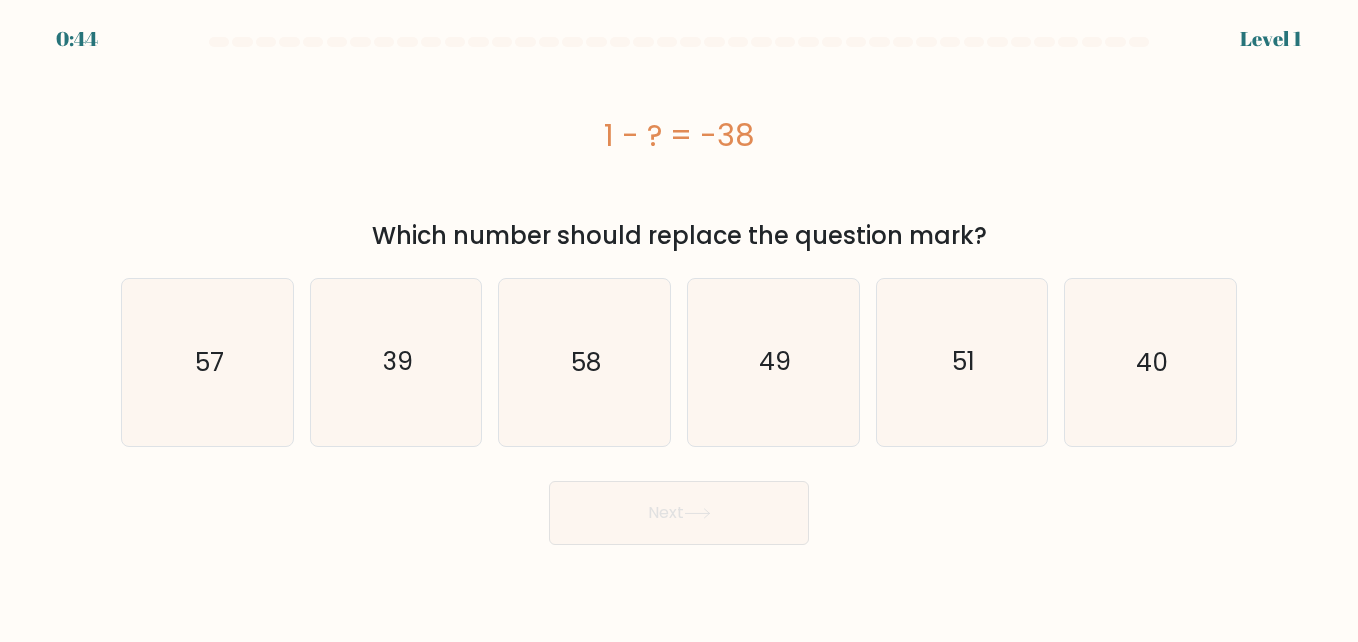 scroll, scrollTop: 0, scrollLeft: 0, axis: both 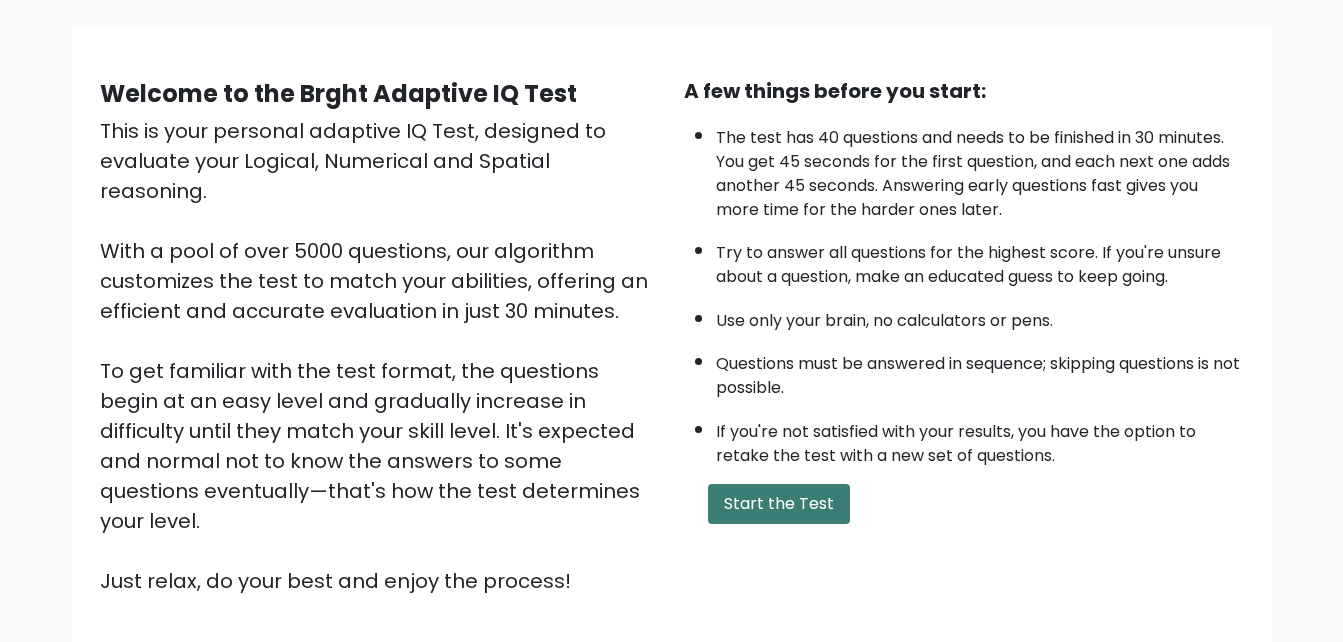 click on "Start the Test" at bounding box center [779, 504] 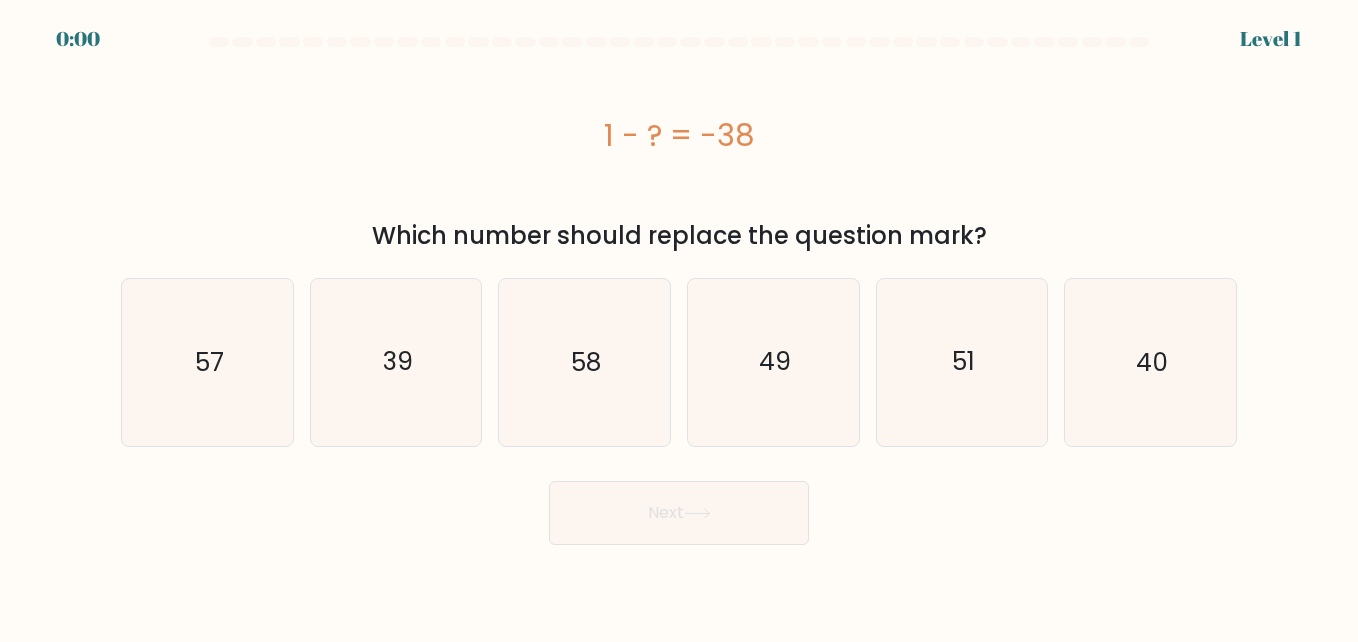scroll, scrollTop: 0, scrollLeft: 0, axis: both 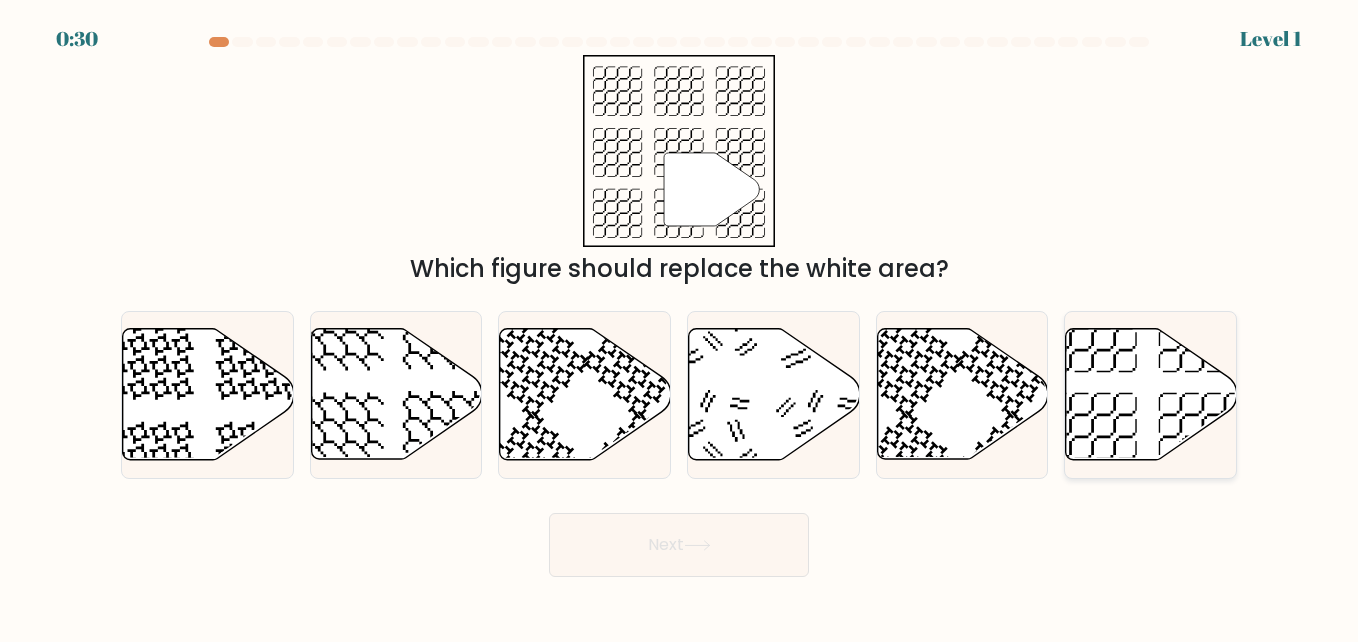 click 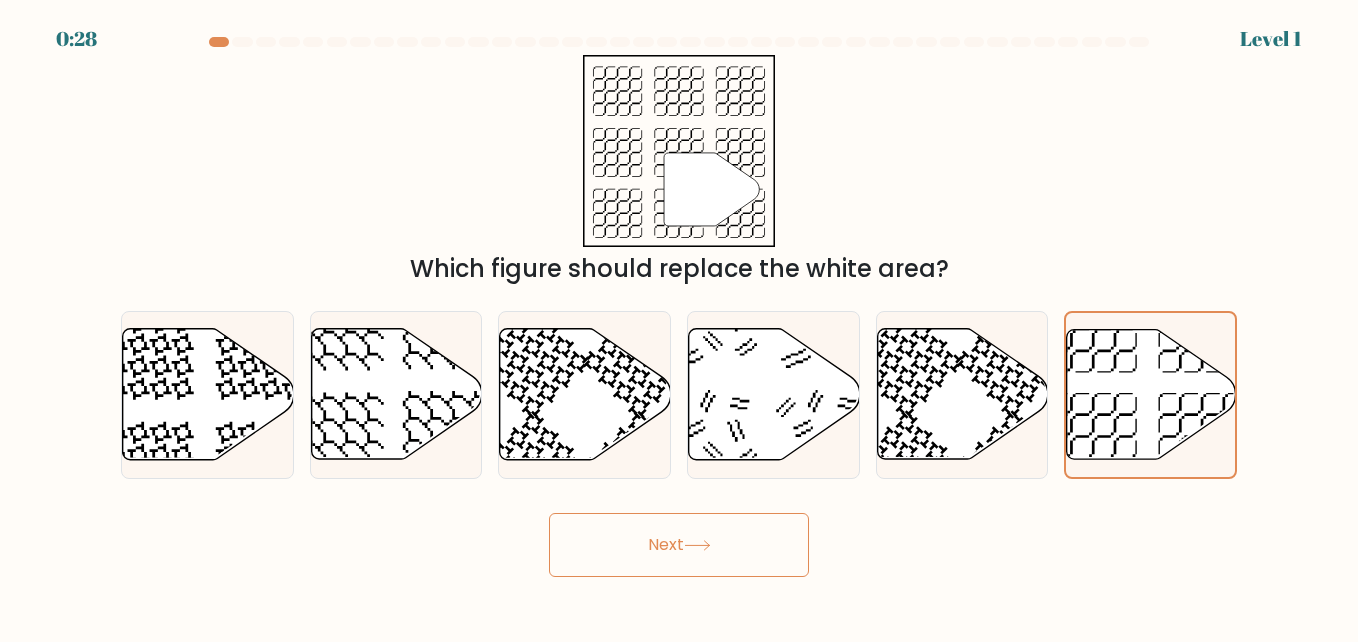 click on "Next" at bounding box center [679, 545] 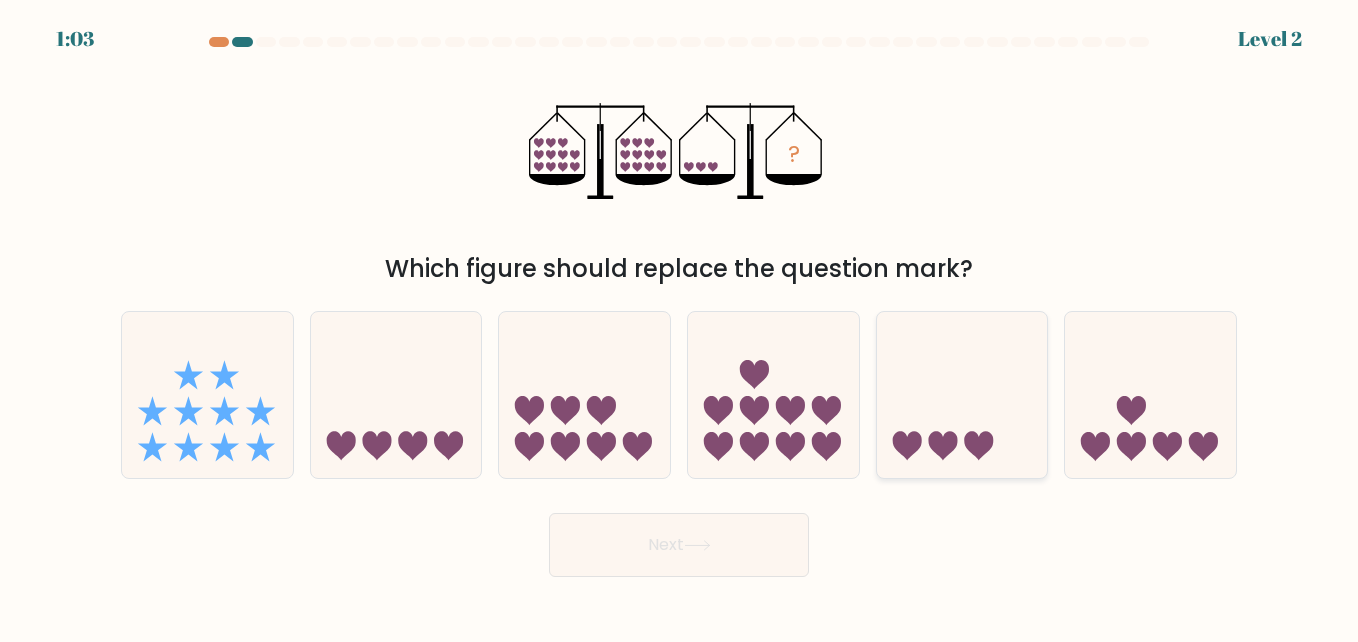 click 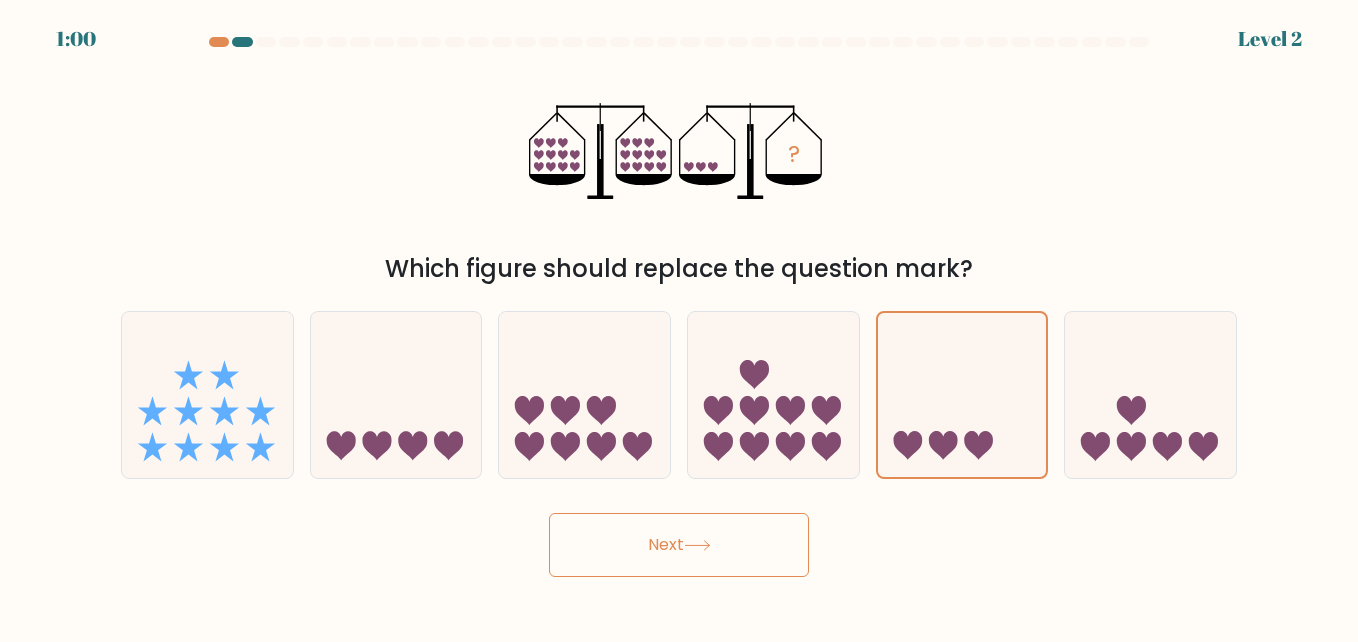 click on "Next" at bounding box center [679, 545] 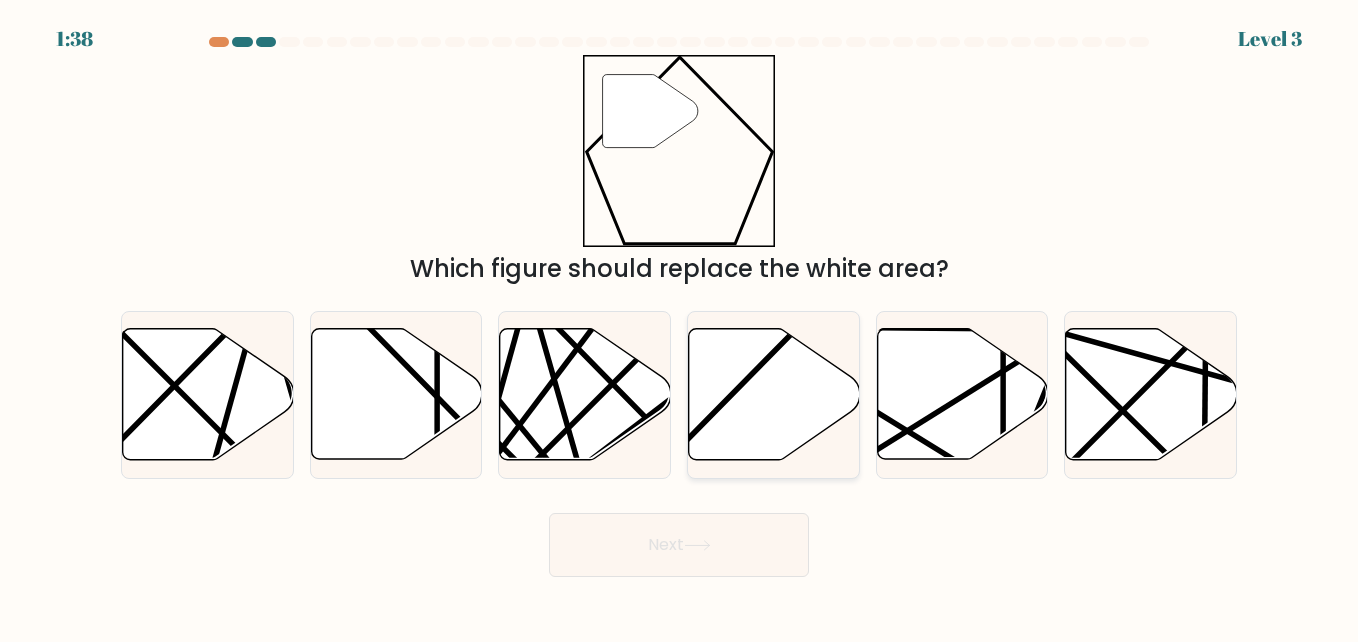 click 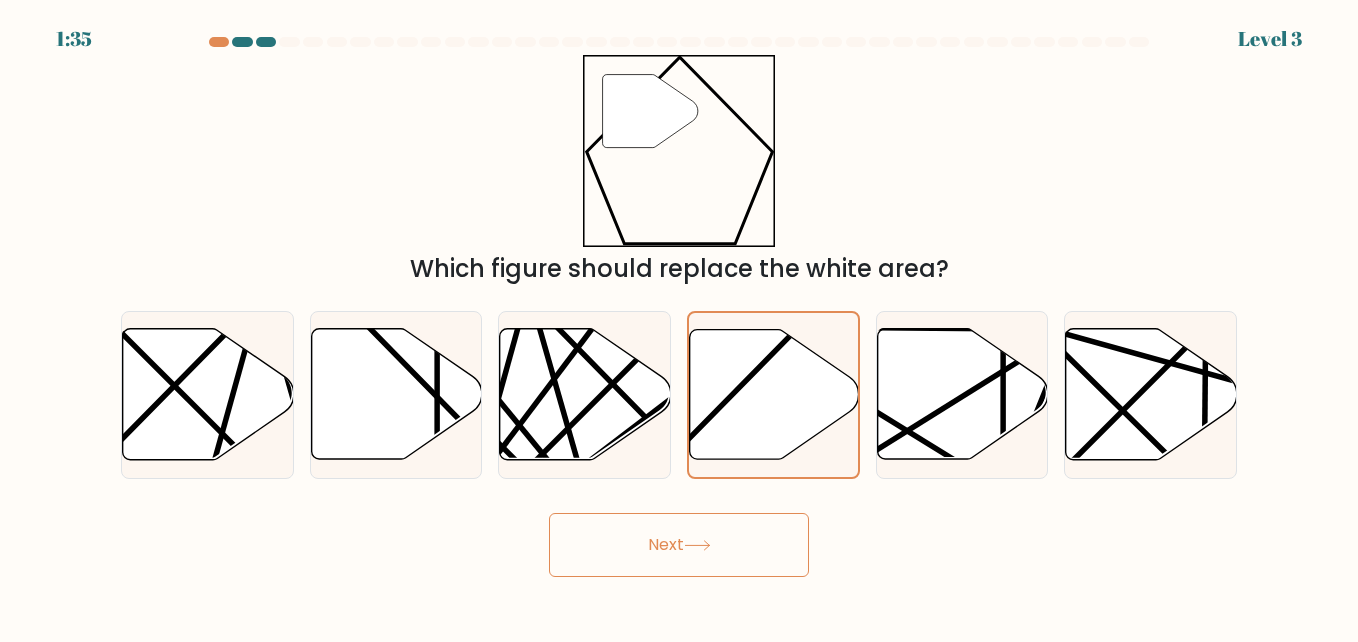 click on "Next" at bounding box center (679, 545) 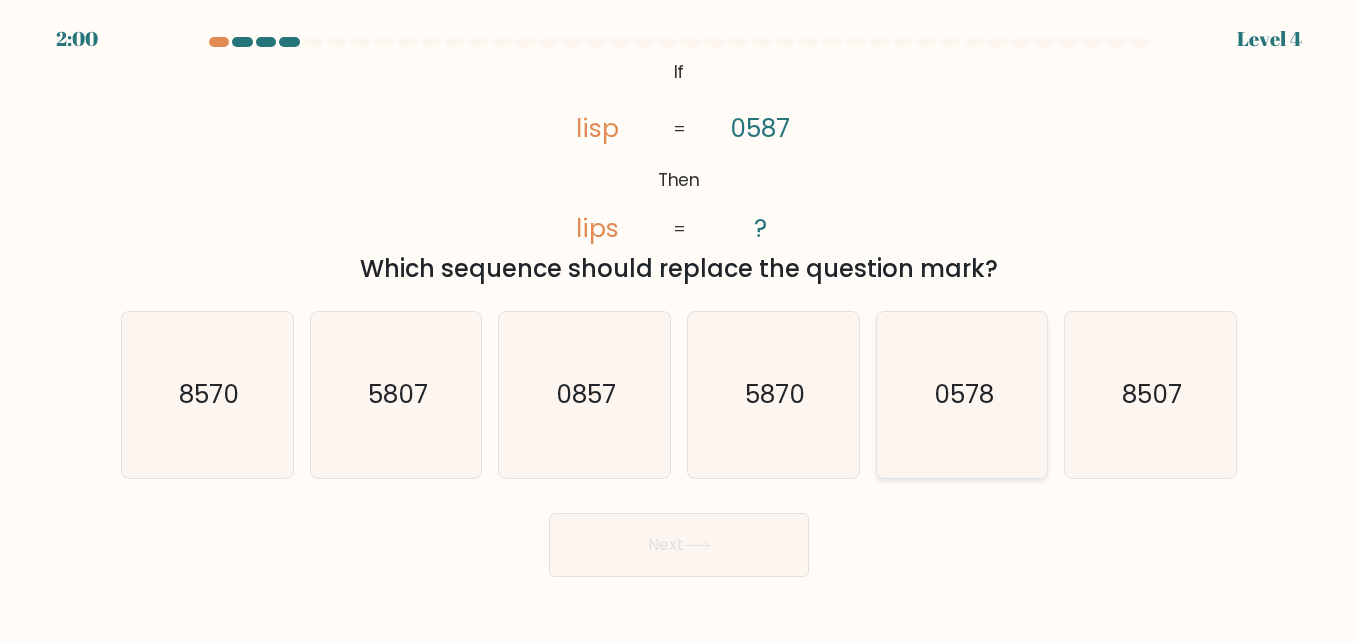 click on "0578" 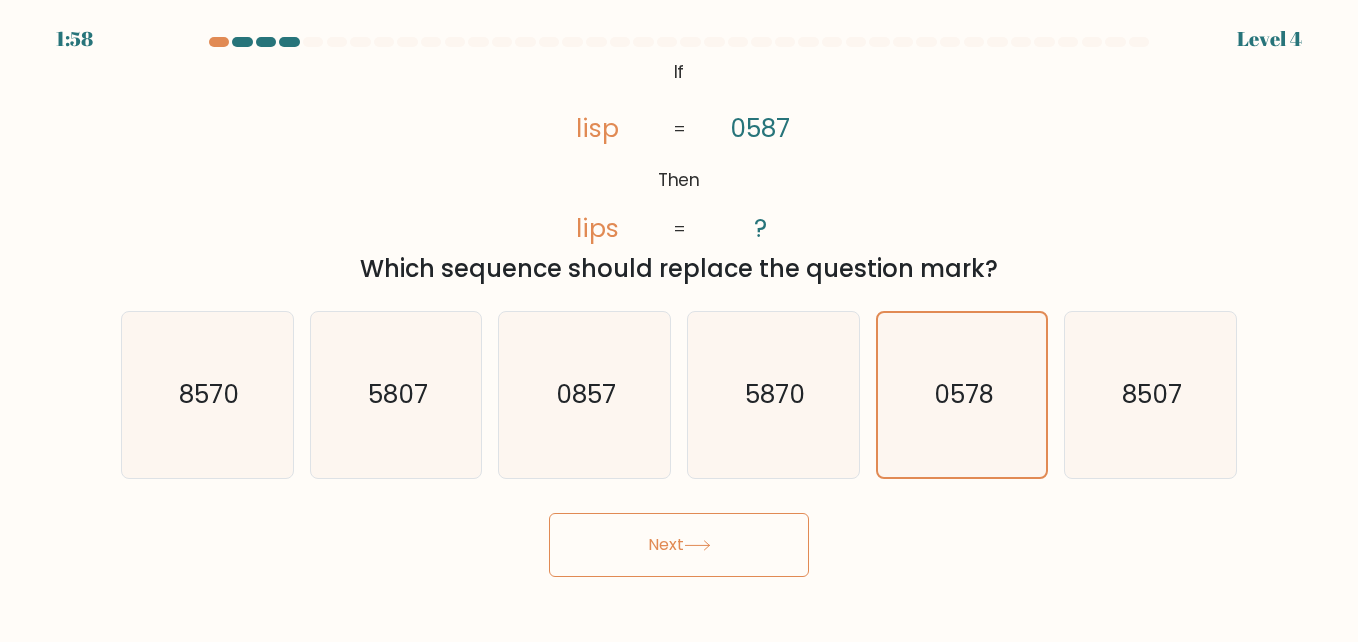 click on "Next" at bounding box center (679, 545) 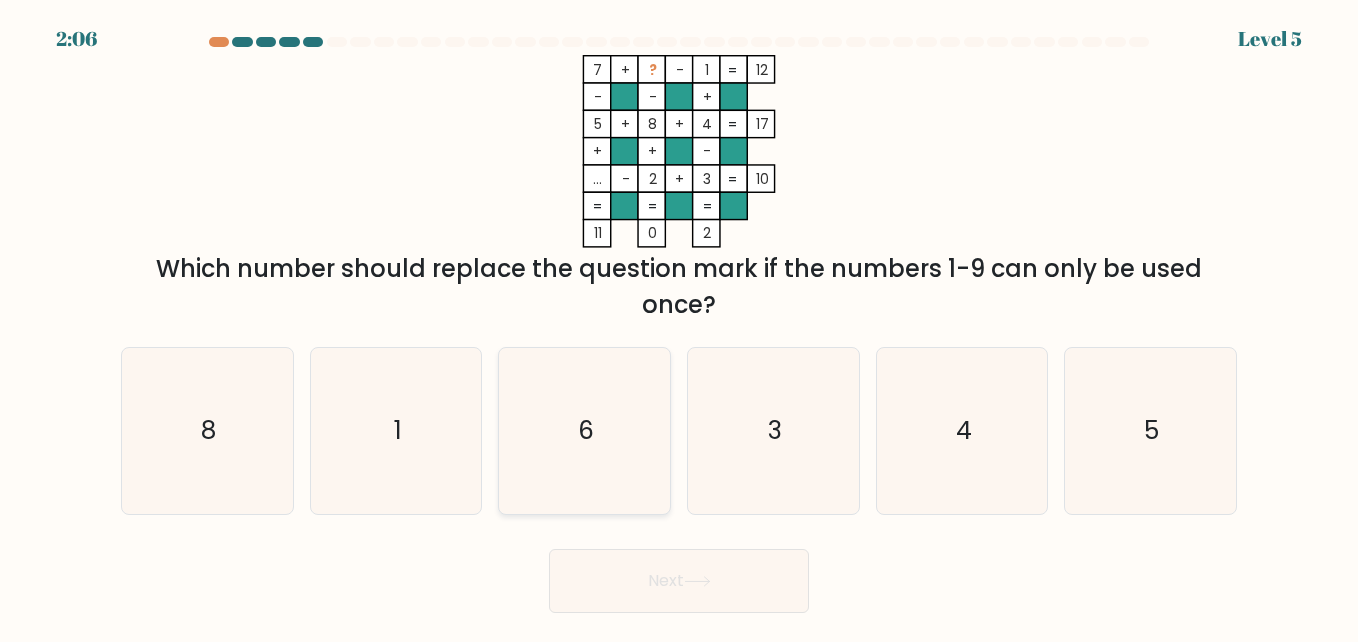 click on "6" 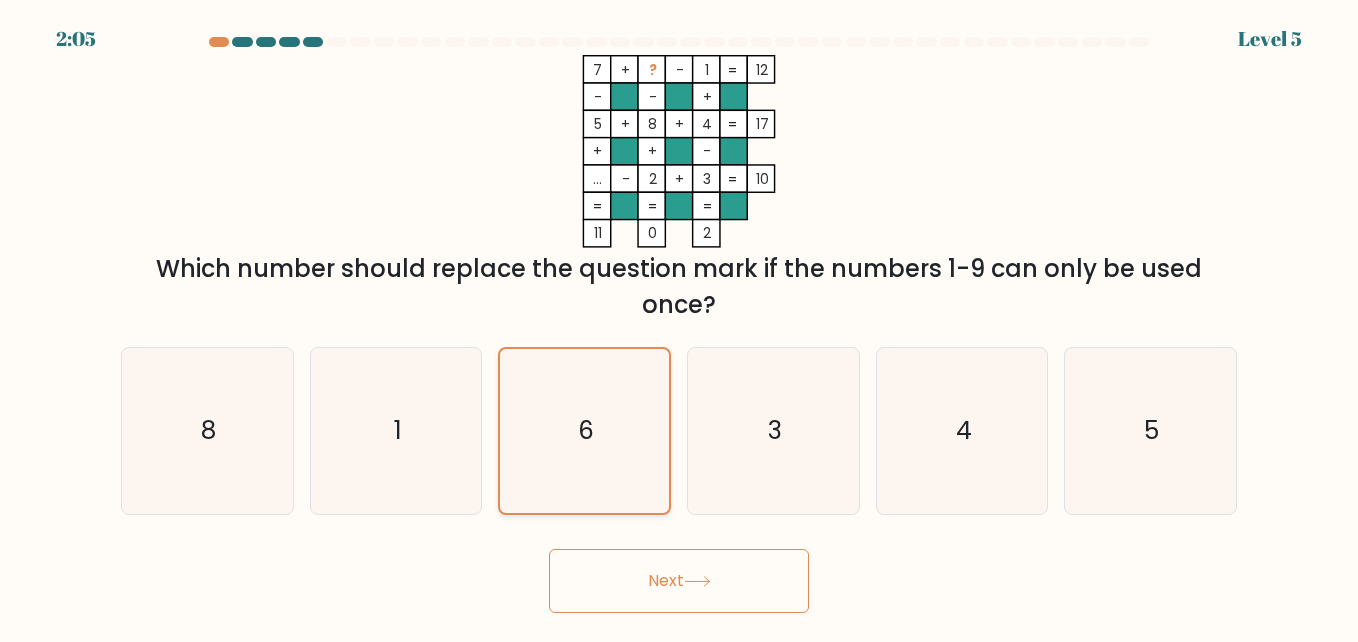 click on "6" 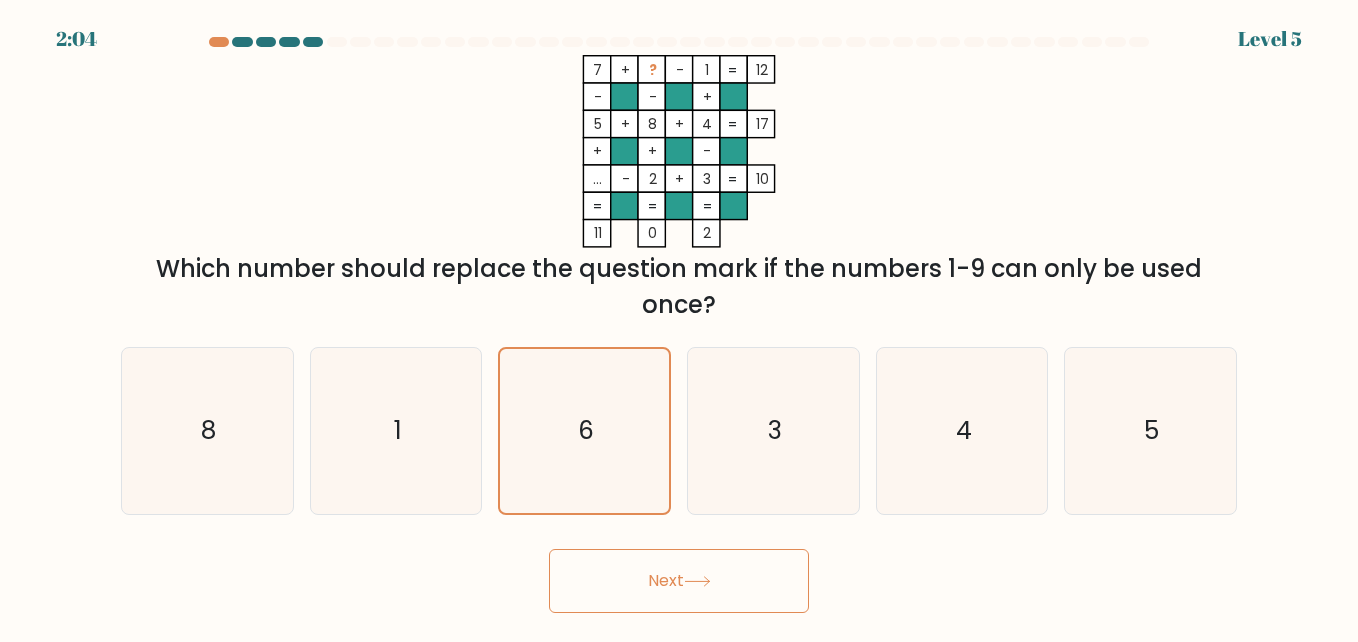 click on "Next" at bounding box center [679, 581] 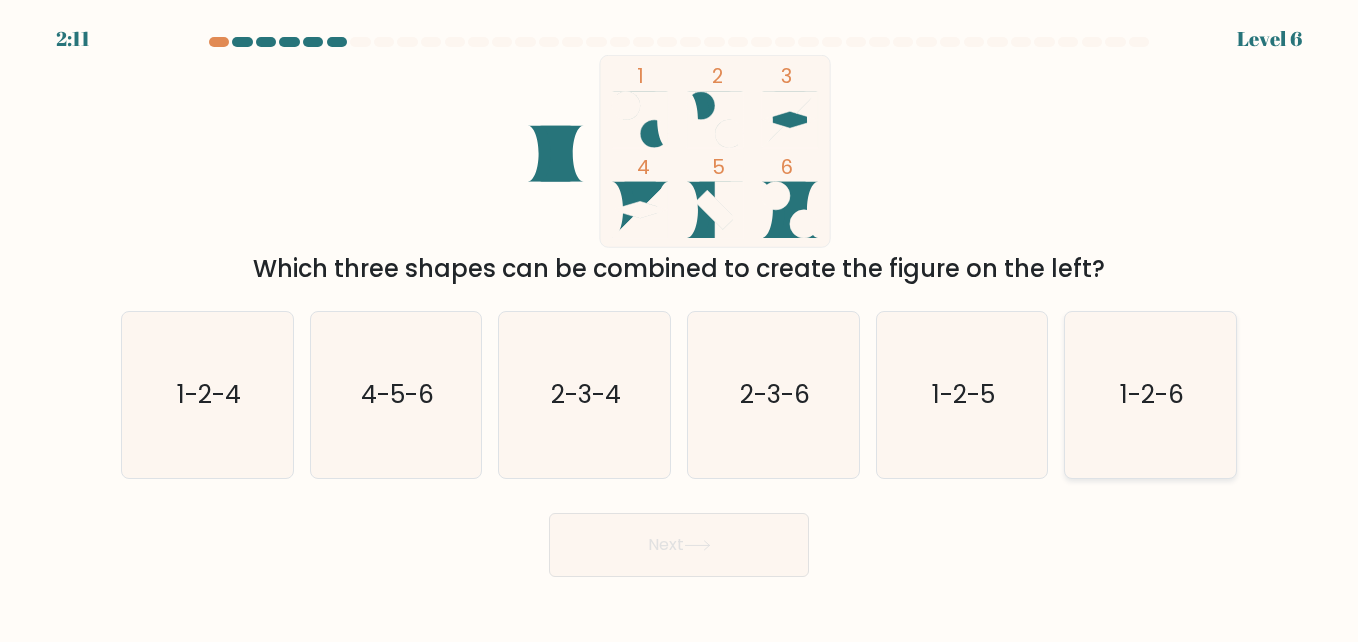 click on "1-2-6" 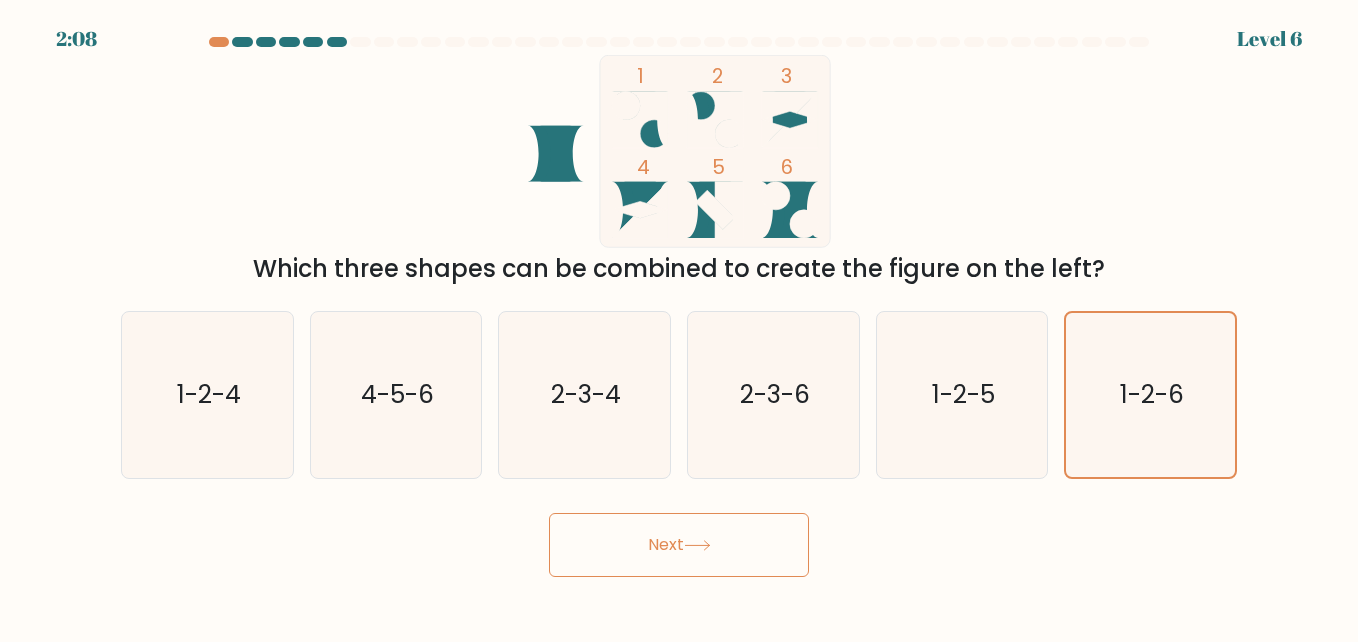 click on "Next" at bounding box center [679, 545] 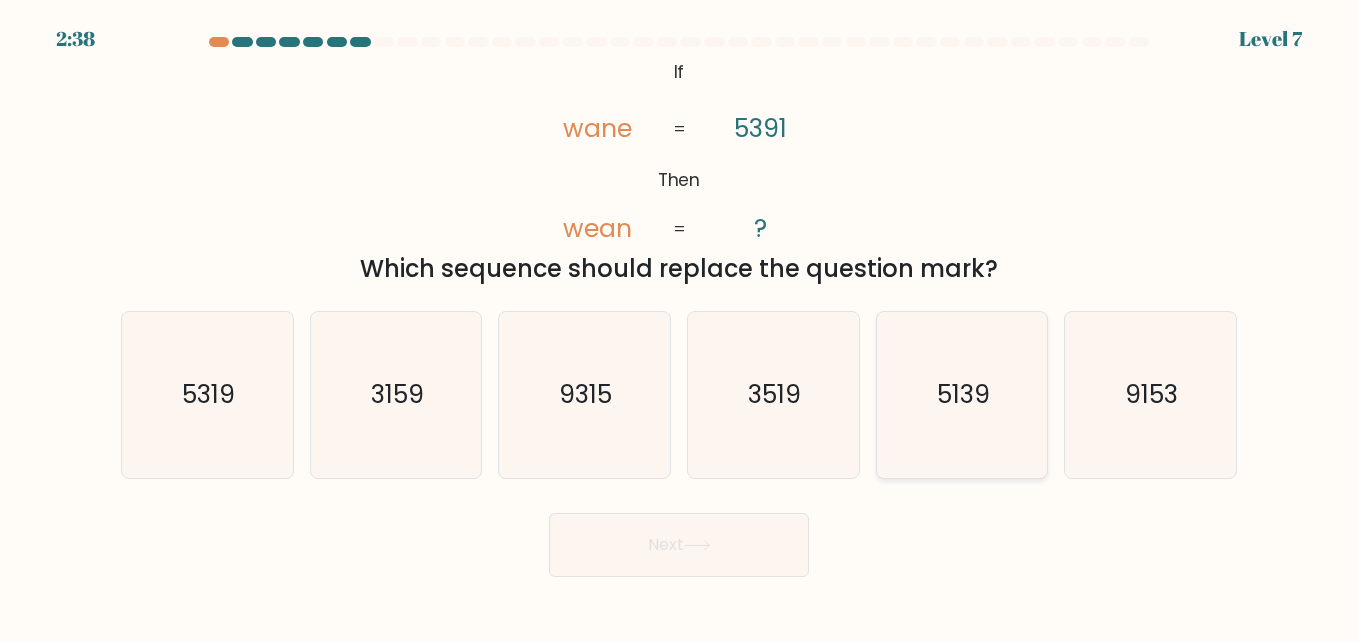 click on "5139" 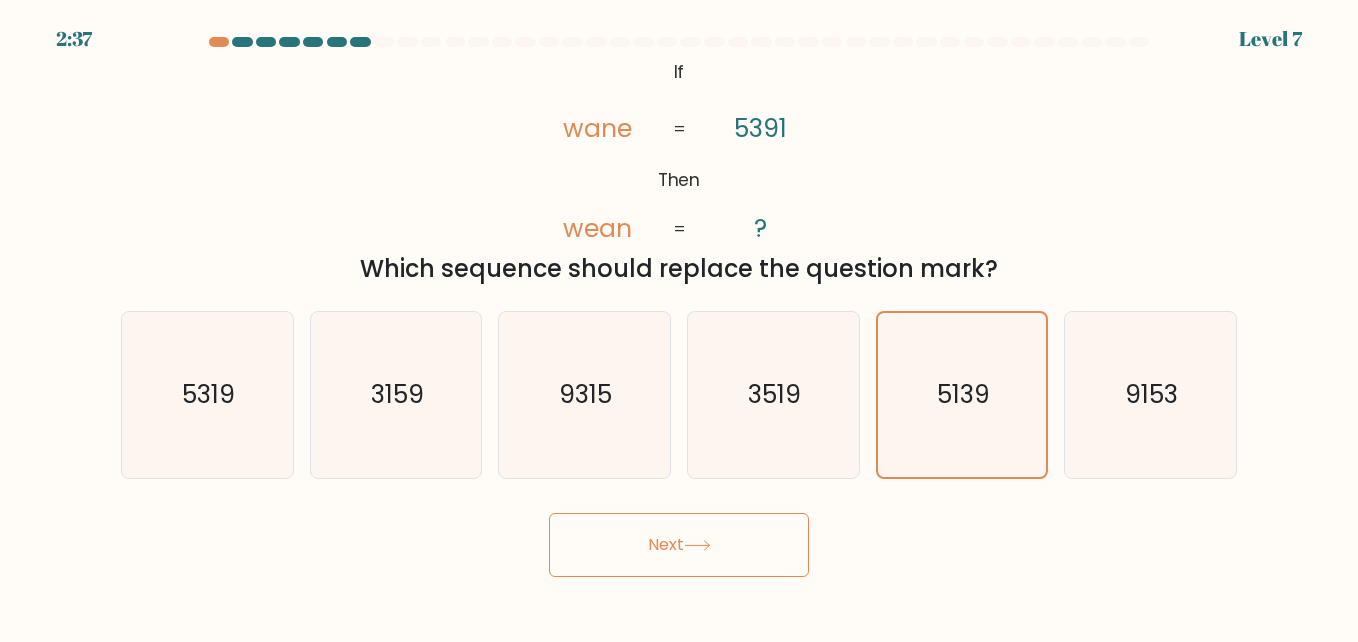 click on "Next" at bounding box center (679, 545) 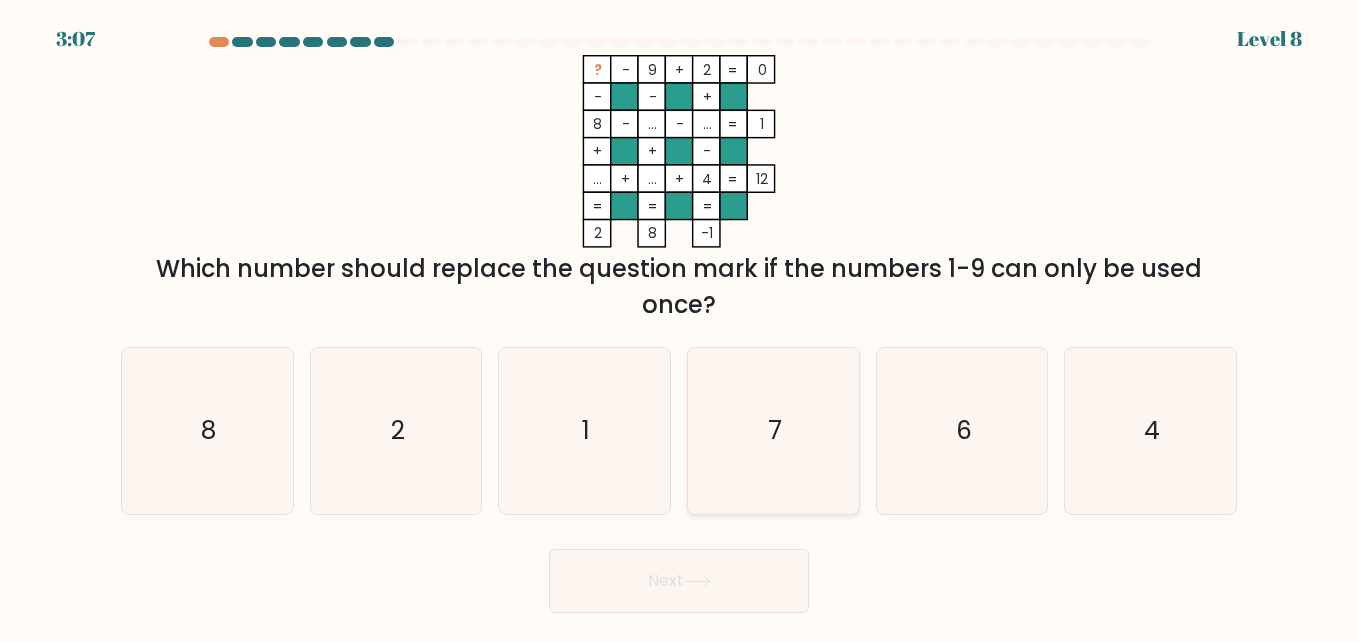 click on "7" 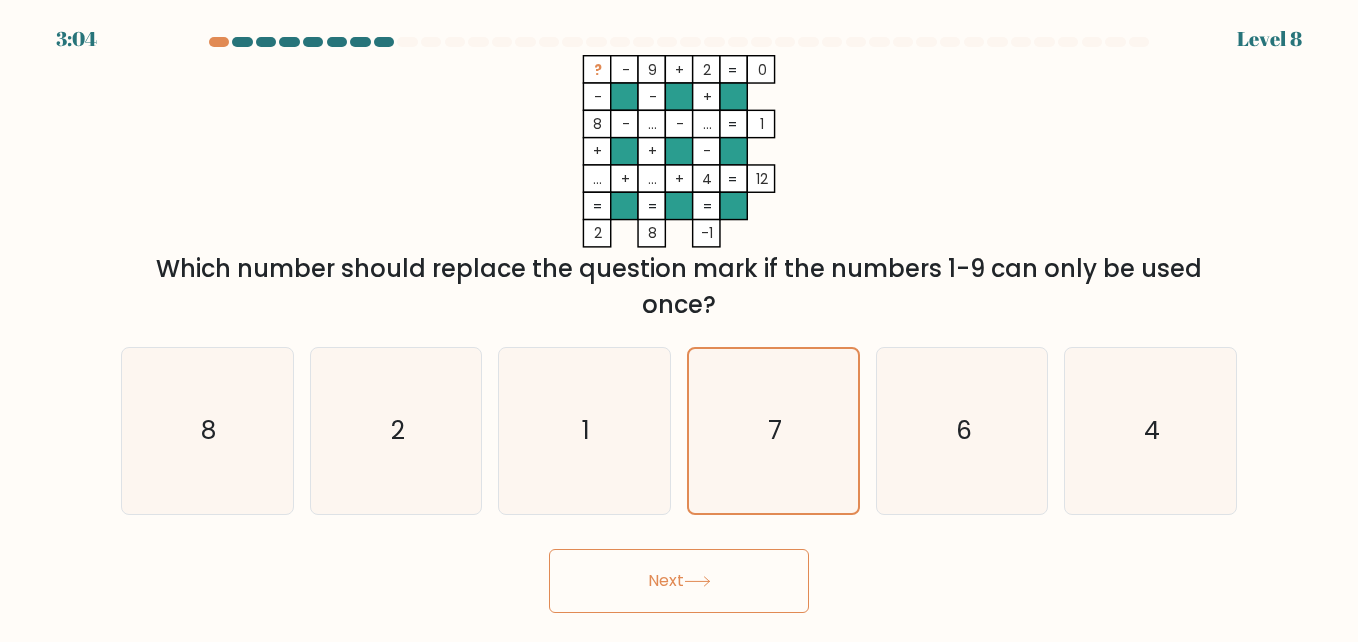 click 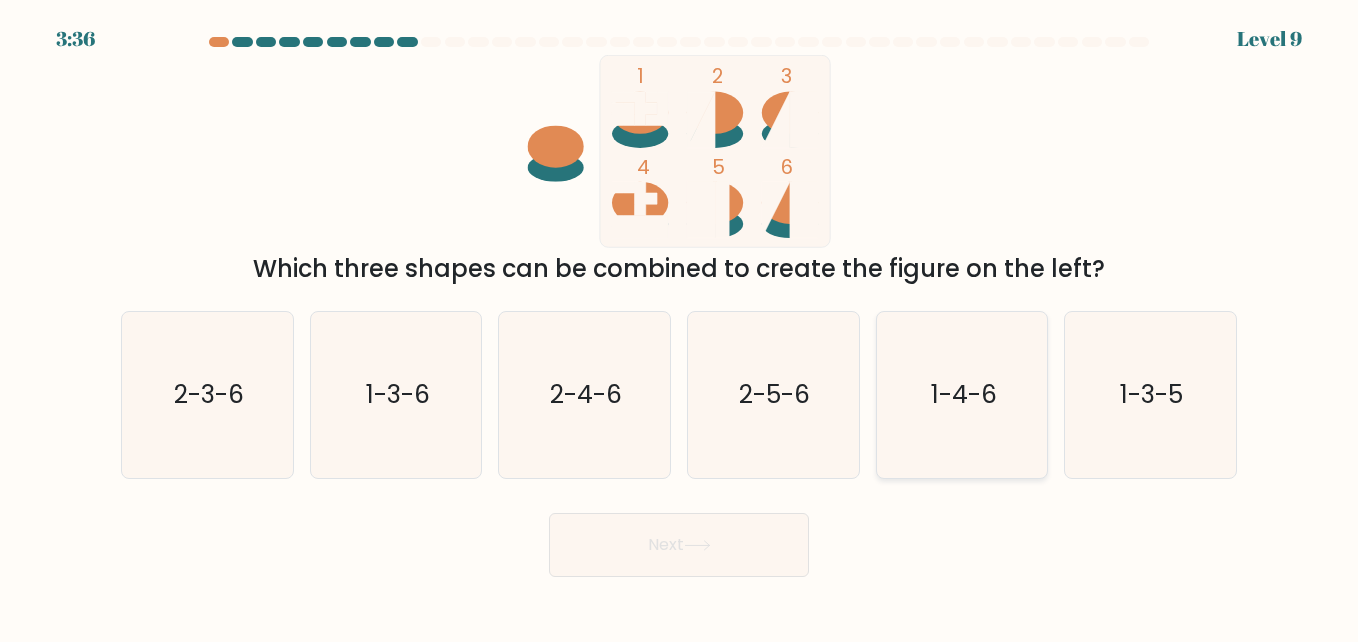 click on "1-4-6" 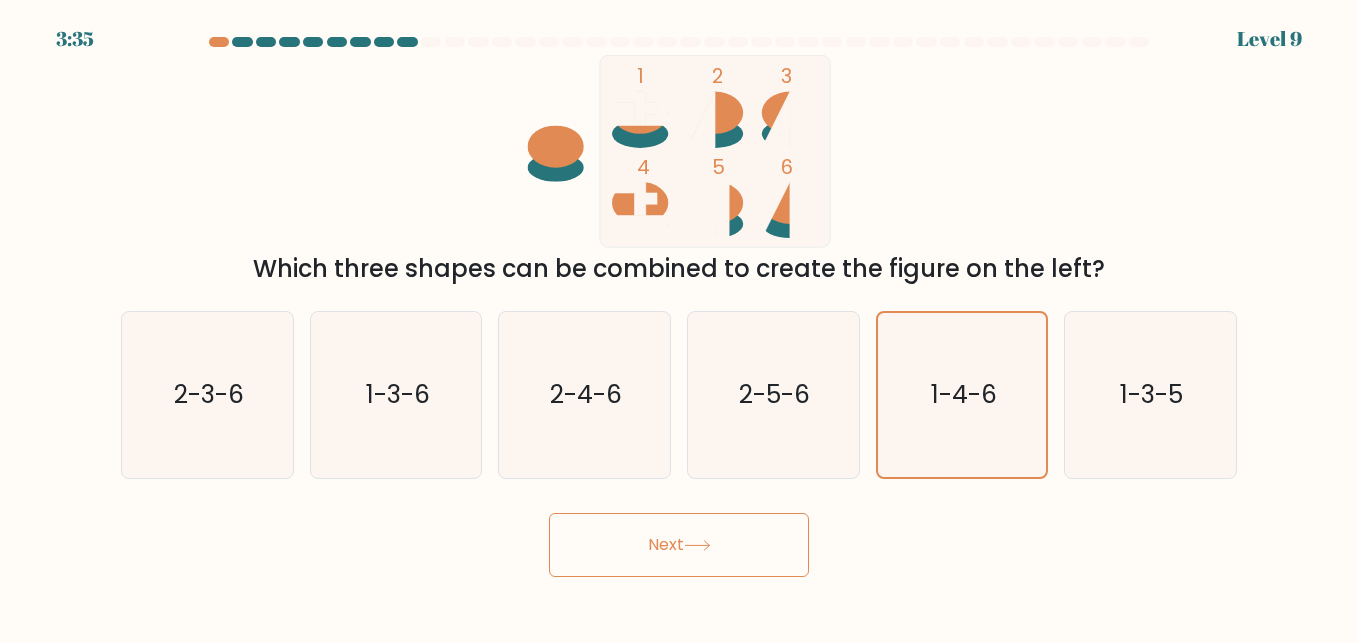 click on "Next" at bounding box center (679, 545) 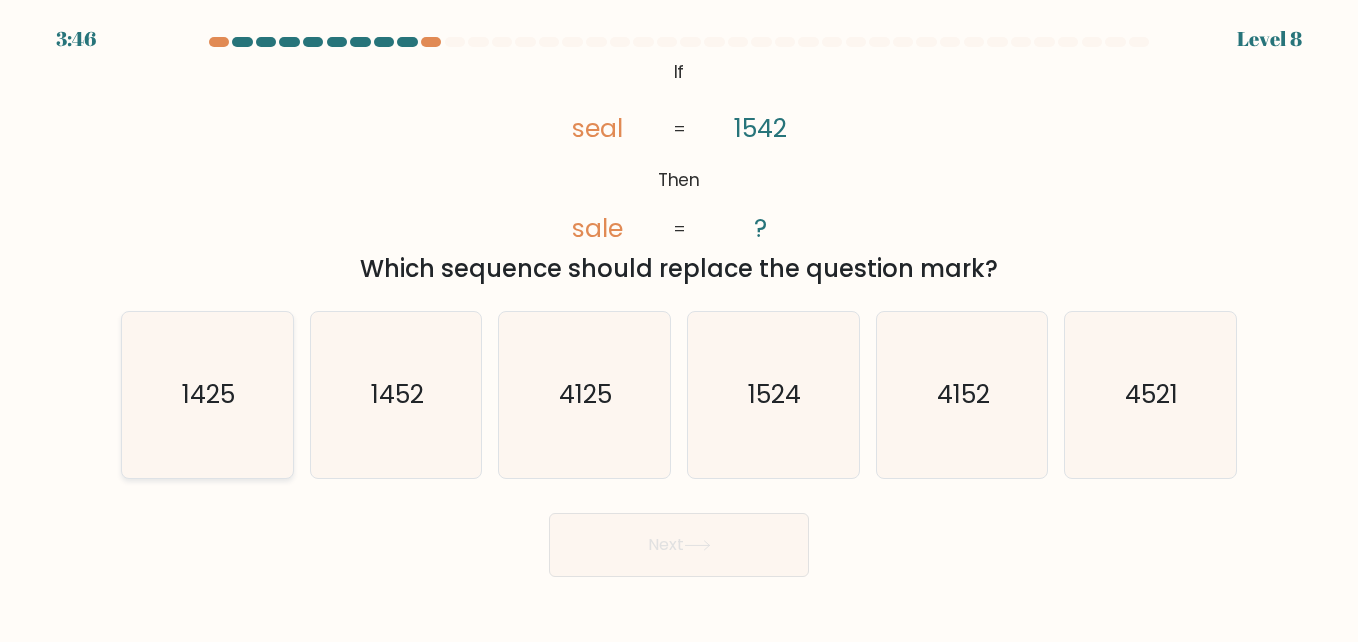 click on "1425" 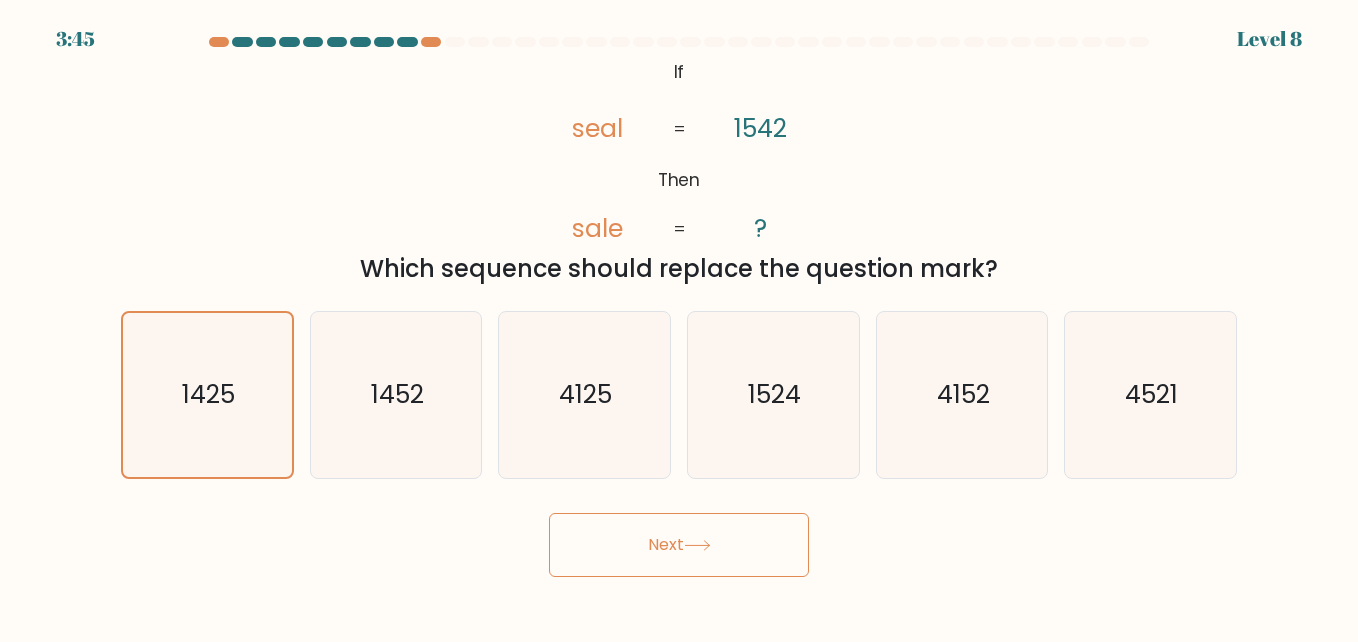 click on "Next" at bounding box center [679, 545] 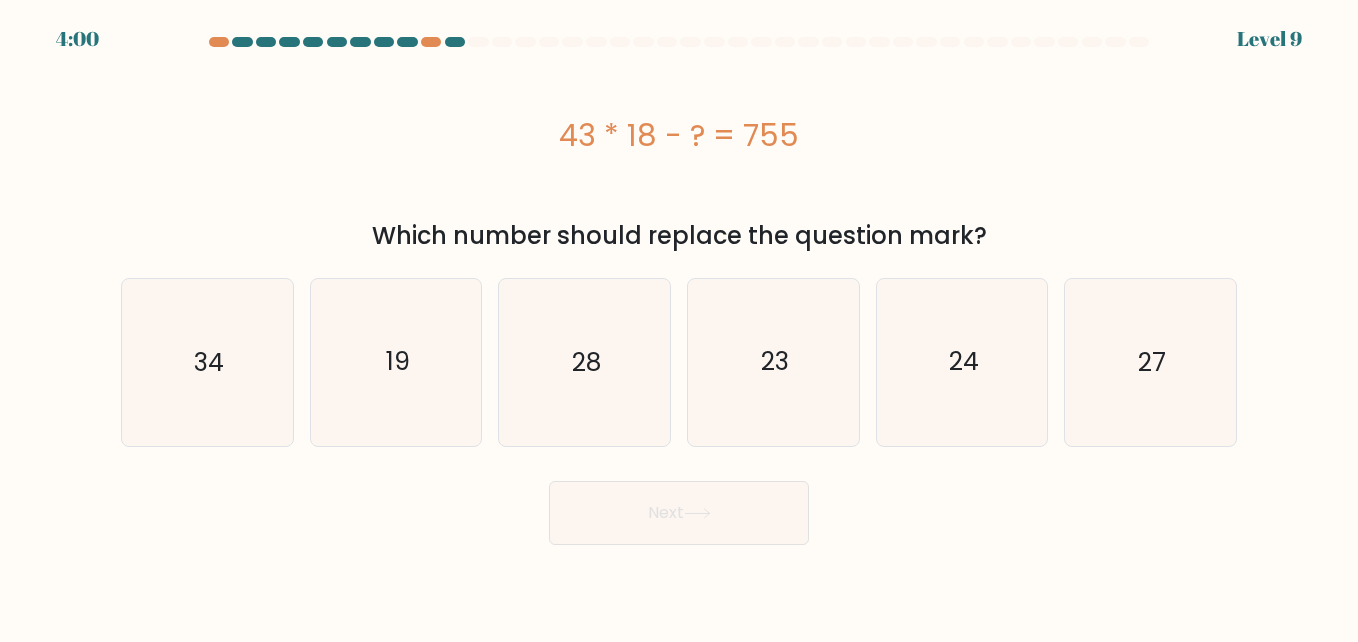 drag, startPoint x: 826, startPoint y: 156, endPoint x: 456, endPoint y: 142, distance: 370.26477 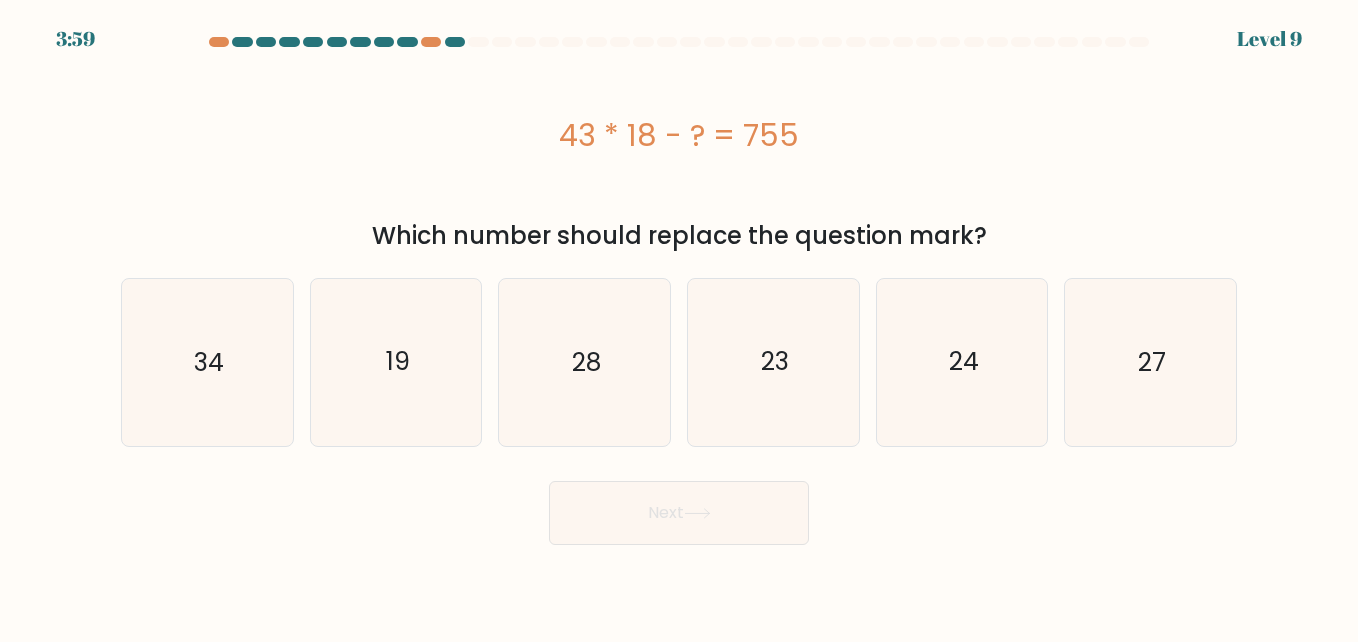 copy on "43 * 18 - ? = 755" 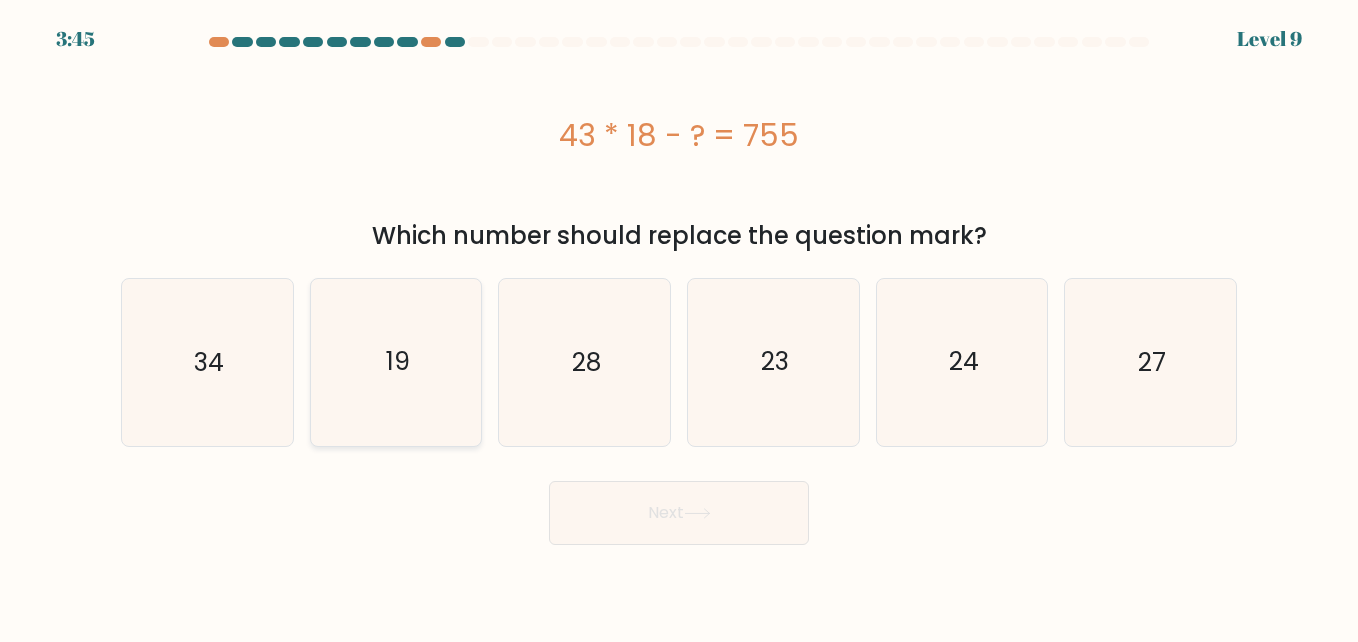 click on "19" 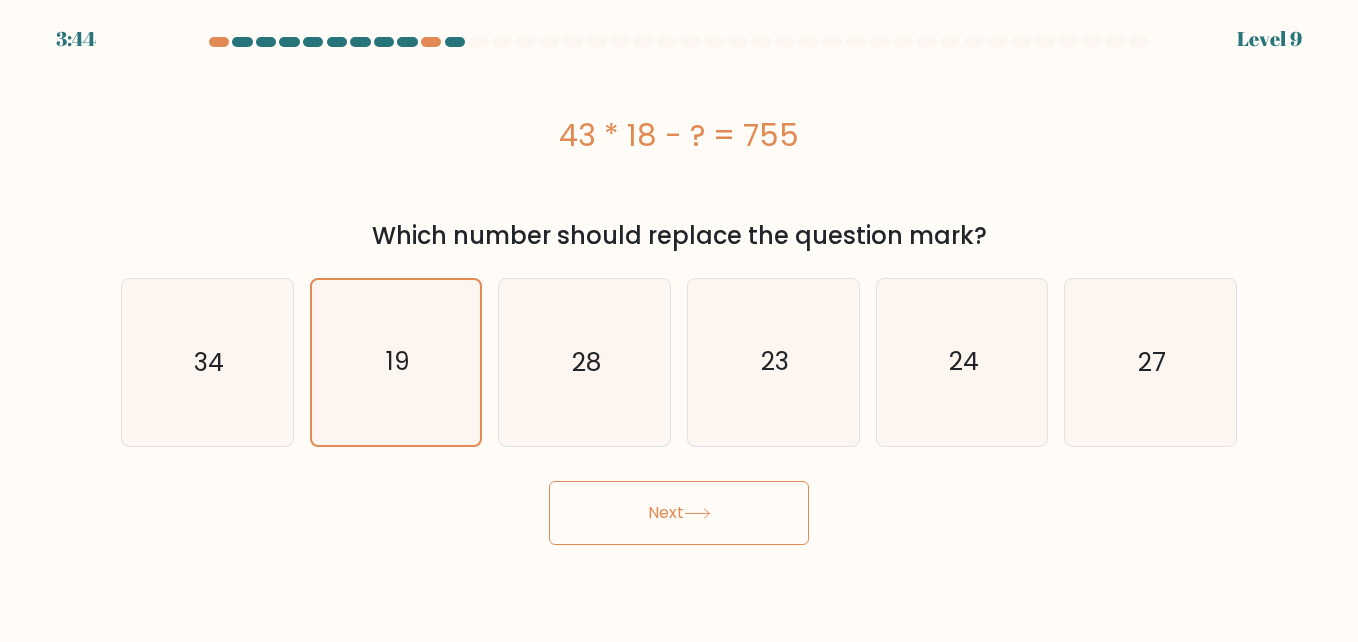 click on "Next" at bounding box center [679, 513] 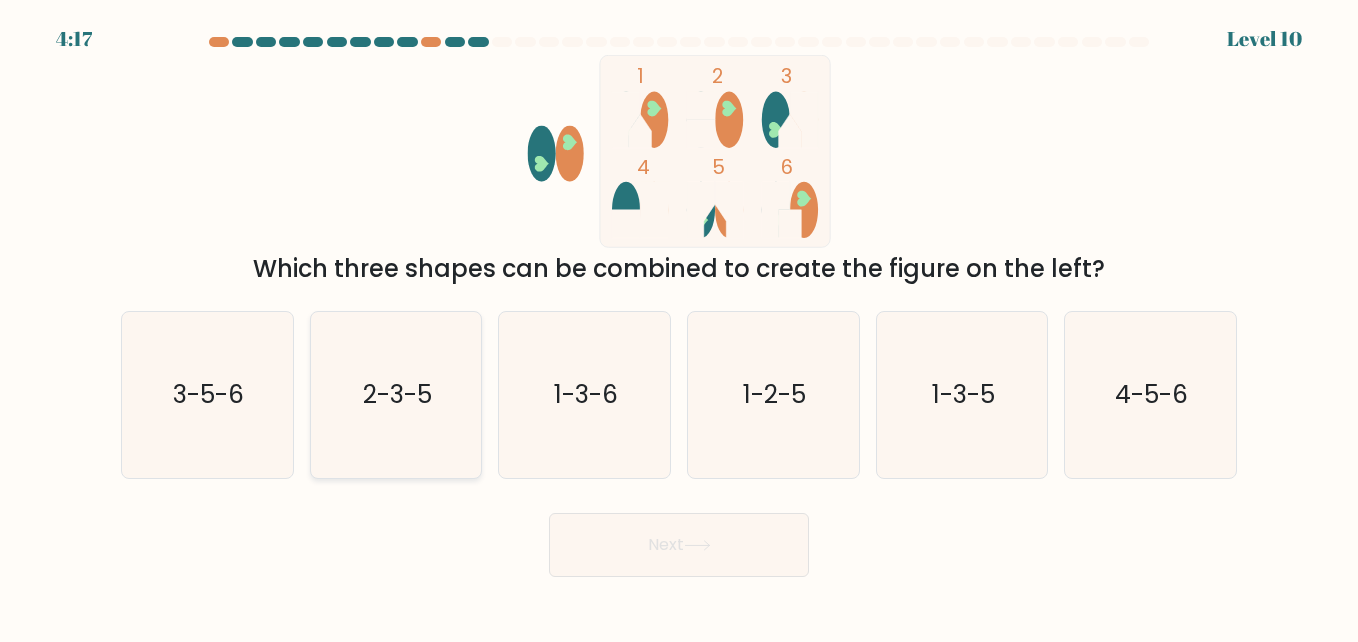 click on "2-3-5" 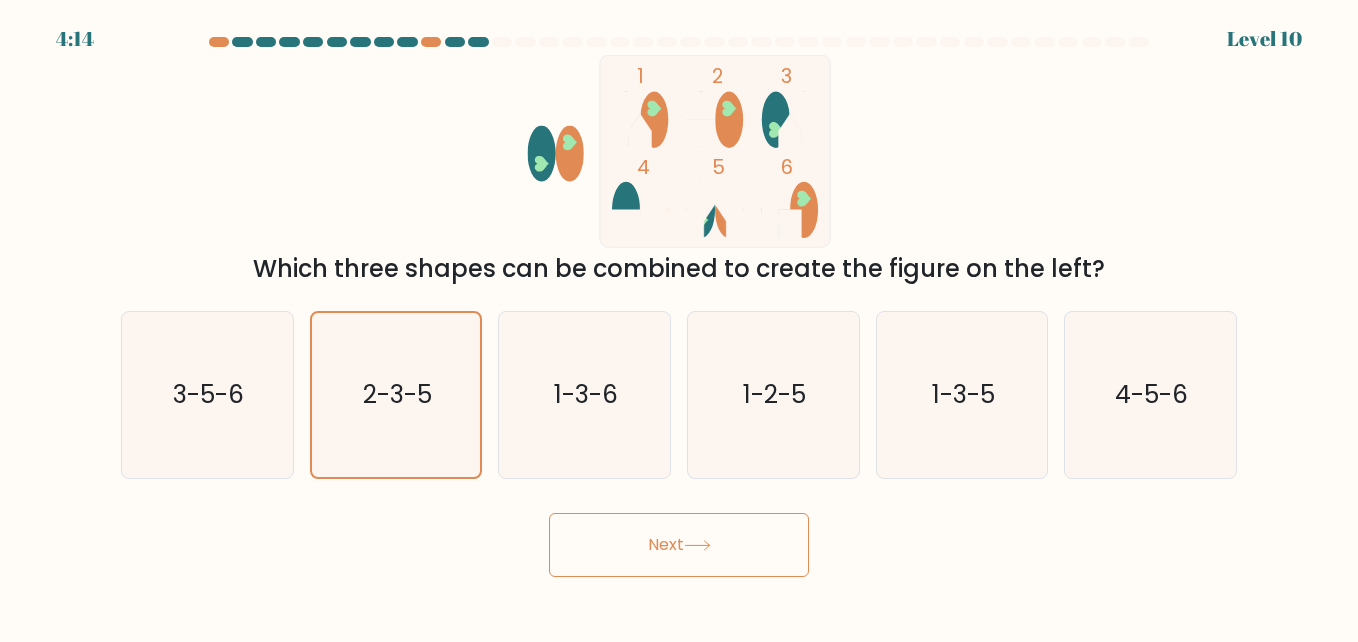 click on "Next" at bounding box center (679, 545) 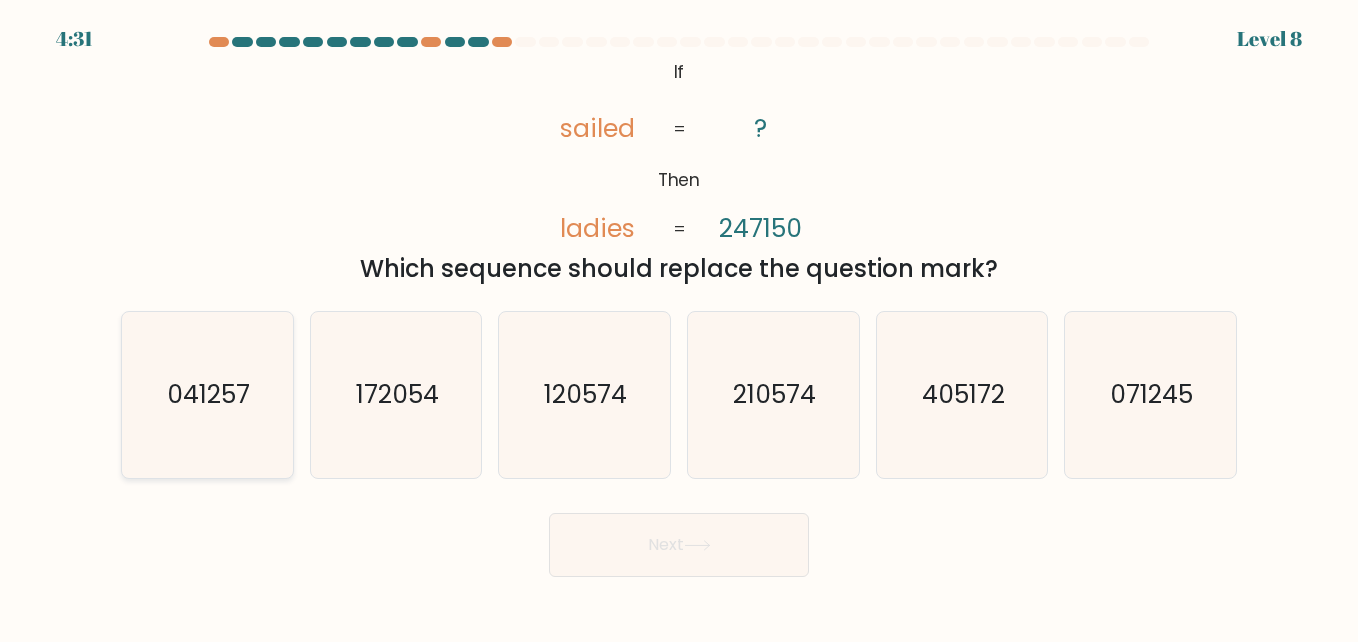 click on "041257" 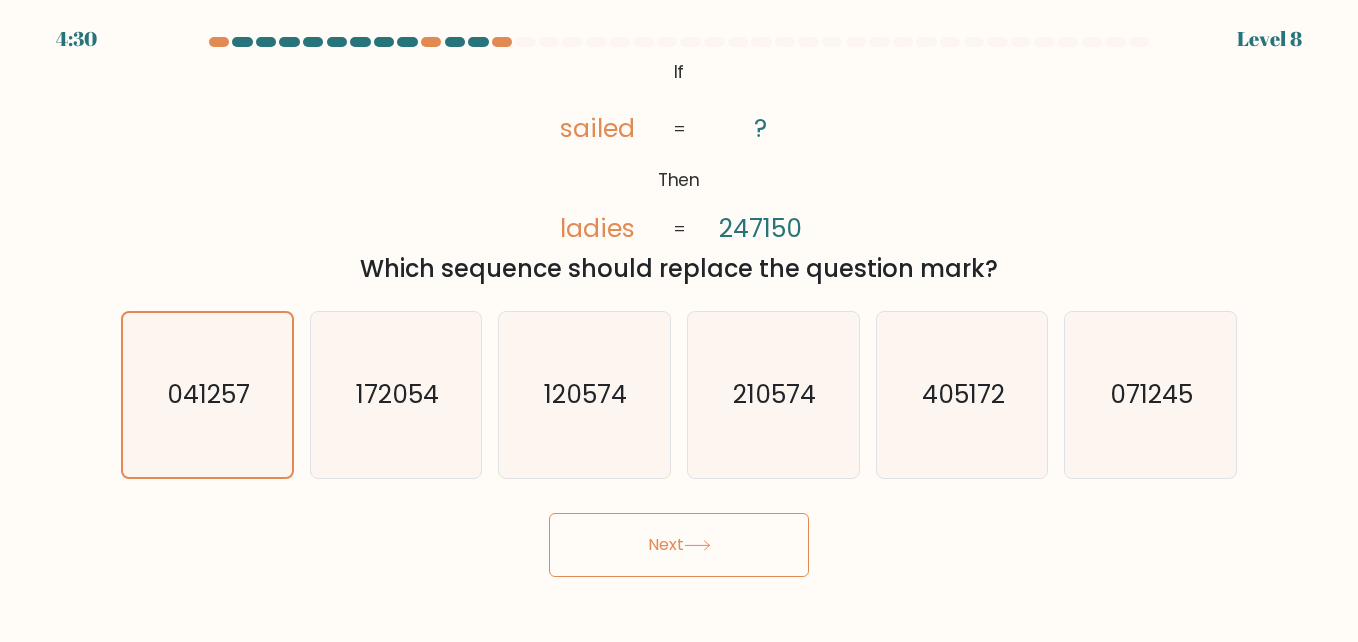 click on "Next" at bounding box center (679, 545) 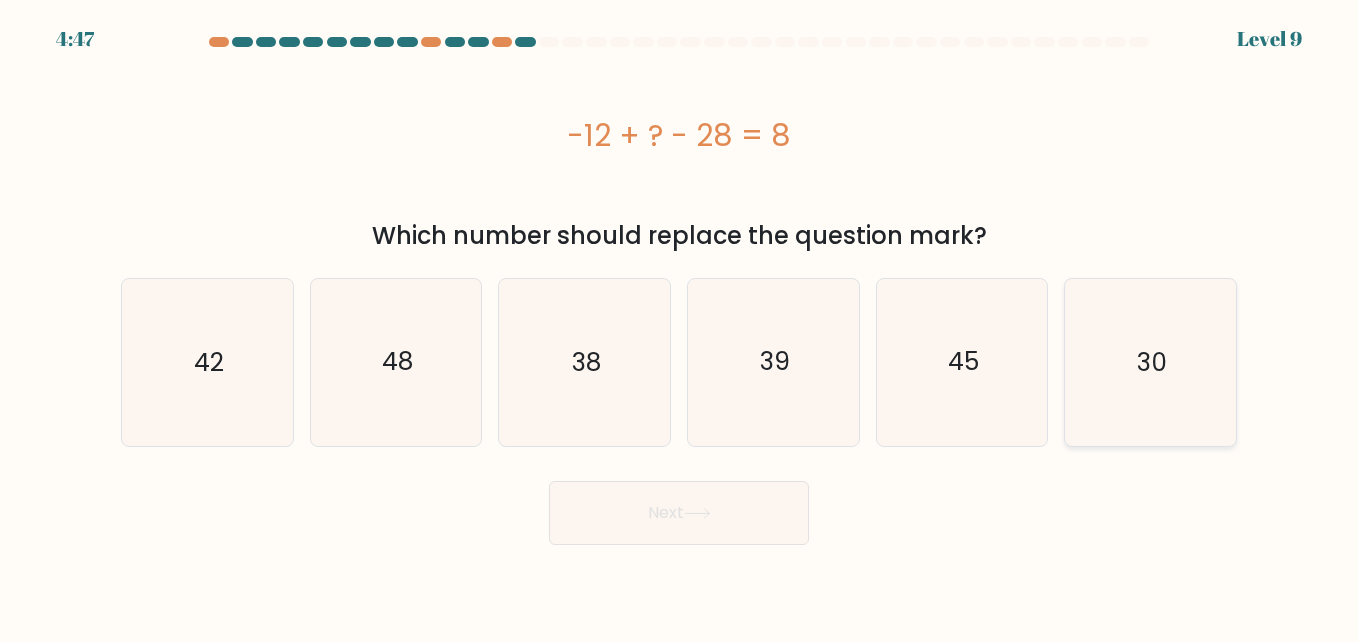 click on "30" 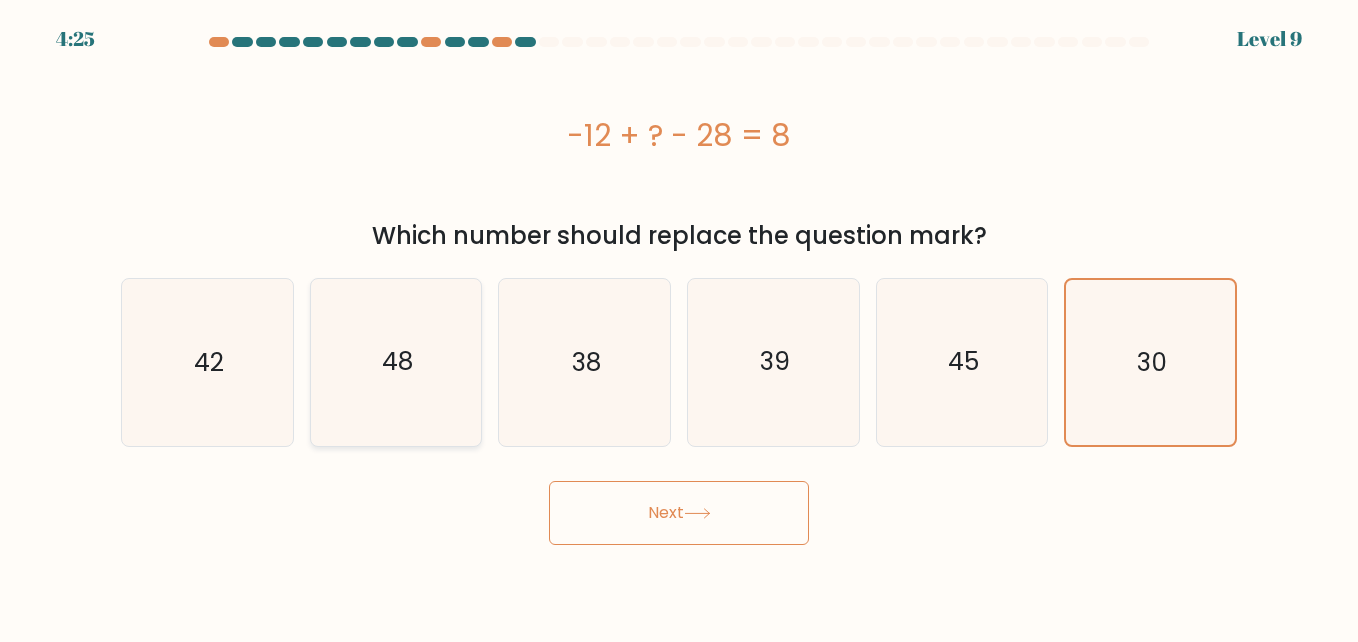 click on "48" 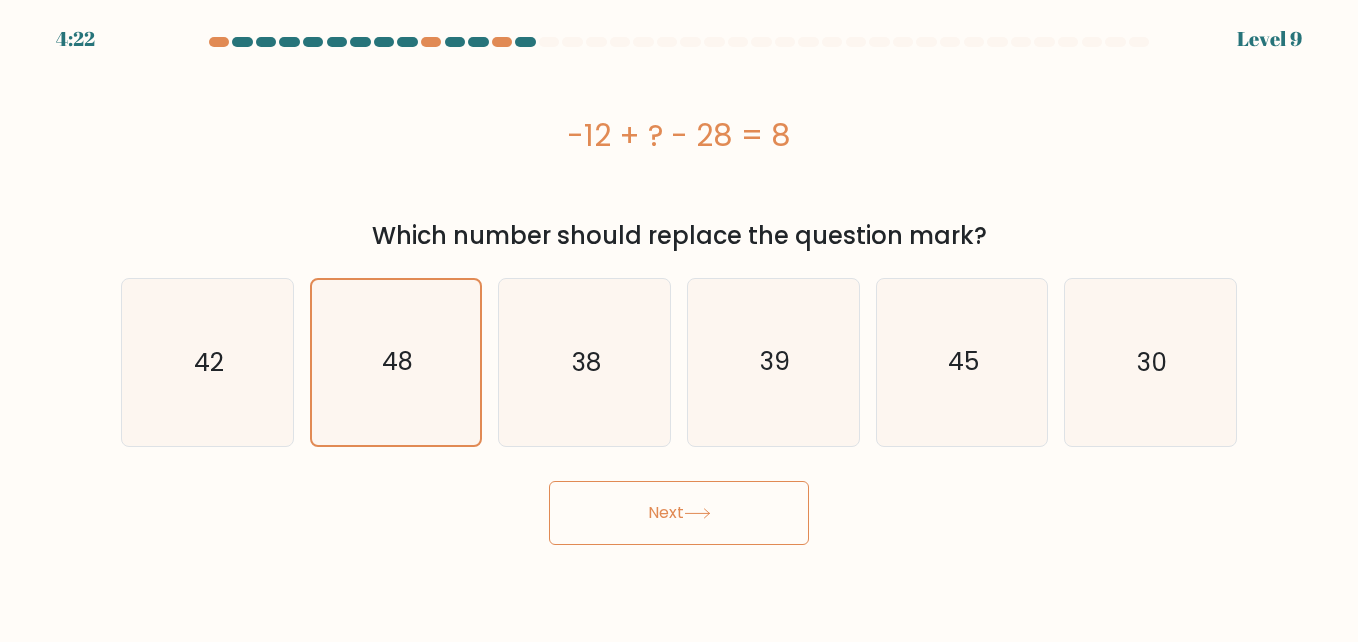 click on "Next" at bounding box center (679, 513) 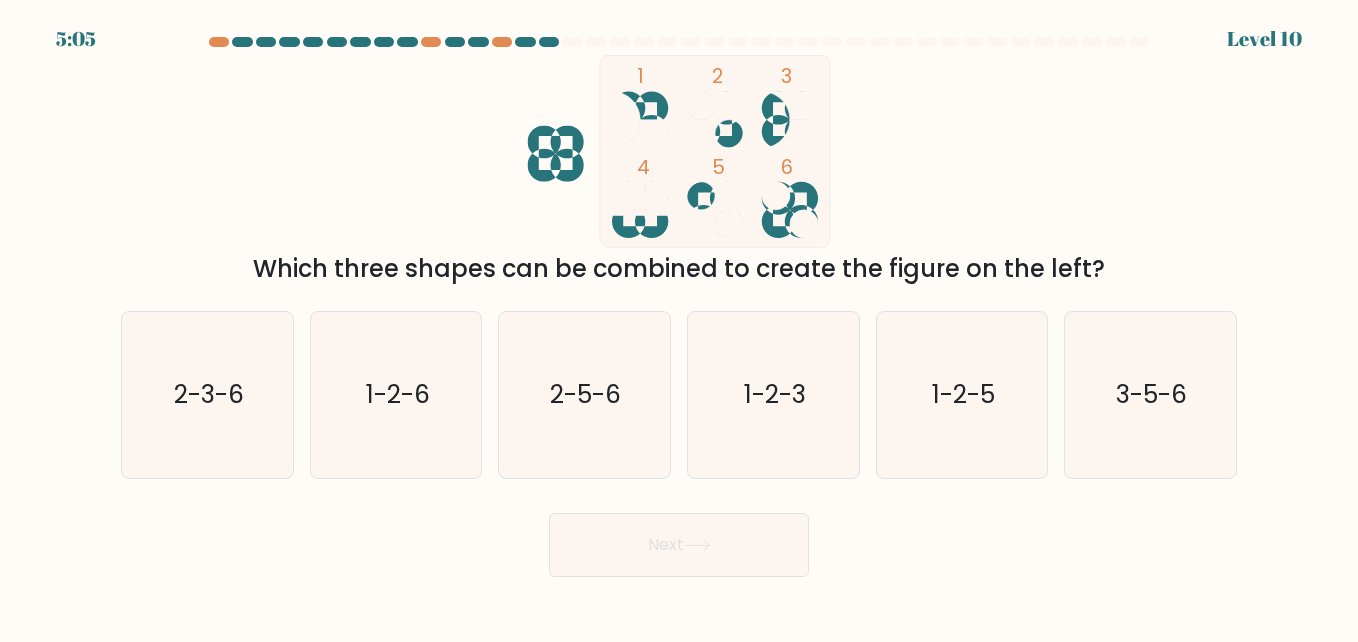 click on "Next" at bounding box center (679, 545) 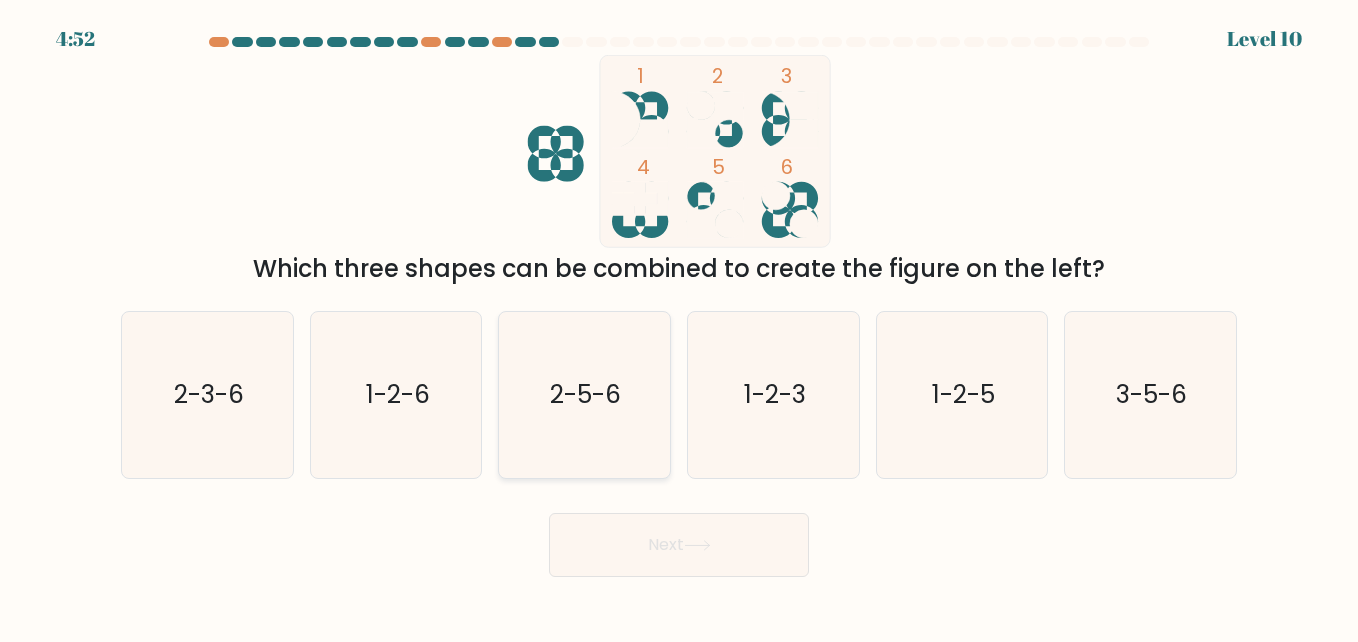 click on "2-5-6" 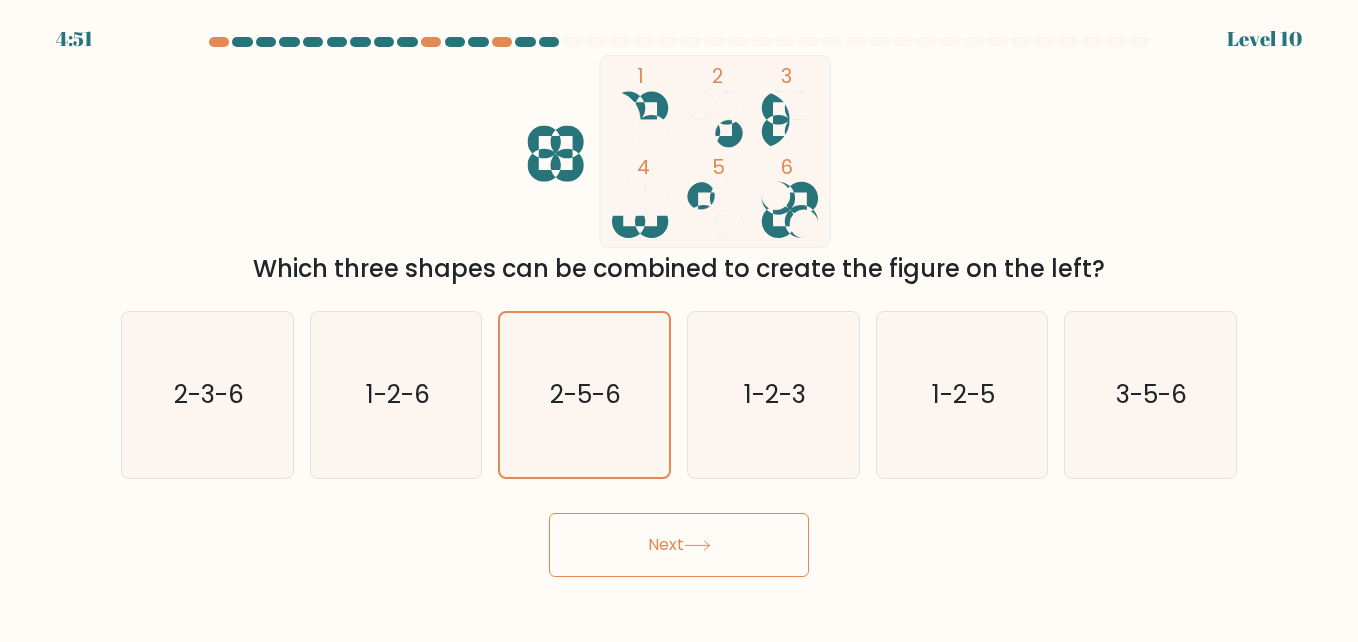 click on "Next" at bounding box center (679, 545) 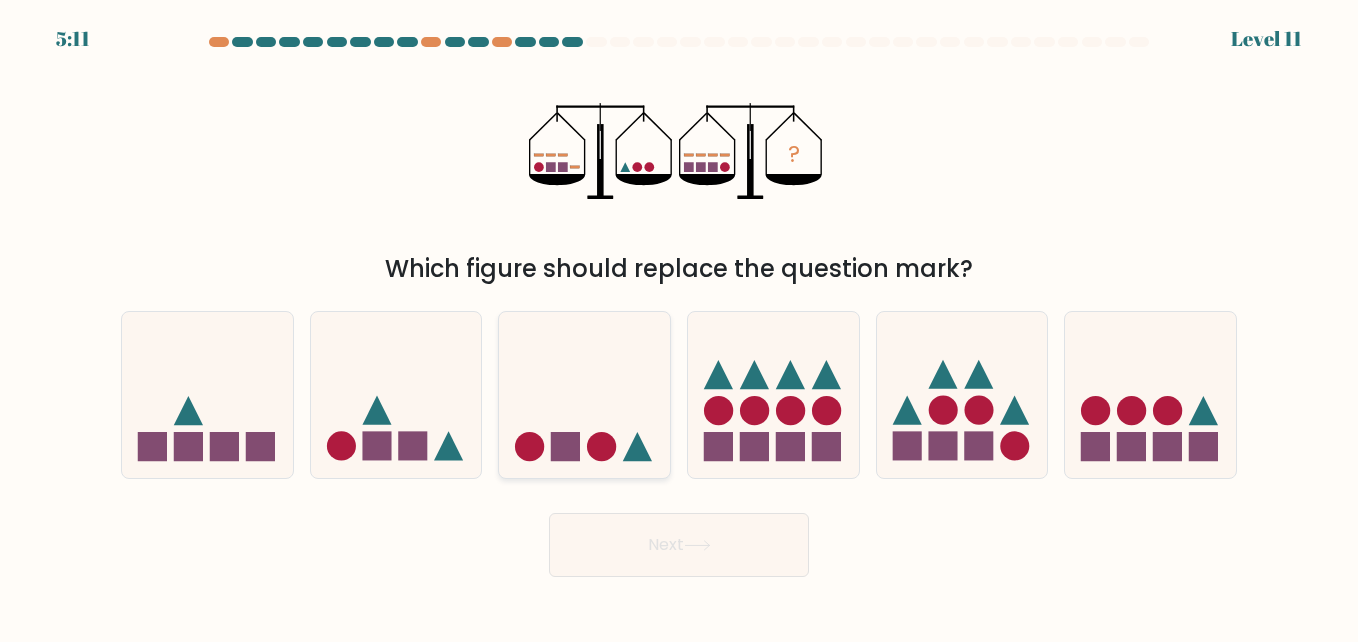 click 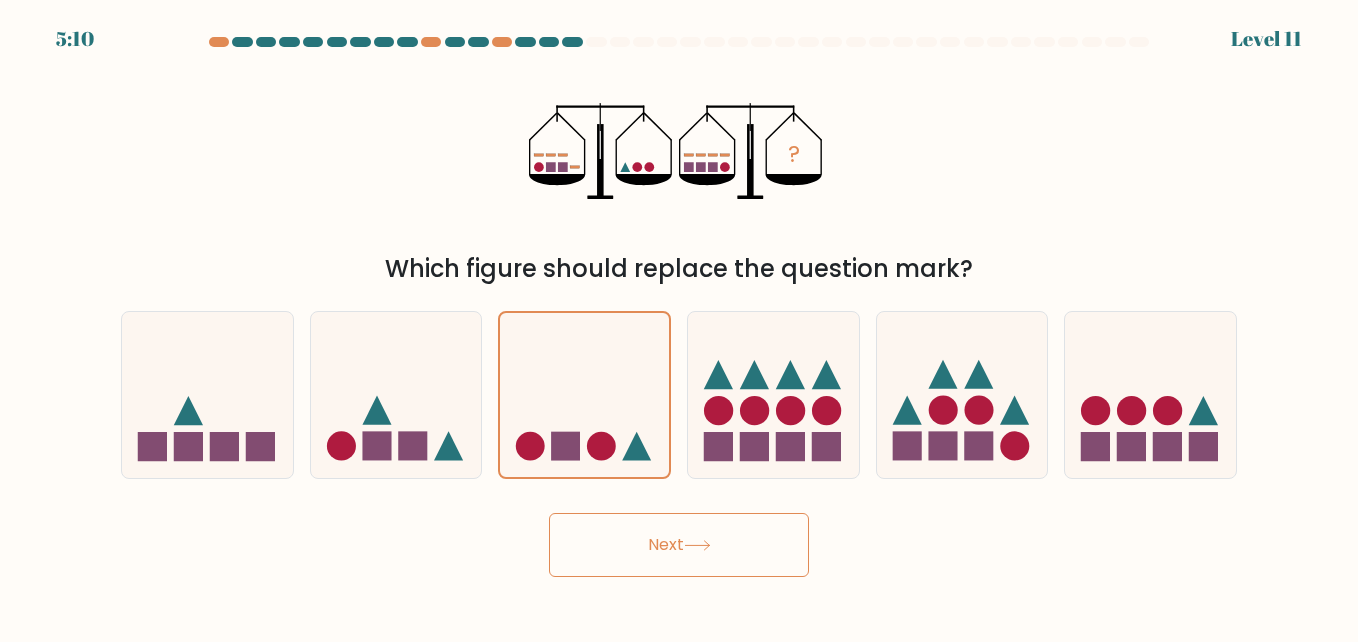 click on "Next" at bounding box center (679, 545) 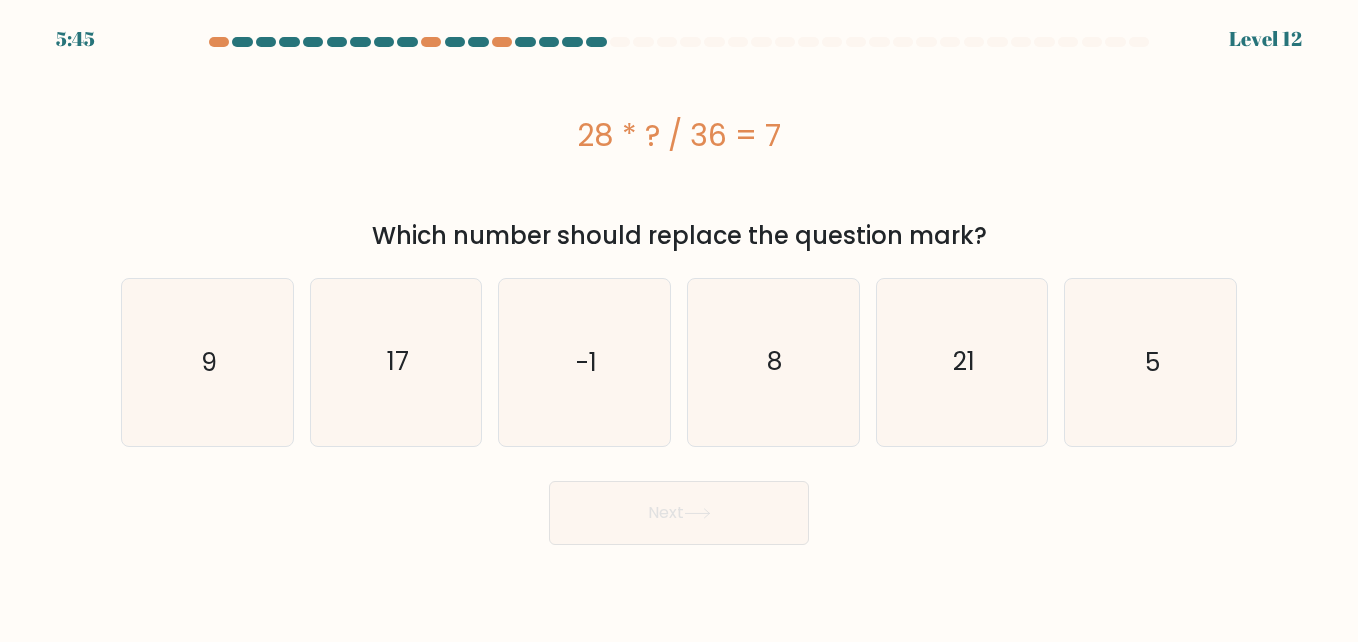 drag, startPoint x: 580, startPoint y: 134, endPoint x: 1065, endPoint y: 230, distance: 494.40976 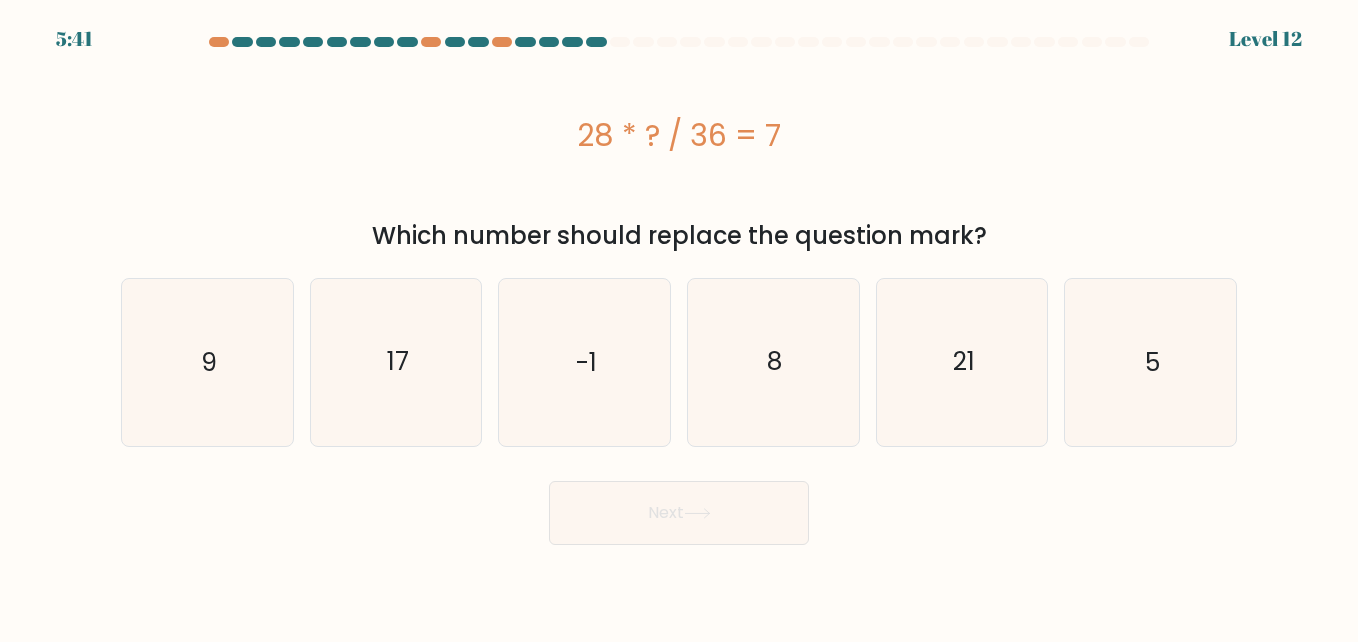 copy on "28 * ? / 36 = 7
Which number should replace the question mark?" 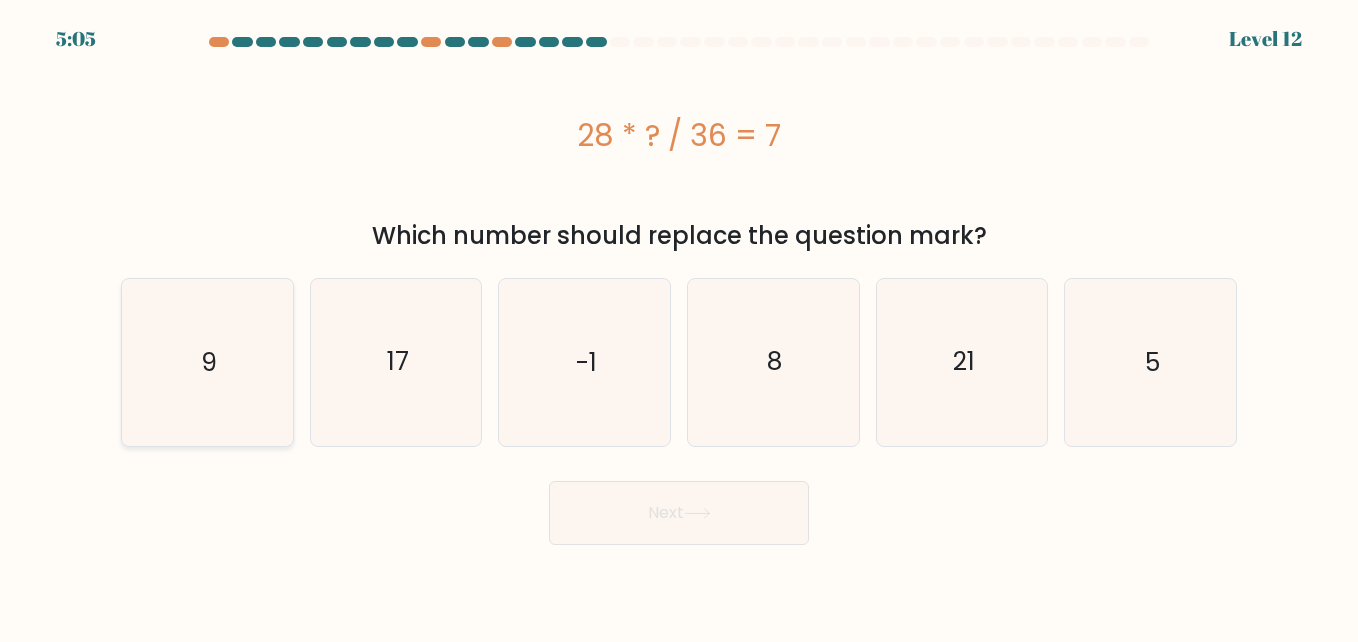 click on "9" 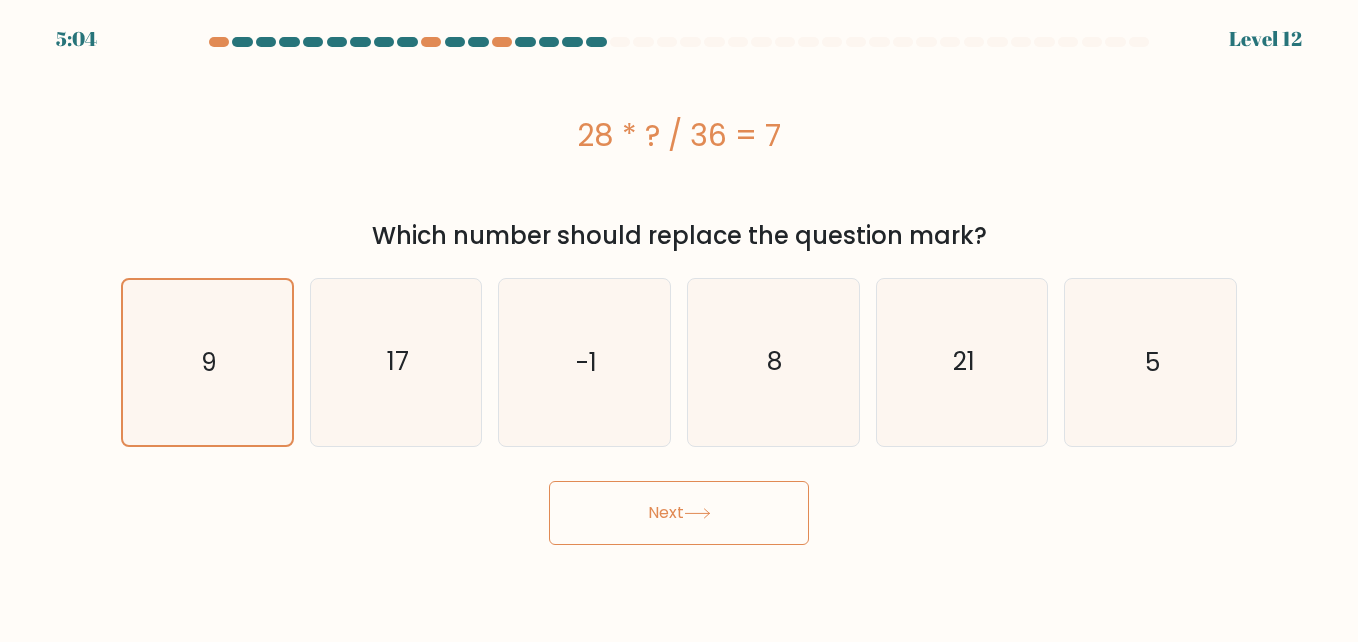 click on "Next" at bounding box center (679, 513) 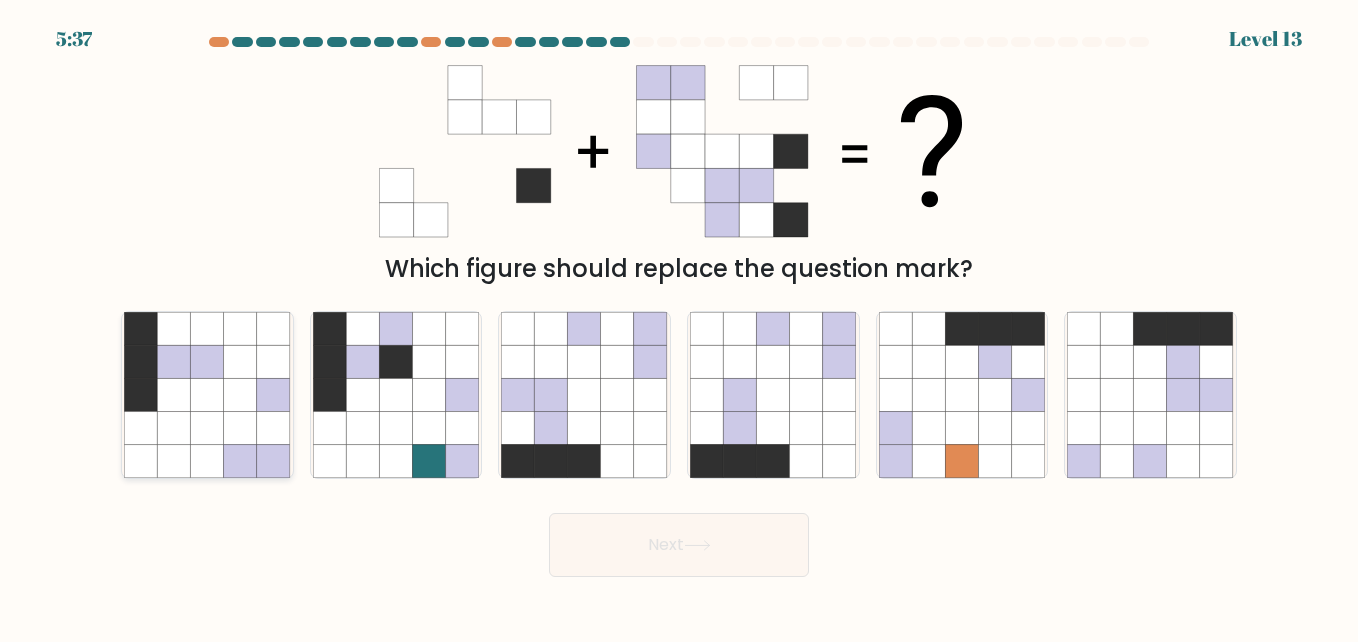 drag, startPoint x: 215, startPoint y: 485, endPoint x: 279, endPoint y: 438, distance: 79.40403 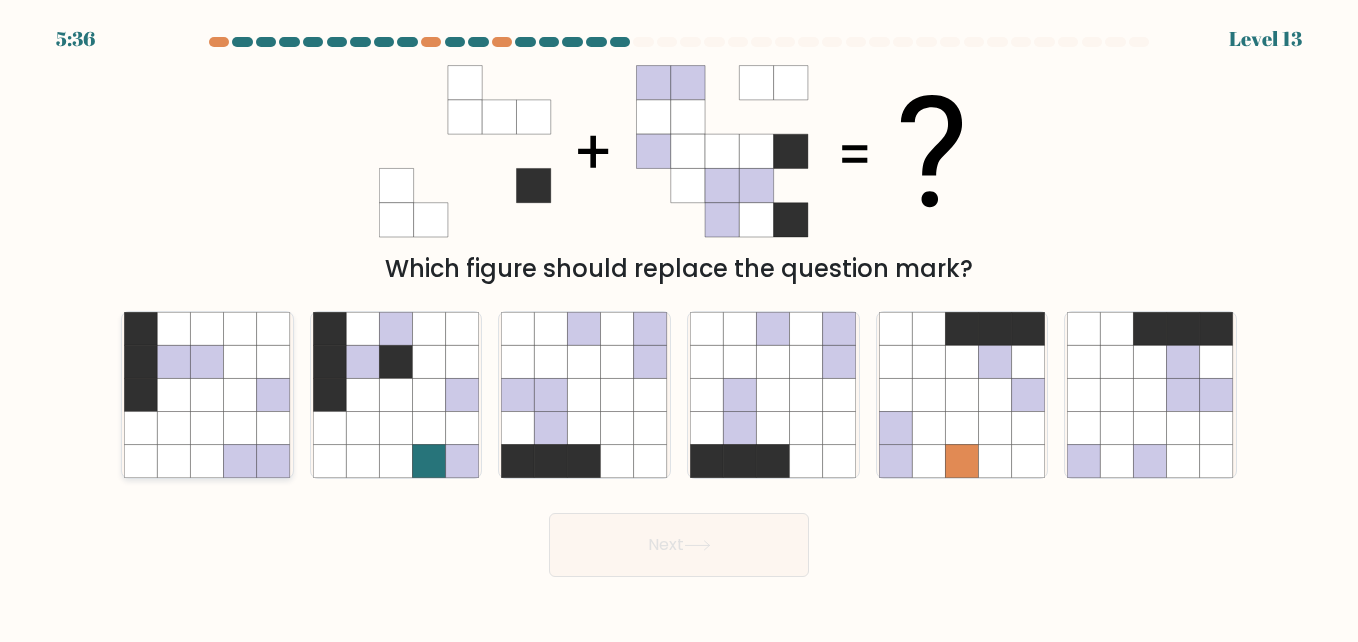 click 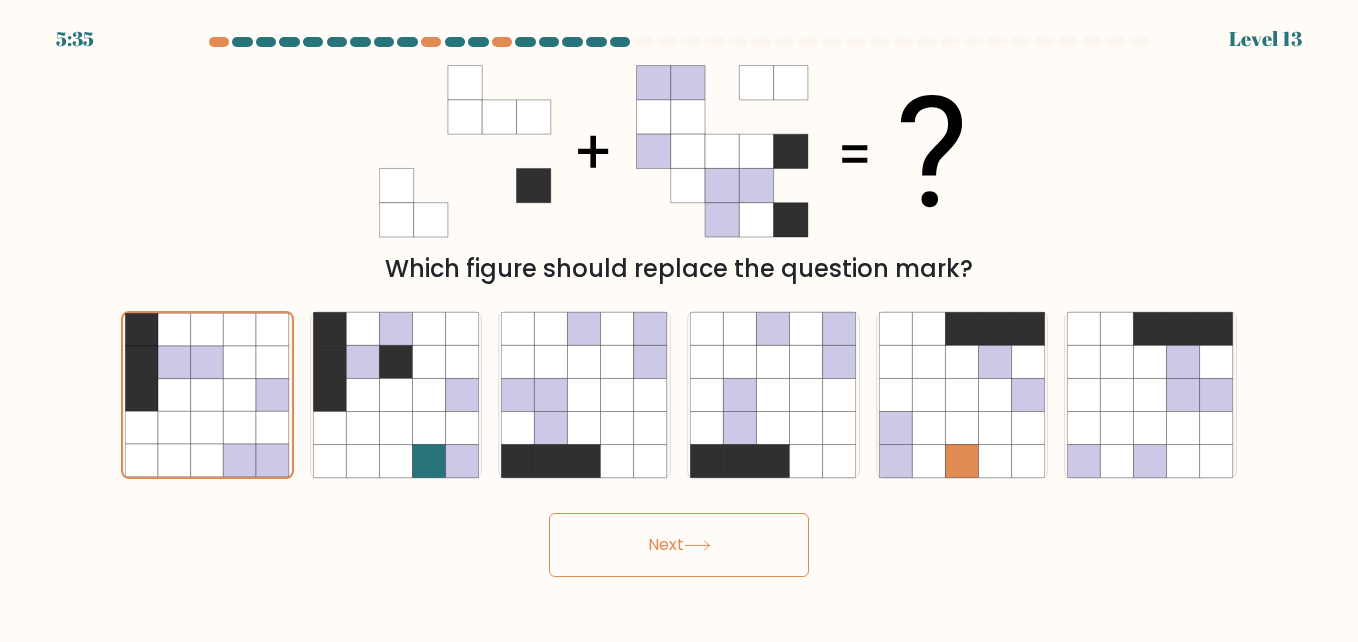 click on "Next" at bounding box center (679, 545) 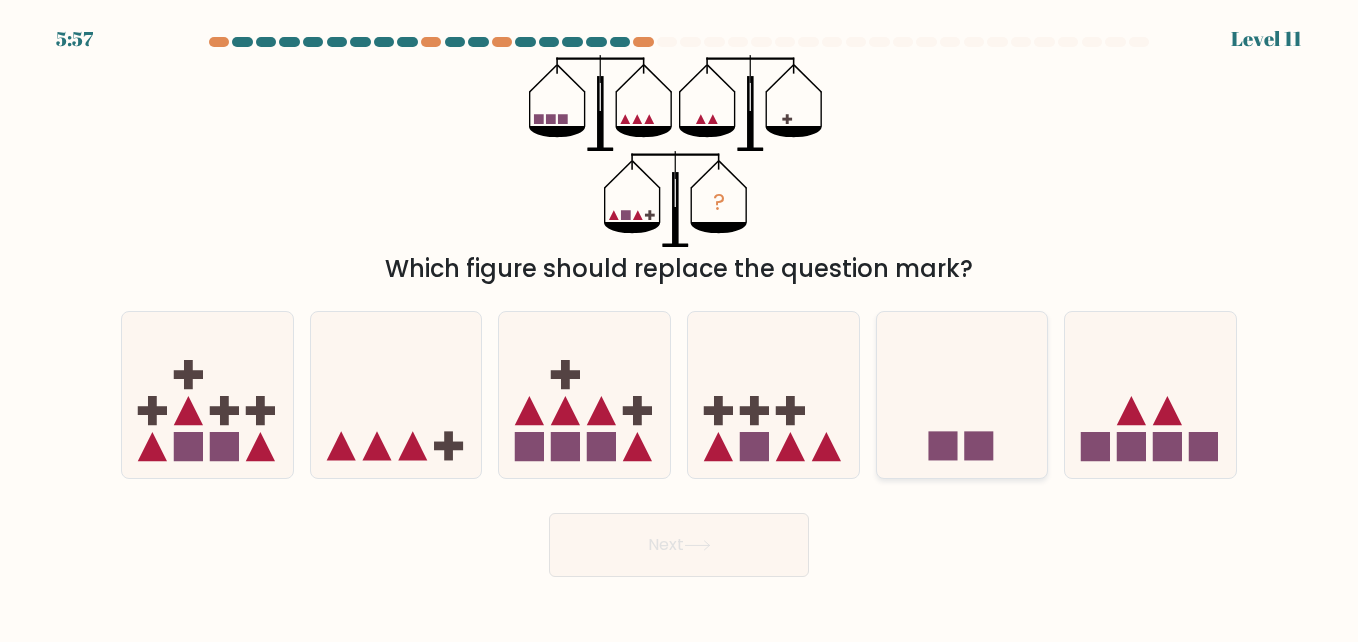 click 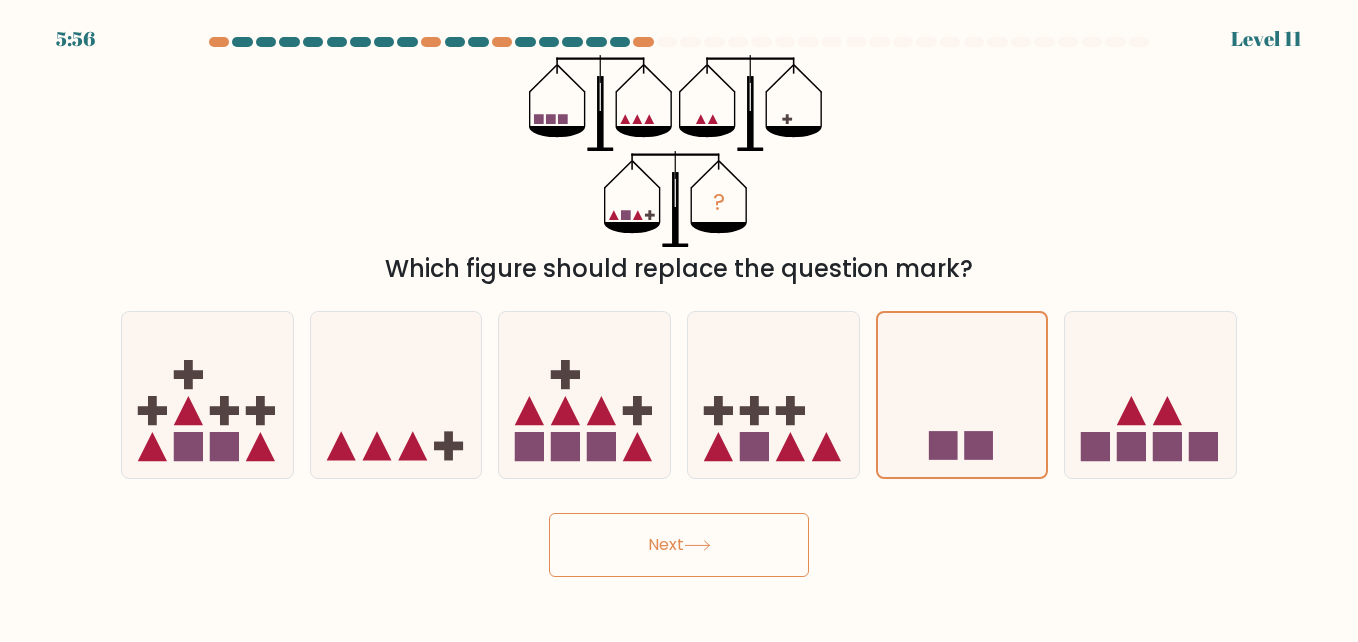 click on "Next" at bounding box center [679, 545] 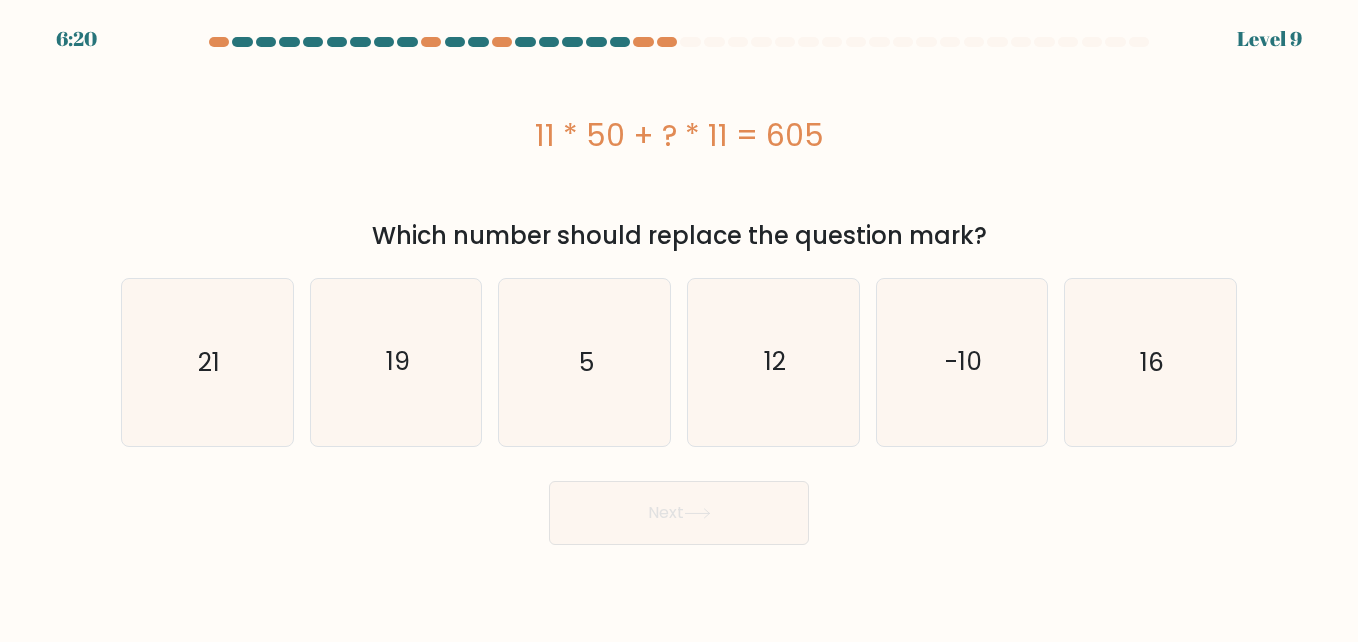 drag, startPoint x: 539, startPoint y: 126, endPoint x: 1047, endPoint y: 225, distance: 517.55676 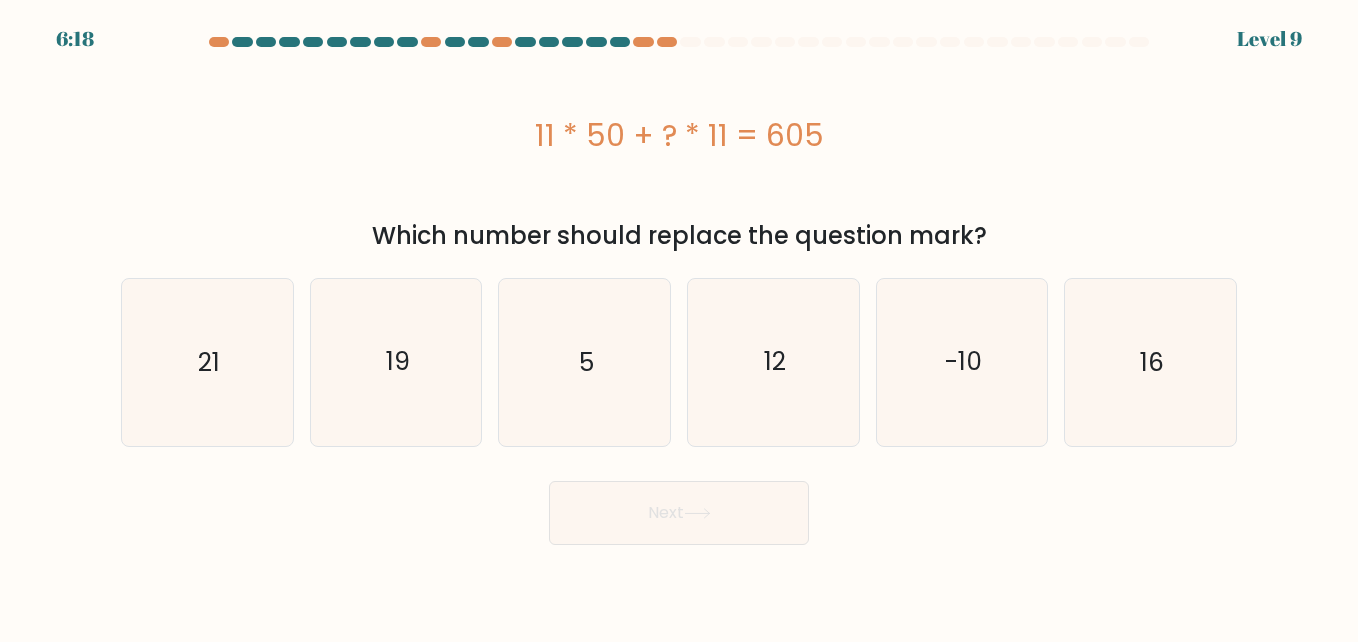 copy on "11 * 50 + ? * 11 = 605
Which number should replace the question mark?" 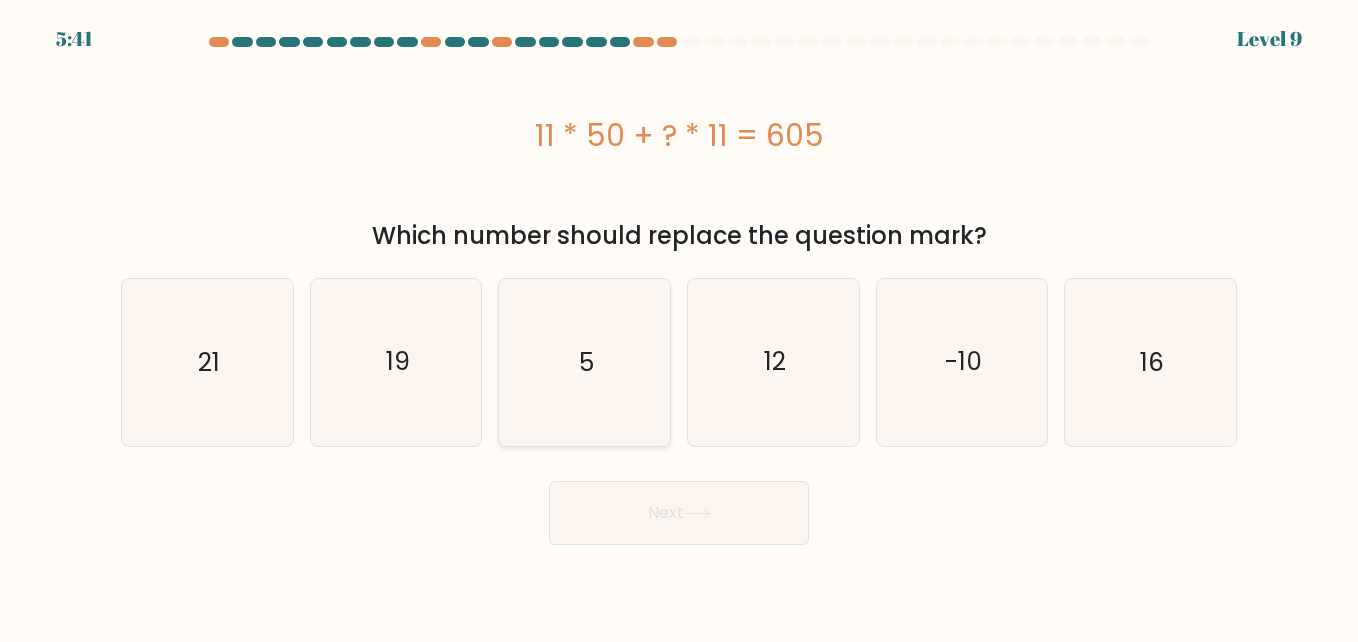 click on "5" 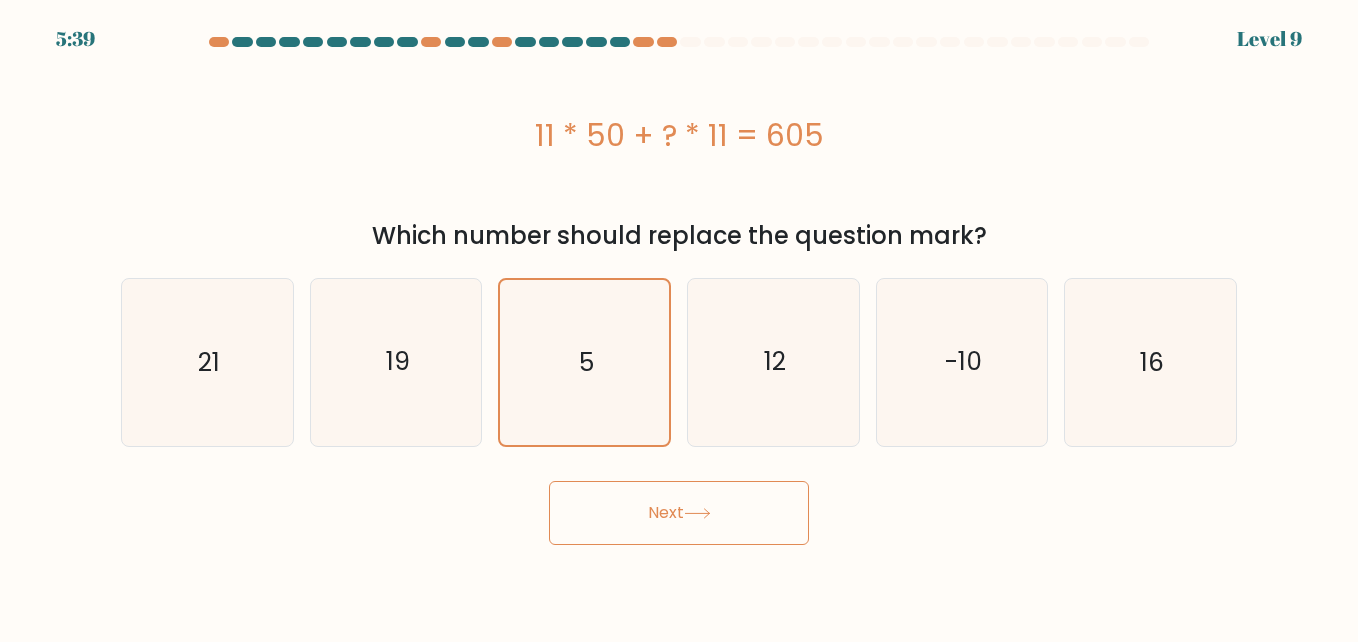 click on "Next" at bounding box center [679, 513] 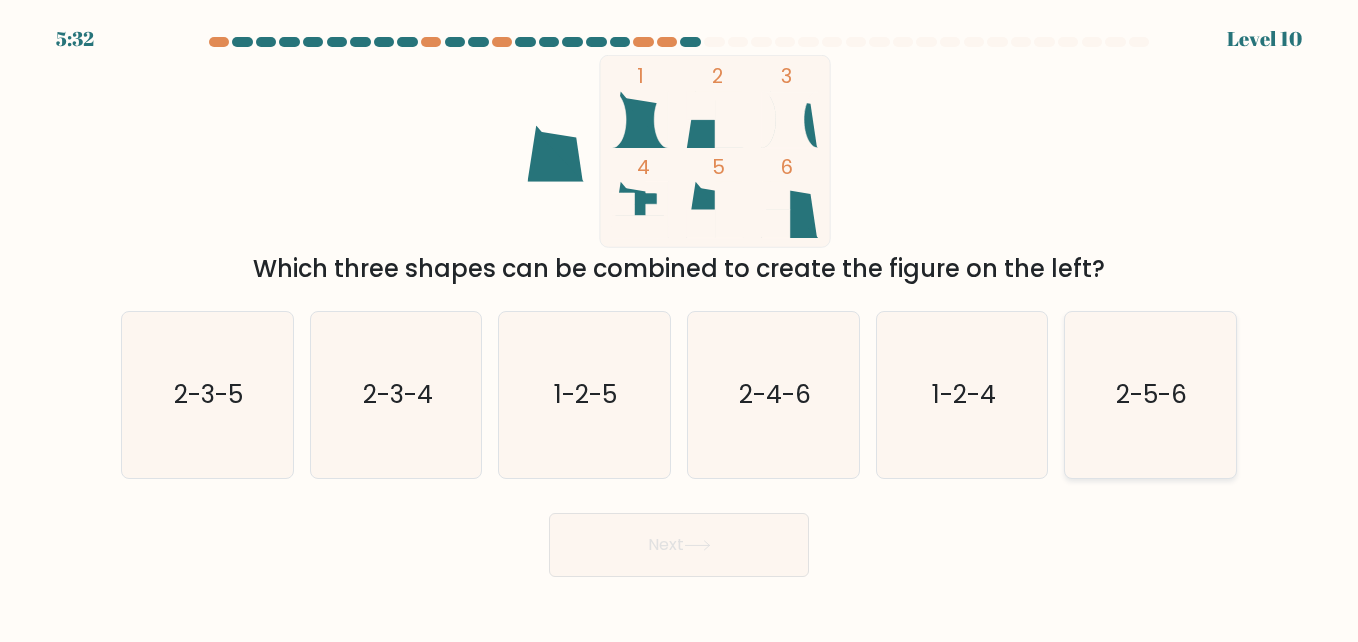 click on "2-5-6" 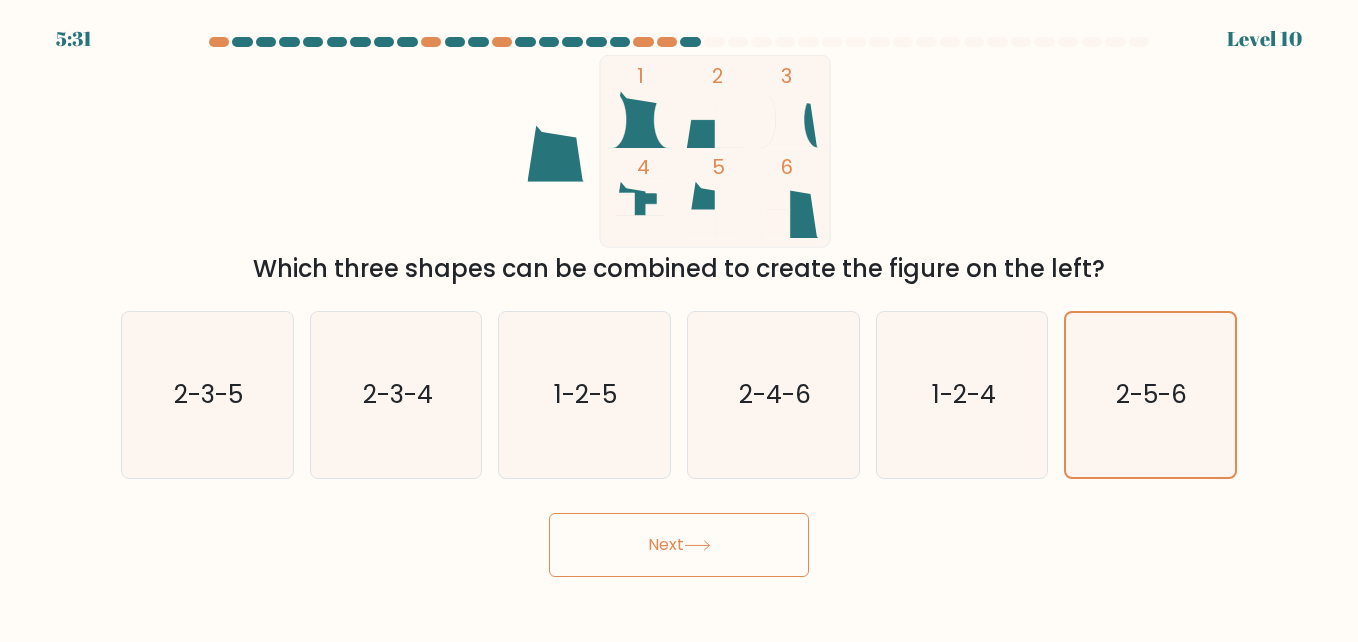 click on "Next" at bounding box center (679, 545) 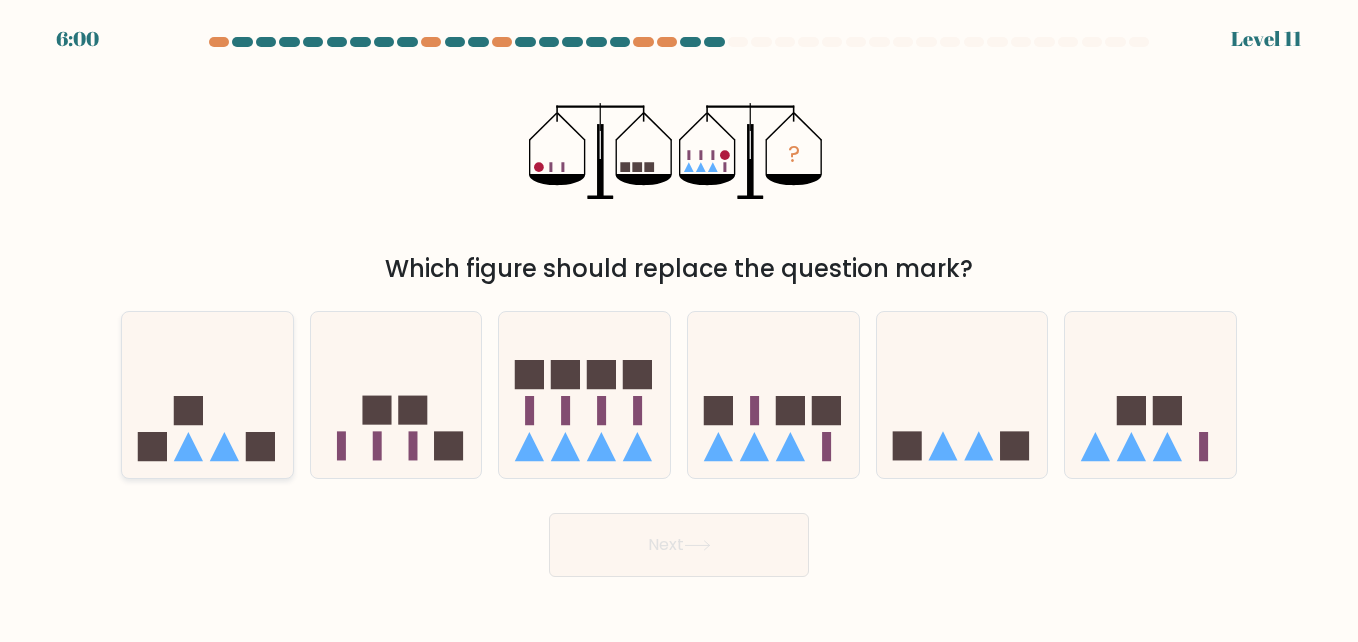 click 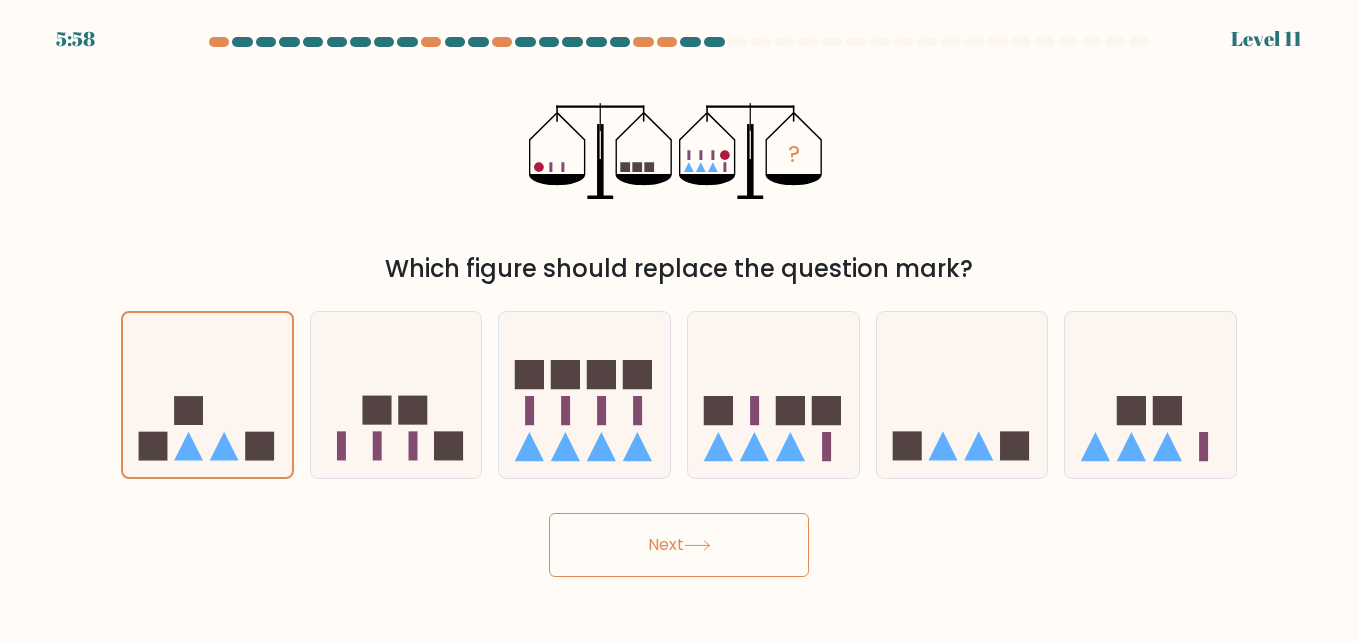 click on "Next" at bounding box center [679, 545] 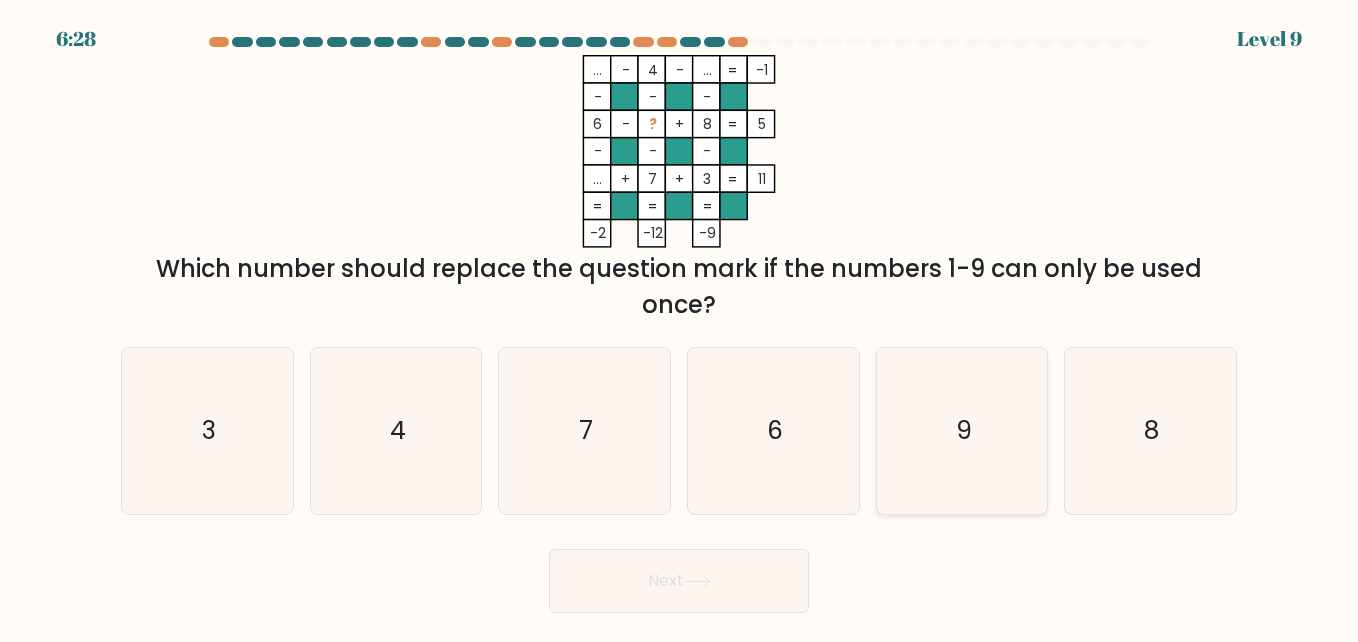 click on "9" 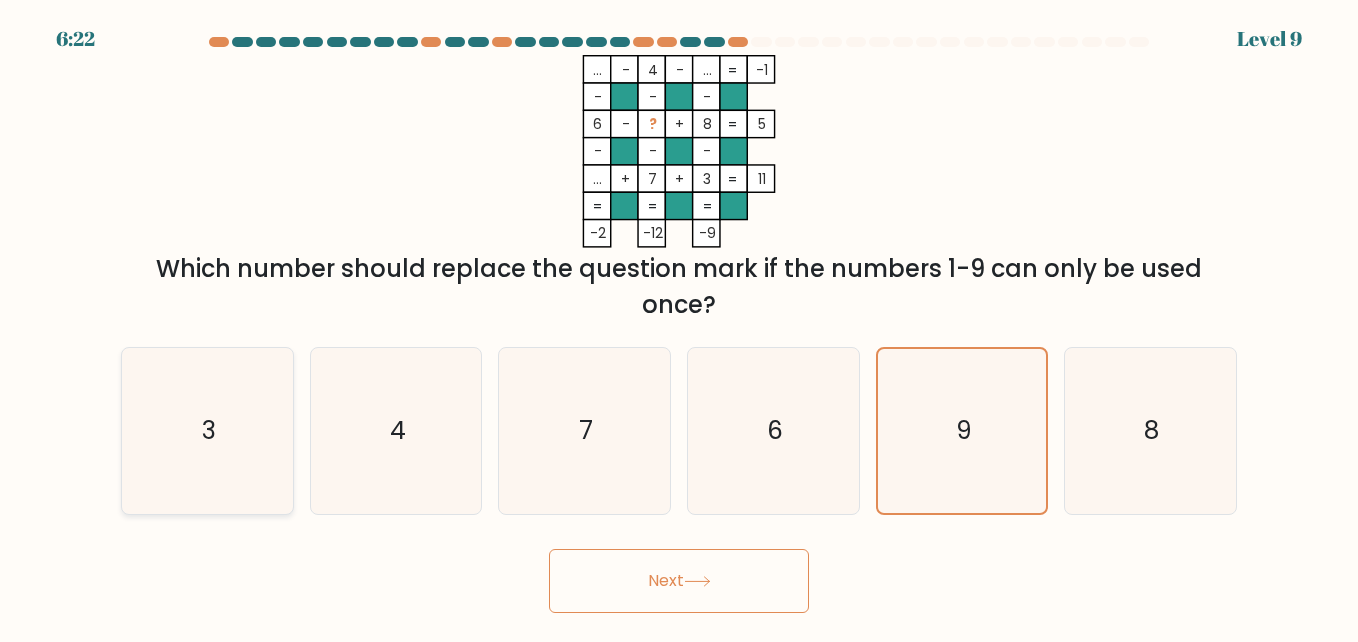 click on "3" 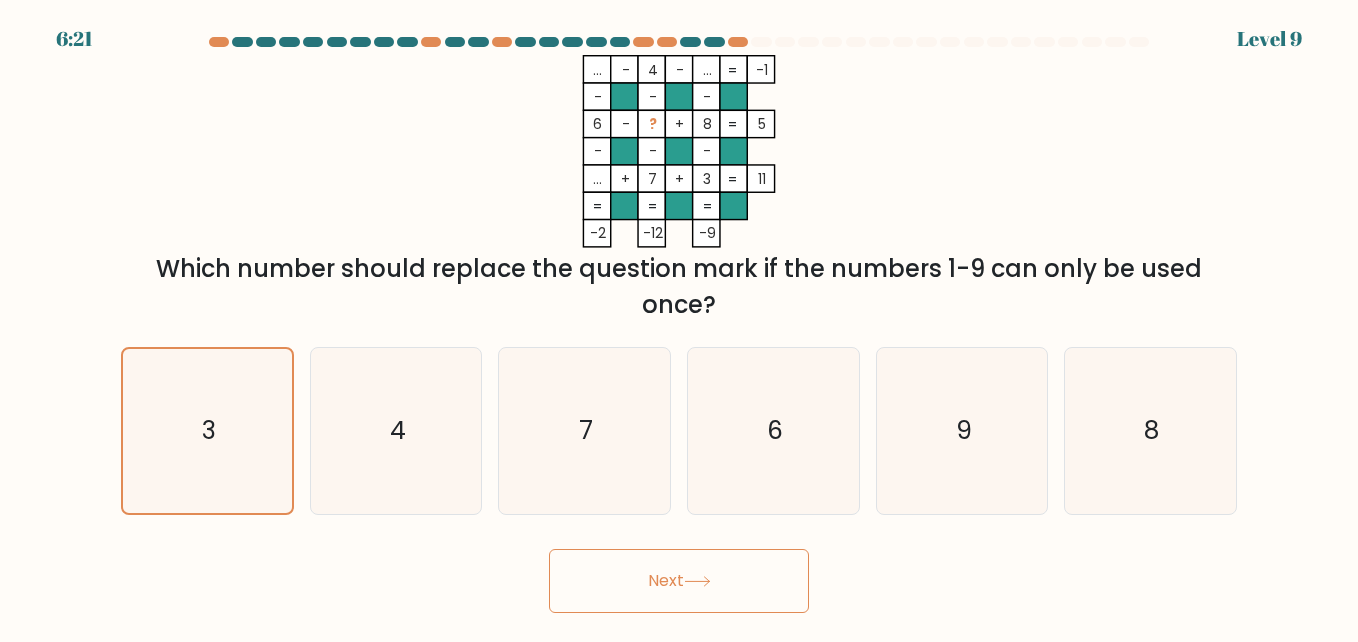 click on "Next" at bounding box center (679, 581) 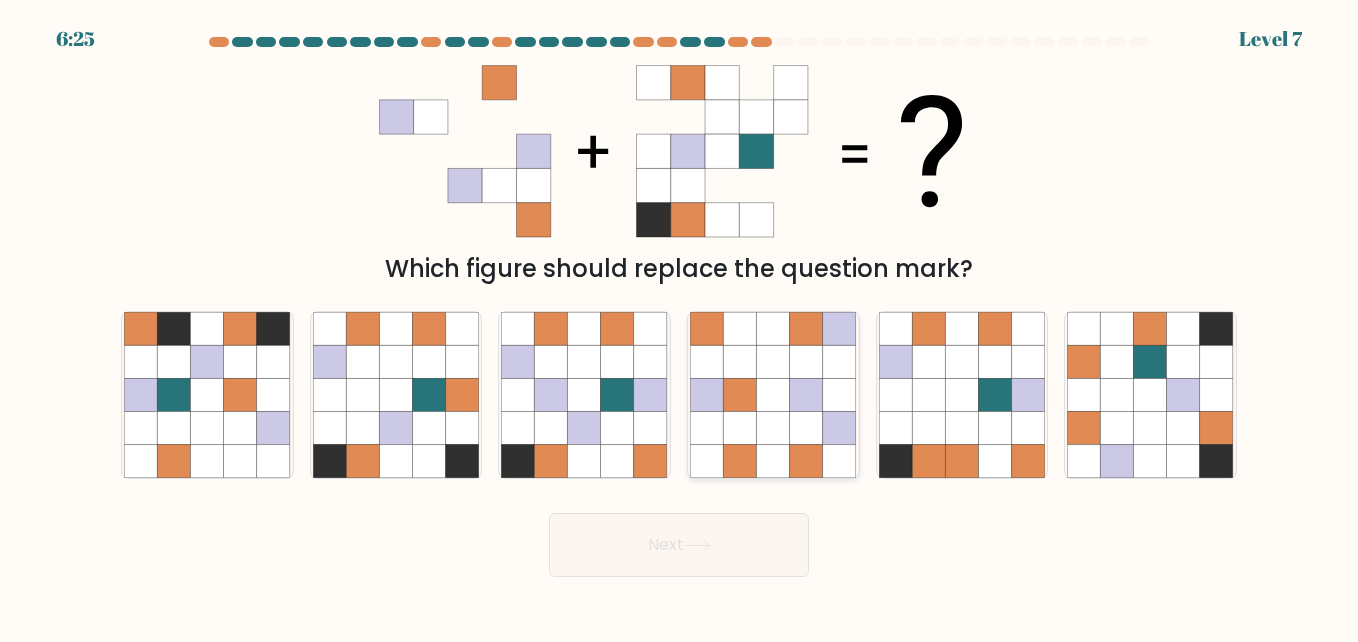 click 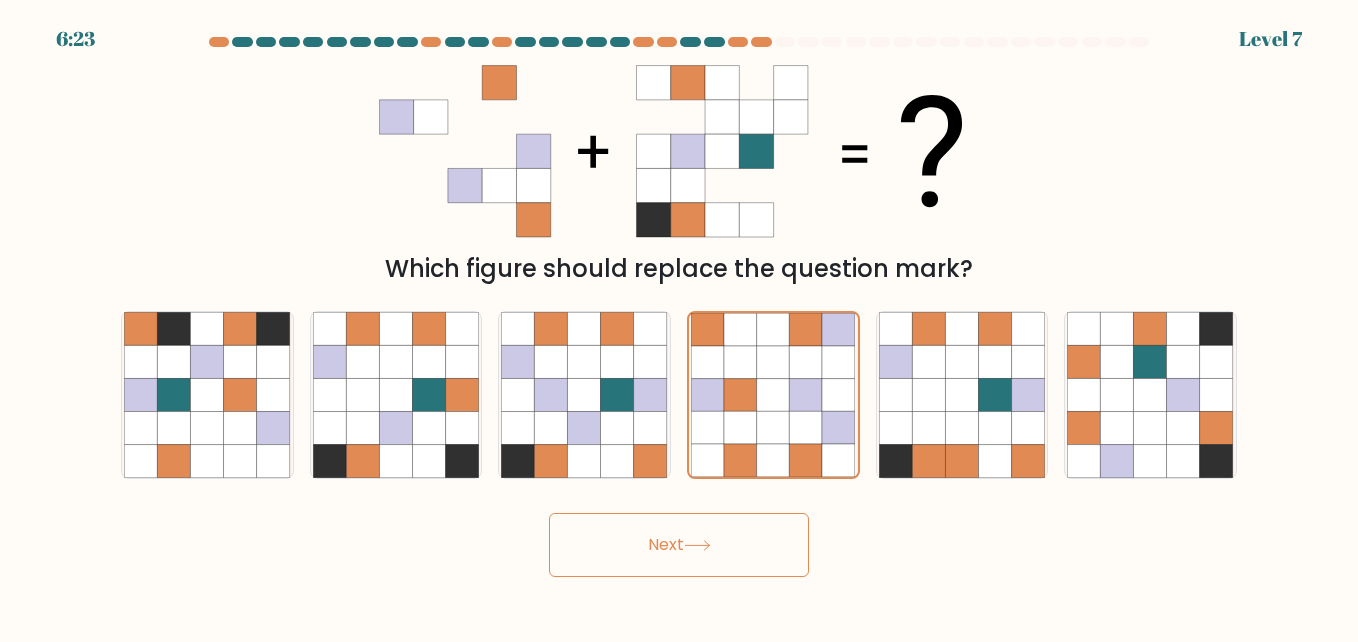 click on "Next" at bounding box center [679, 545] 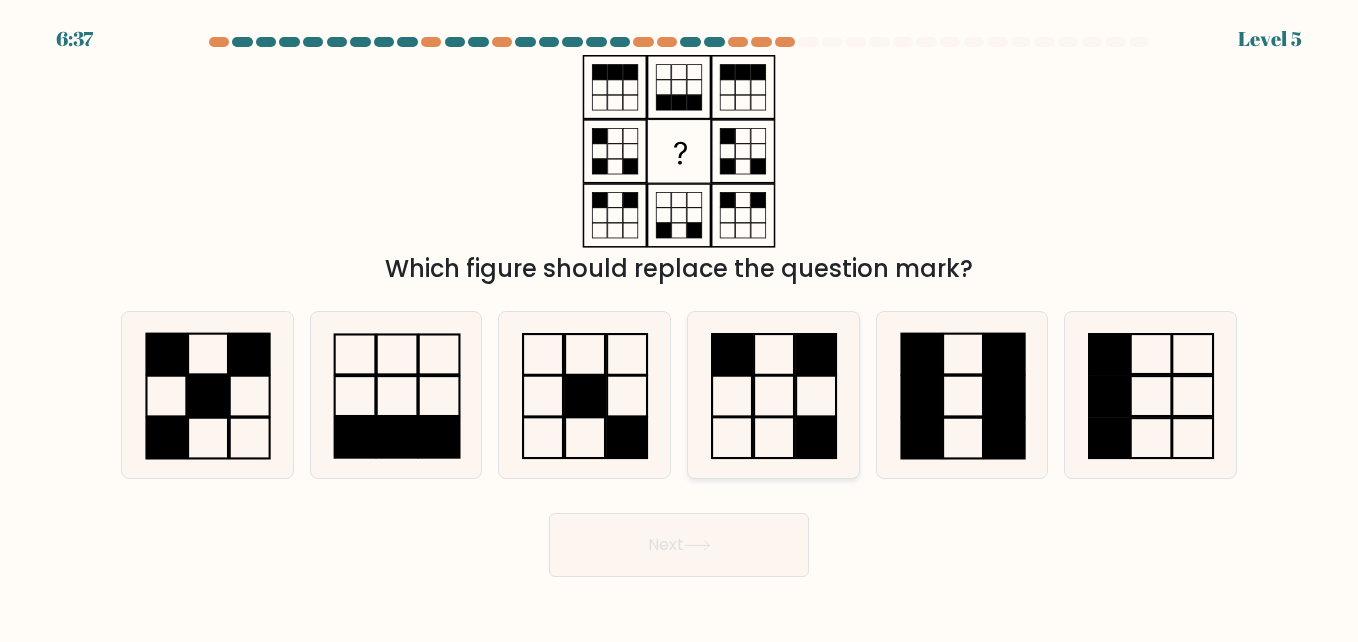 click 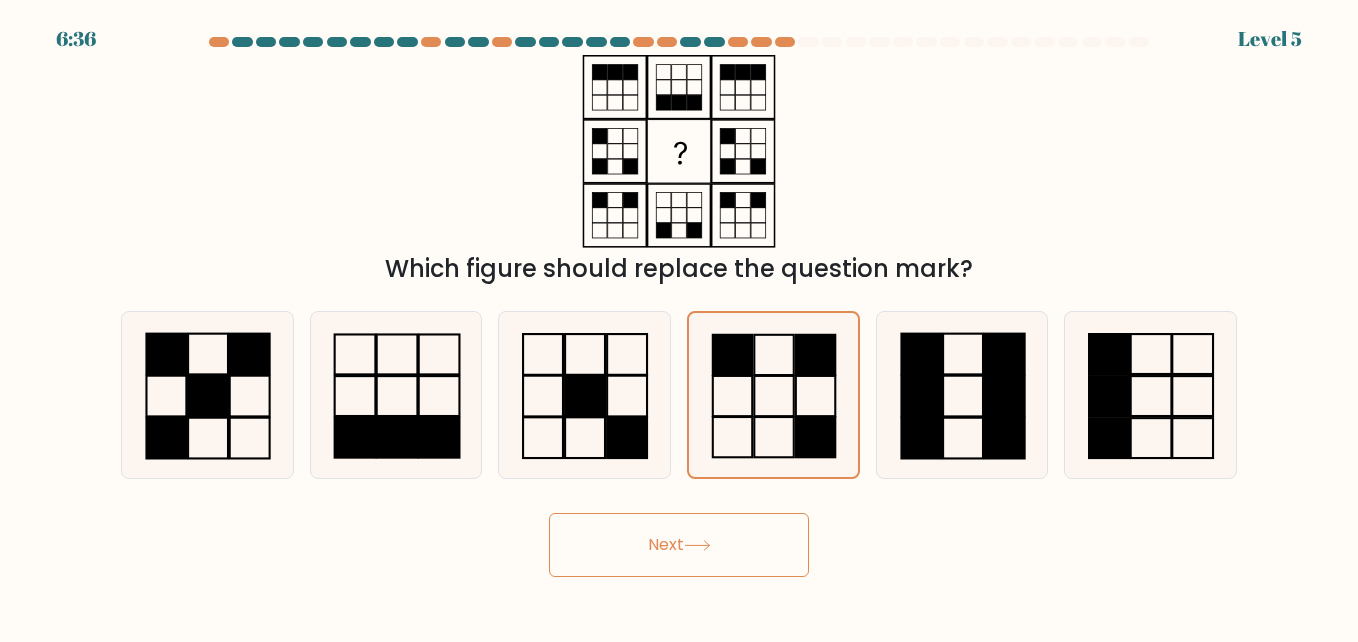 click on "Next" at bounding box center (679, 545) 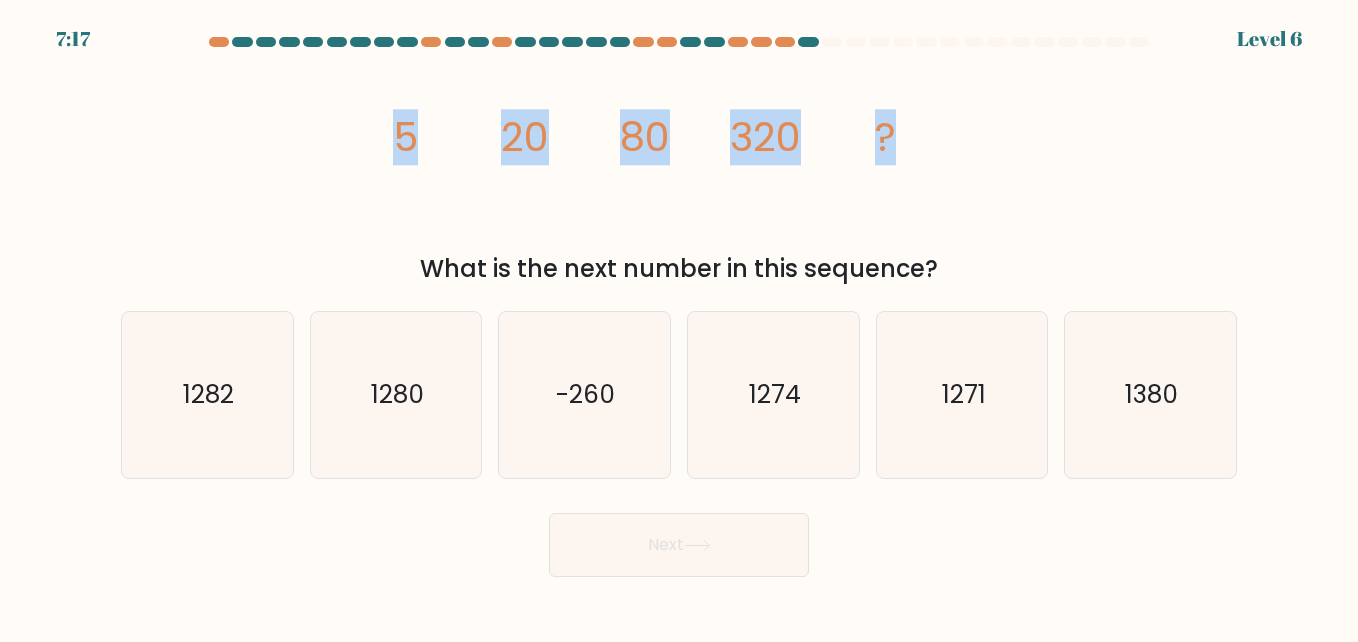 drag, startPoint x: 367, startPoint y: 151, endPoint x: 946, endPoint y: 201, distance: 581.1549 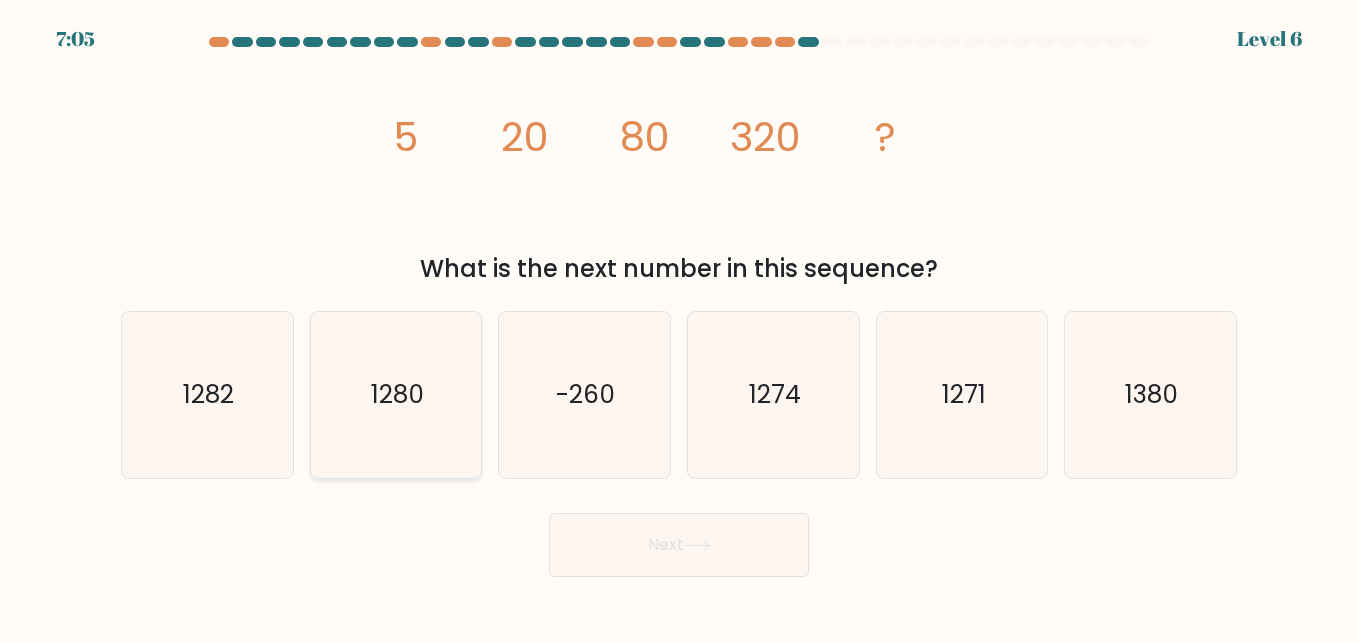 click on "1280" 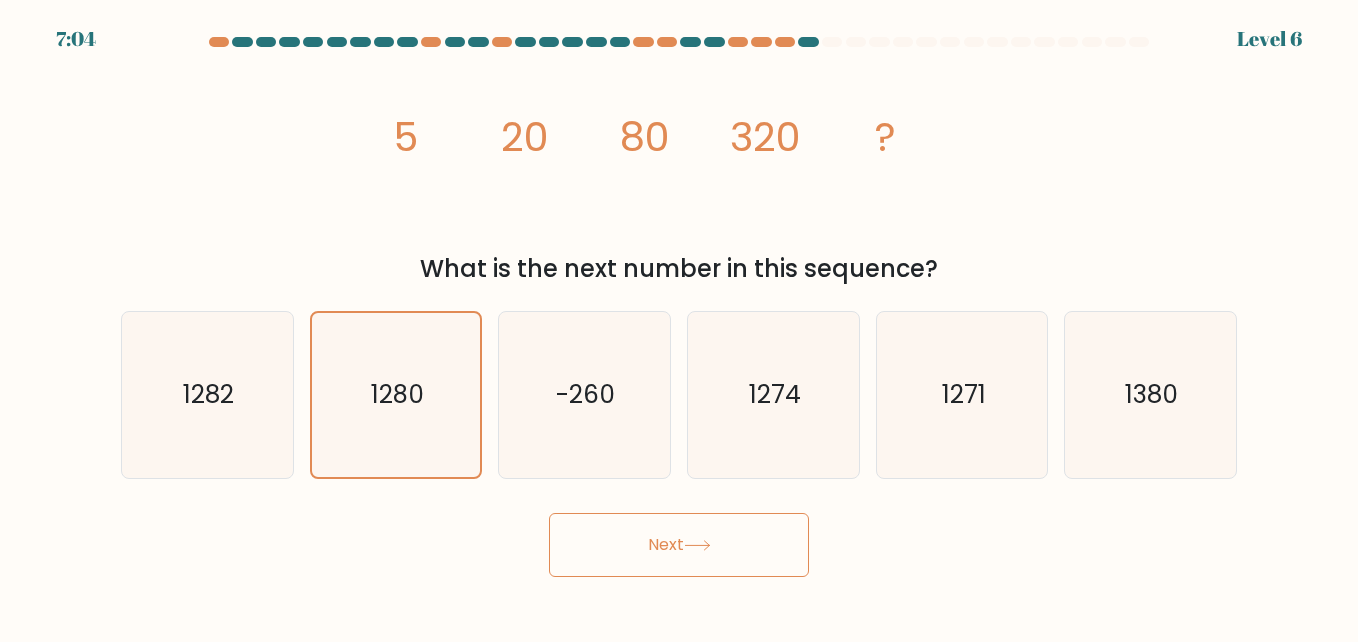 click on "Next" at bounding box center (679, 545) 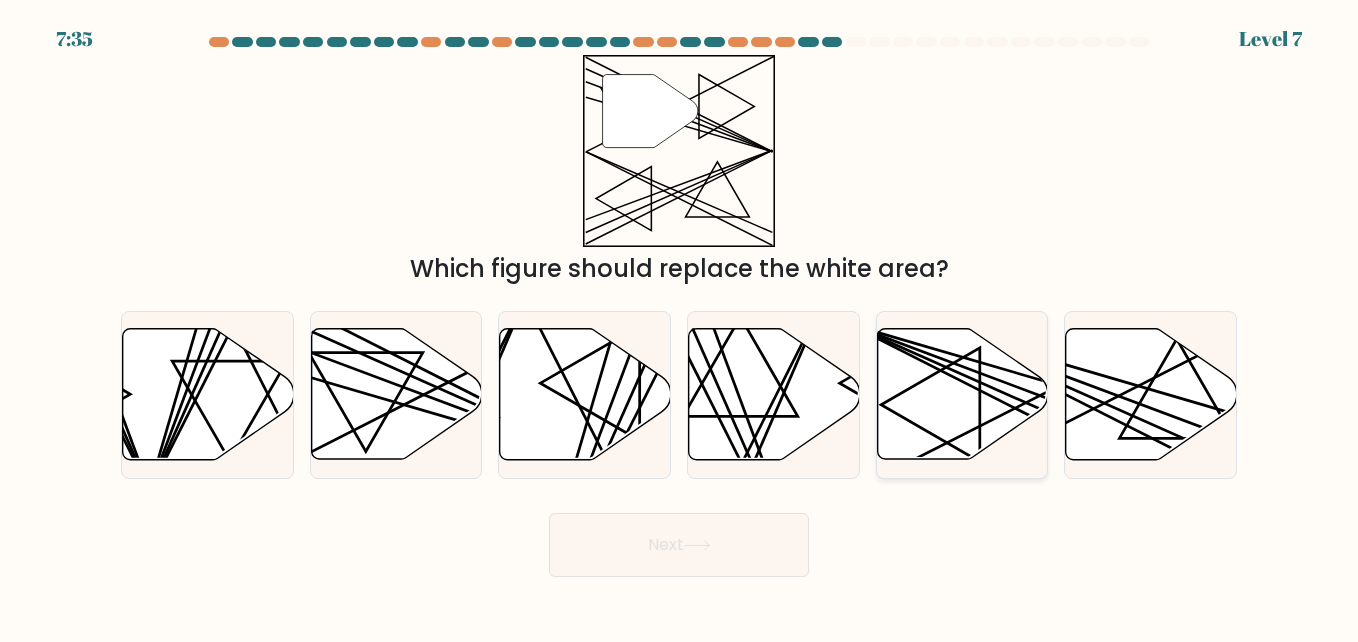 click 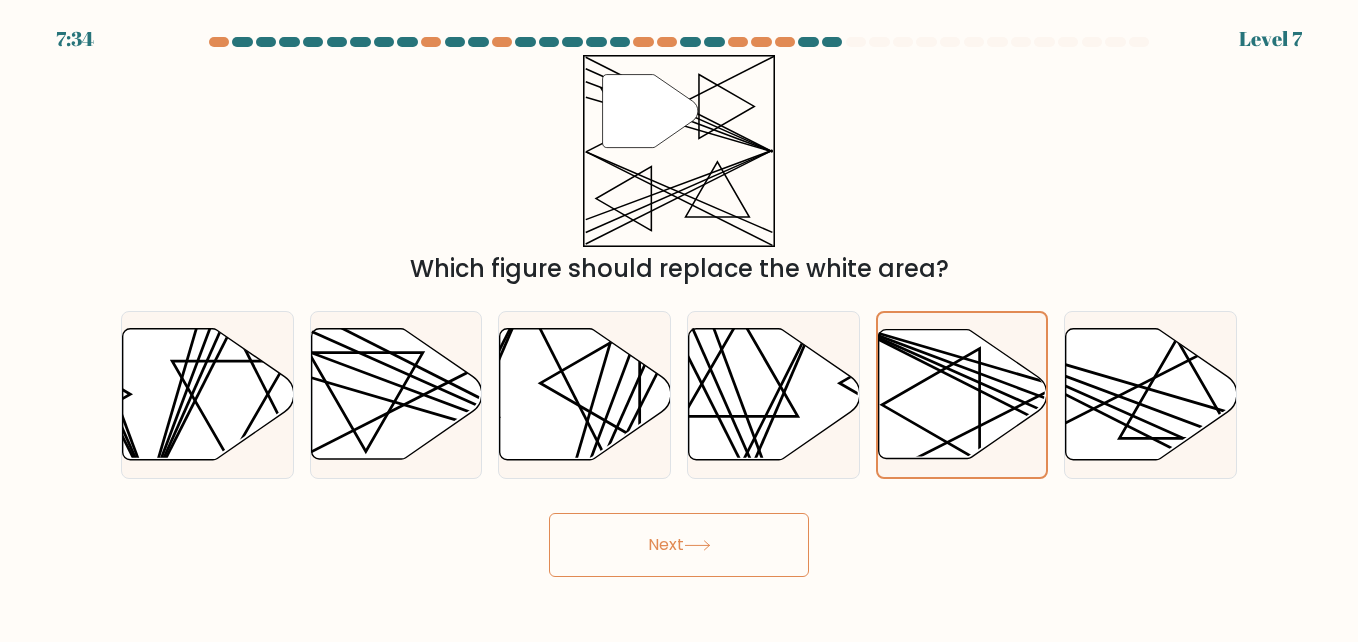 click on "Next" at bounding box center [679, 545] 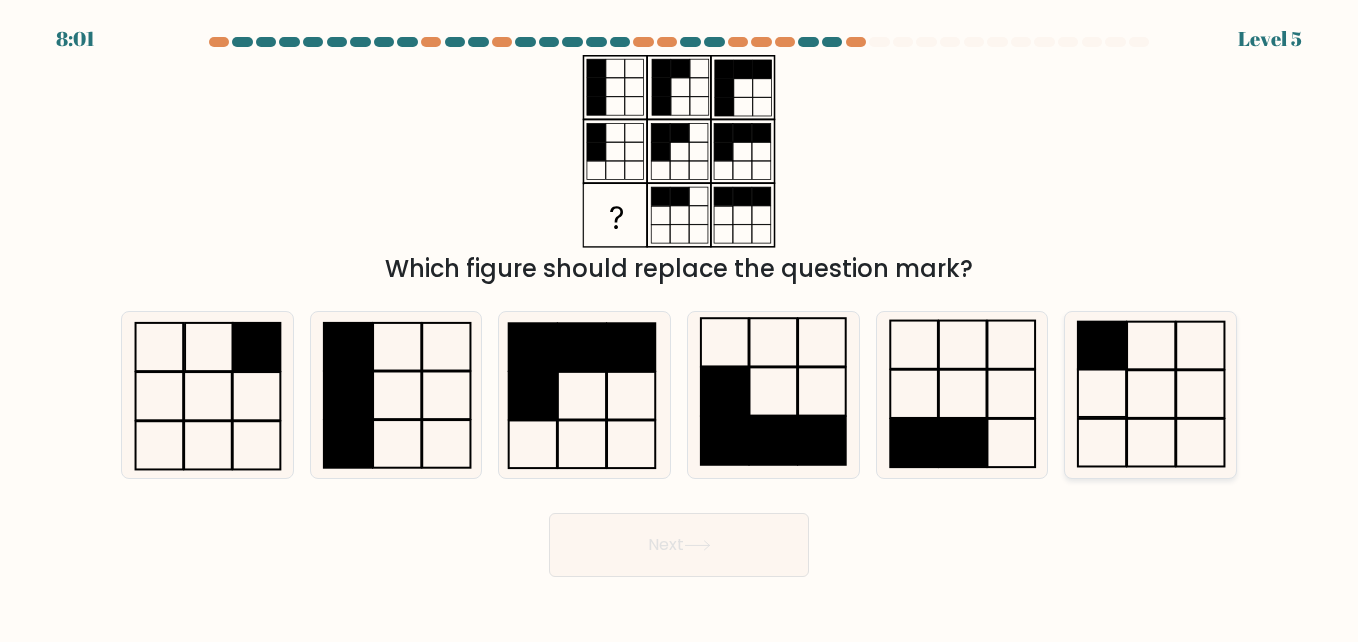 click 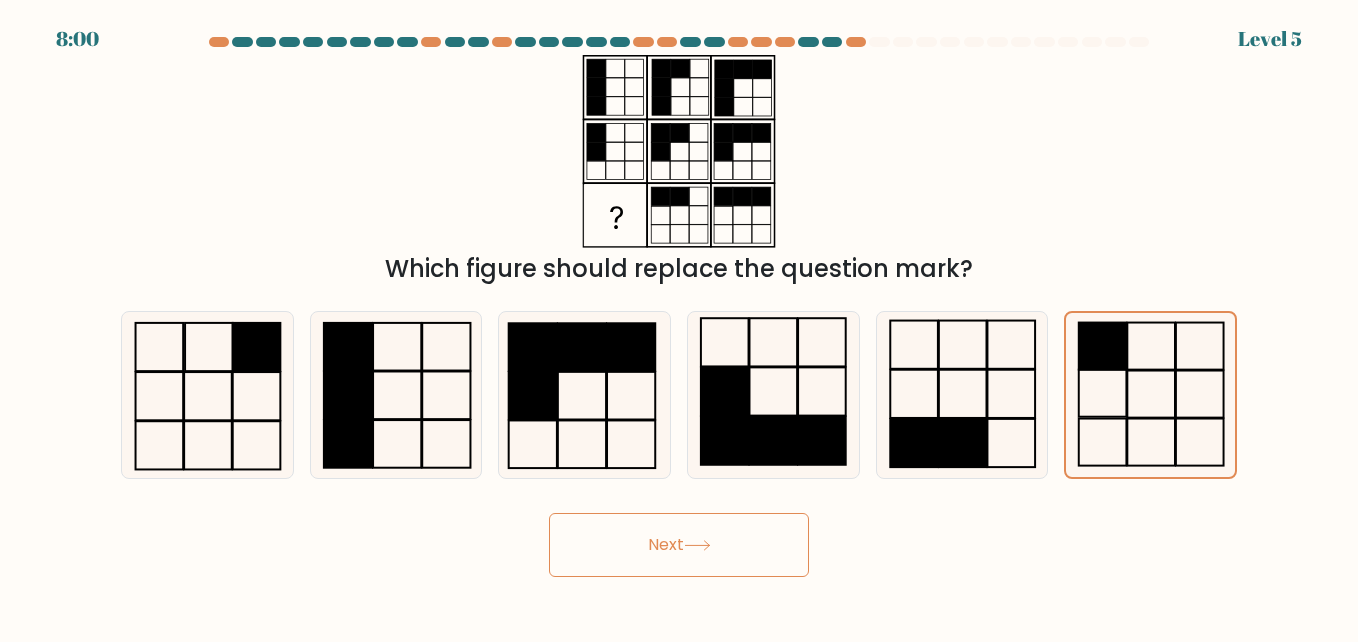 click on "Next" at bounding box center (679, 545) 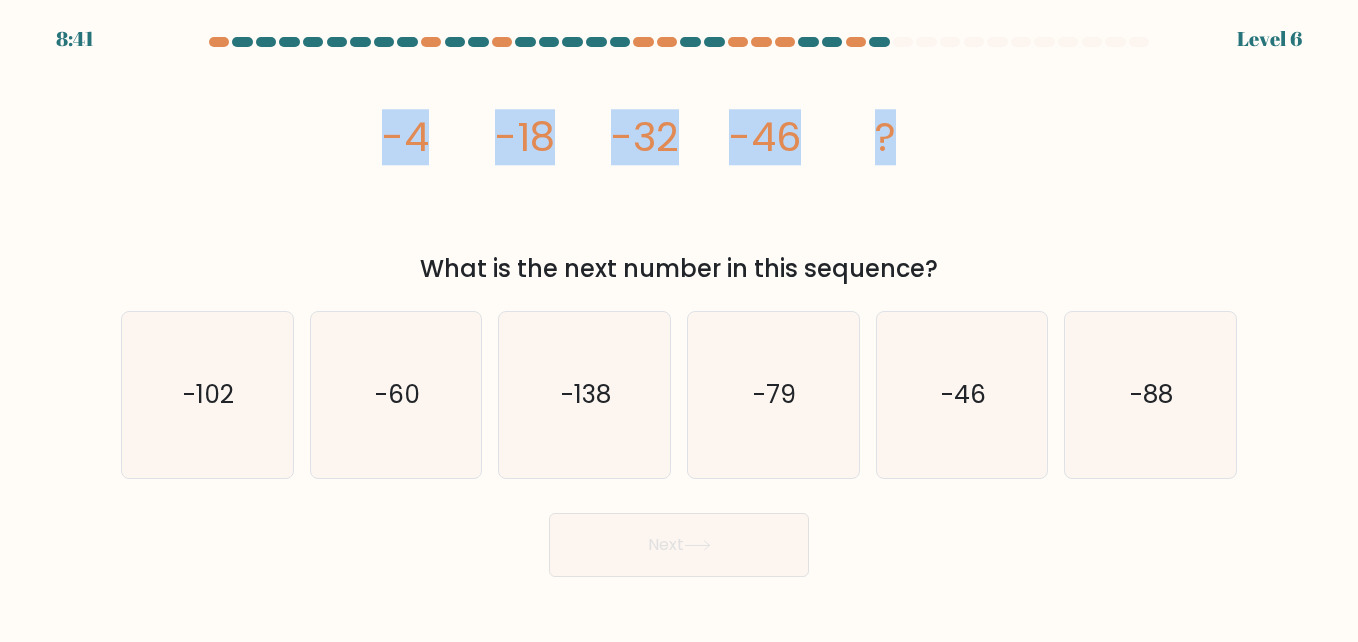 drag, startPoint x: 933, startPoint y: 155, endPoint x: 323, endPoint y: 178, distance: 610.4335 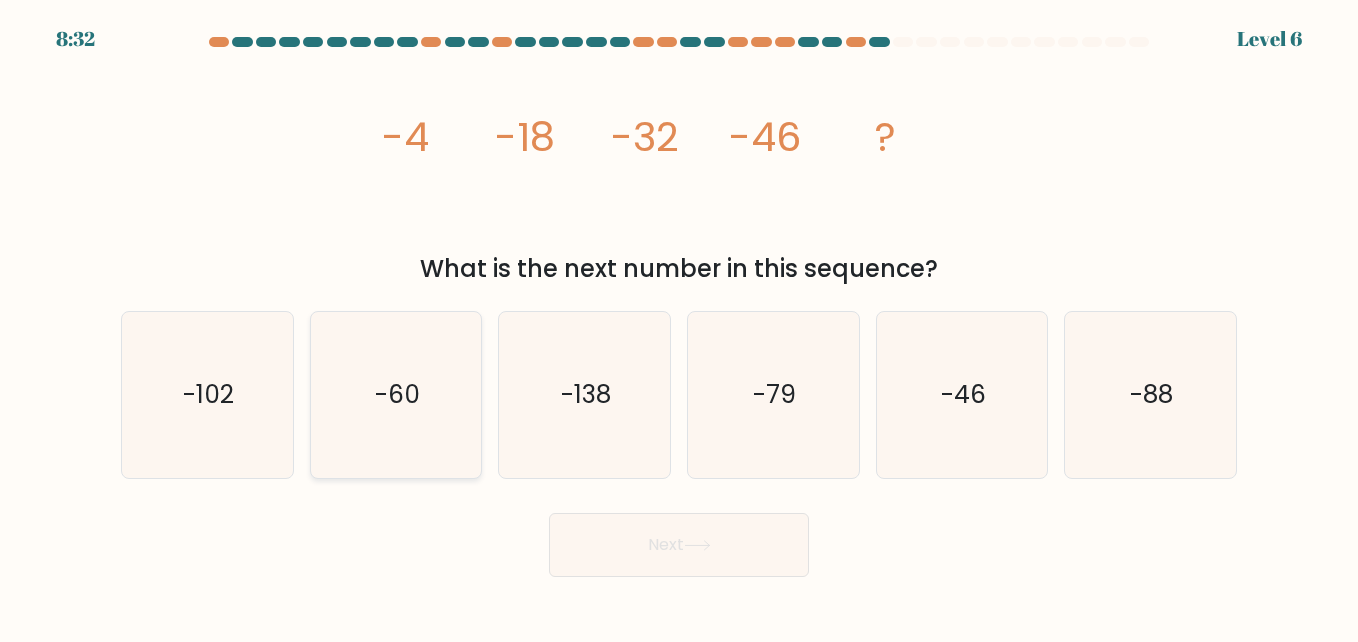 click on "-60" 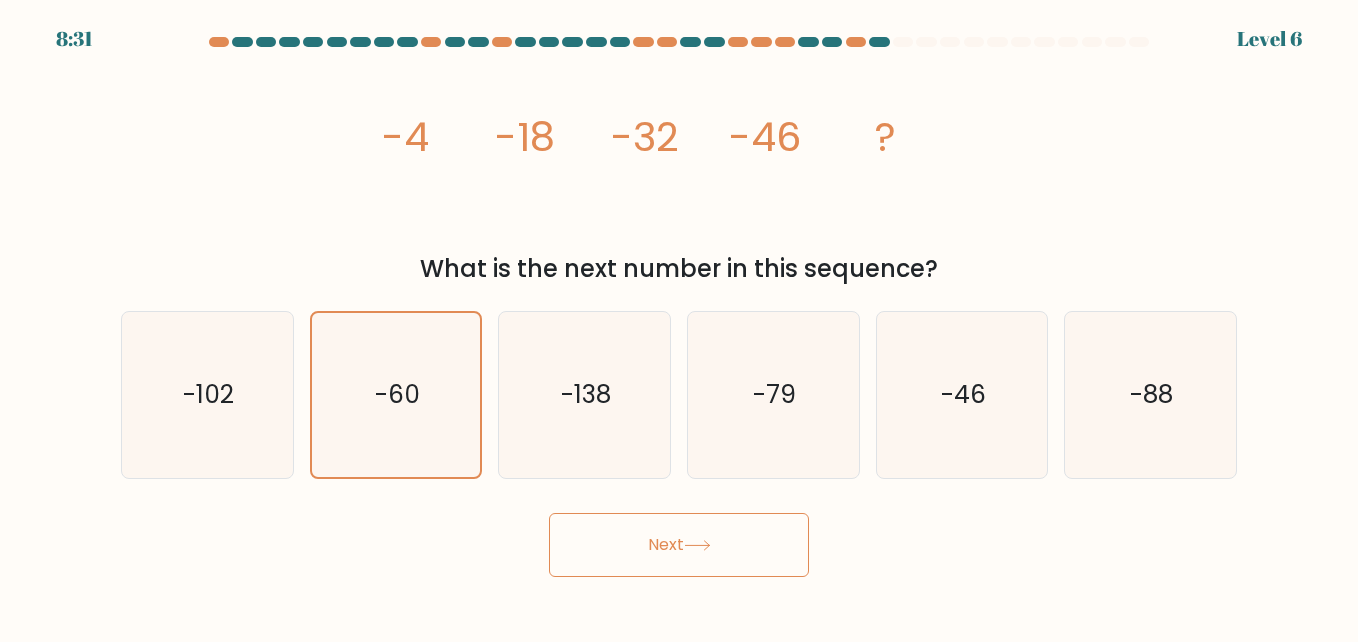click on "Next" at bounding box center [679, 545] 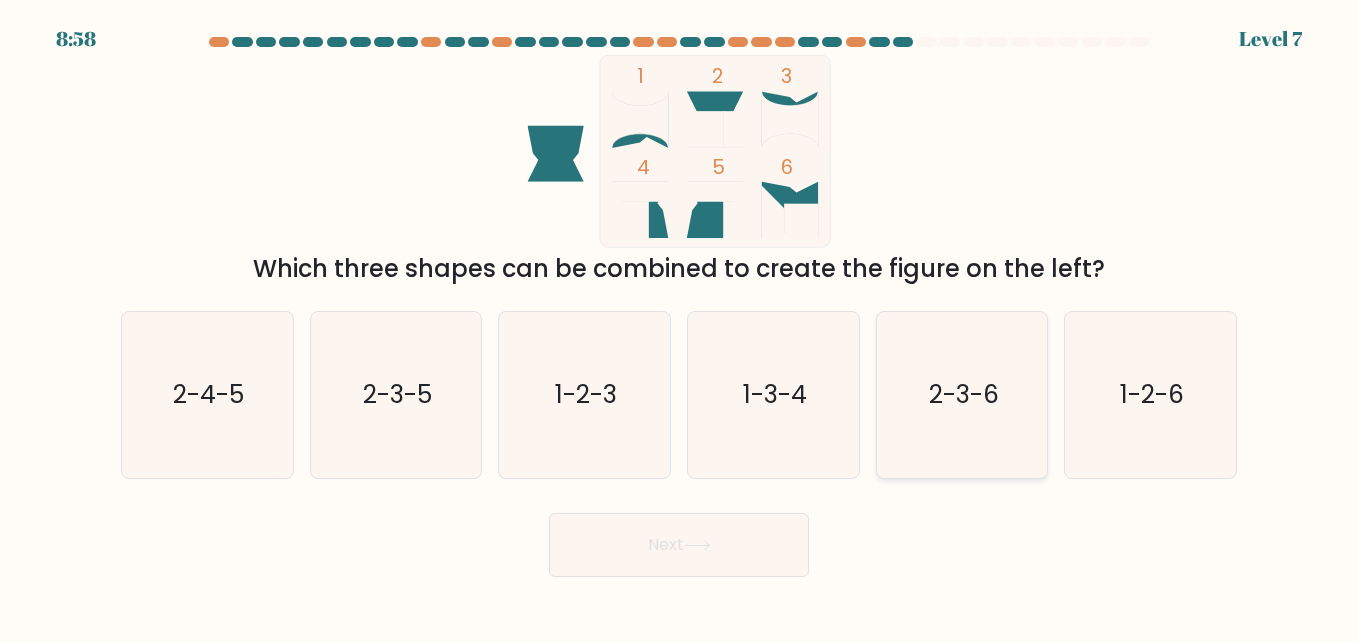 click on "2-3-6" 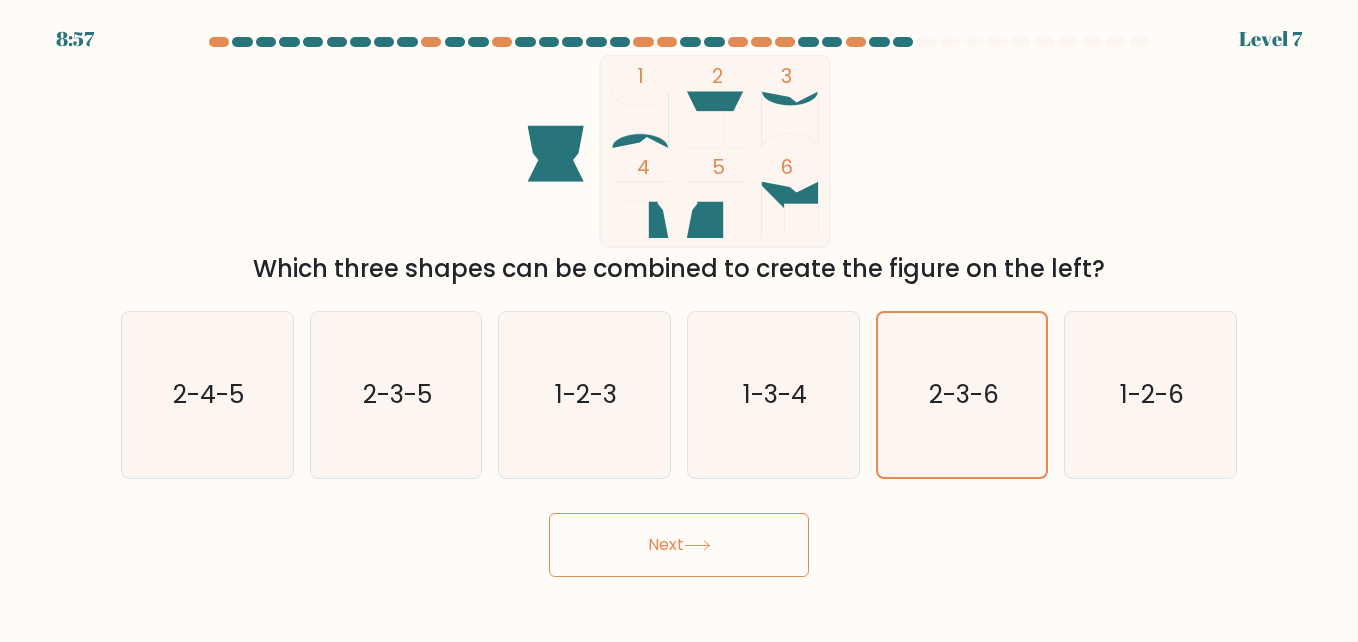 click on "Next" at bounding box center (679, 545) 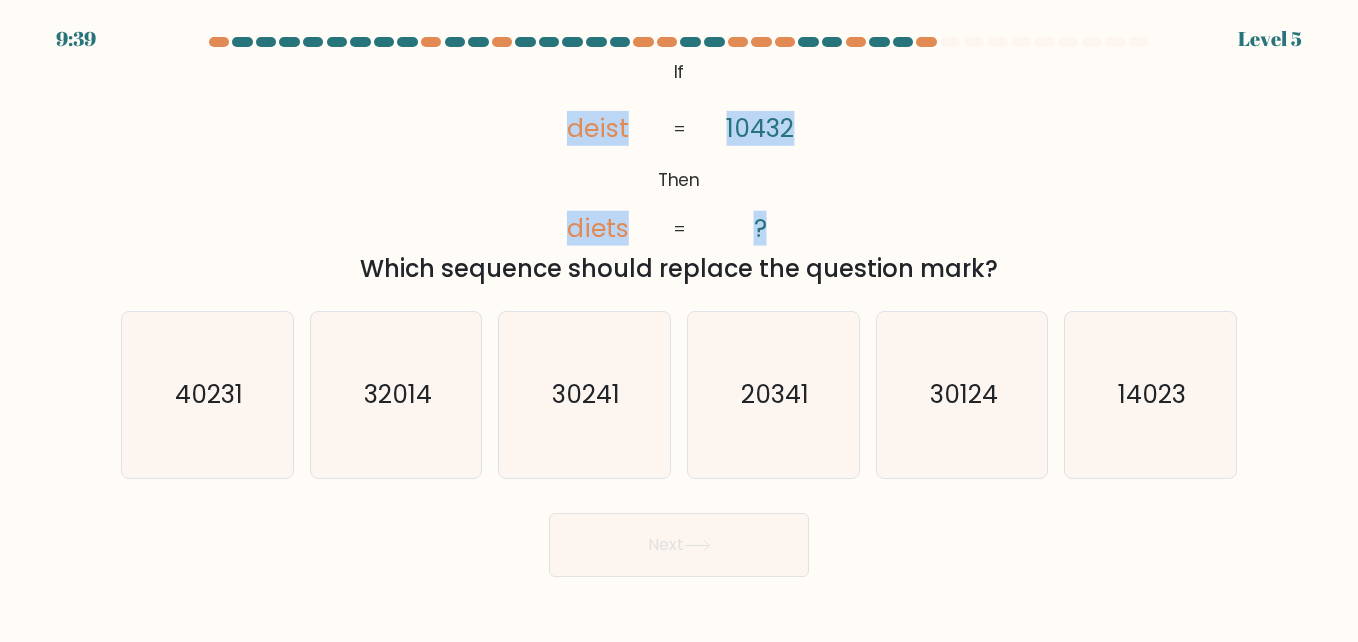 drag, startPoint x: 556, startPoint y: 106, endPoint x: 821, endPoint y: 219, distance: 288.0868 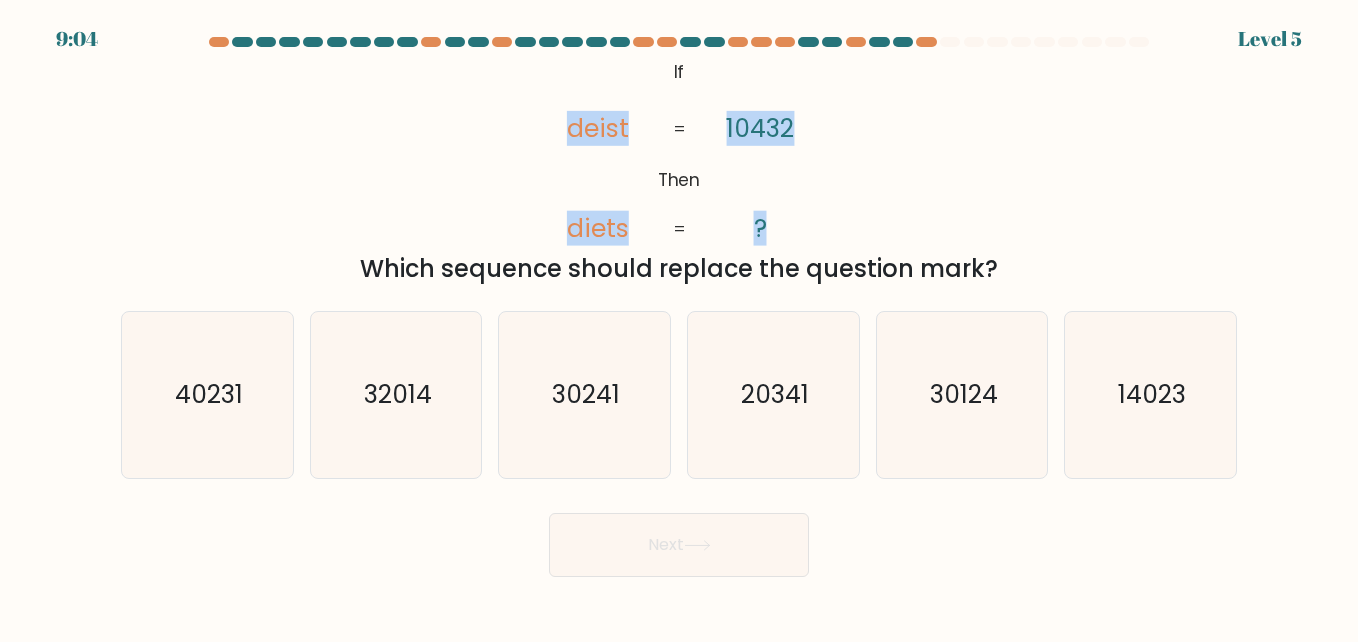 click on "@import url('https://fonts.googleapis.com/css?family=Abril+Fatface:400,100,100italic,300,300italic,400italic,500,500italic,700,700italic,900,900italic');           If       Then       deist       diets       10432       ?       =       =
Which sequence should replace the question mark?" at bounding box center [679, 171] 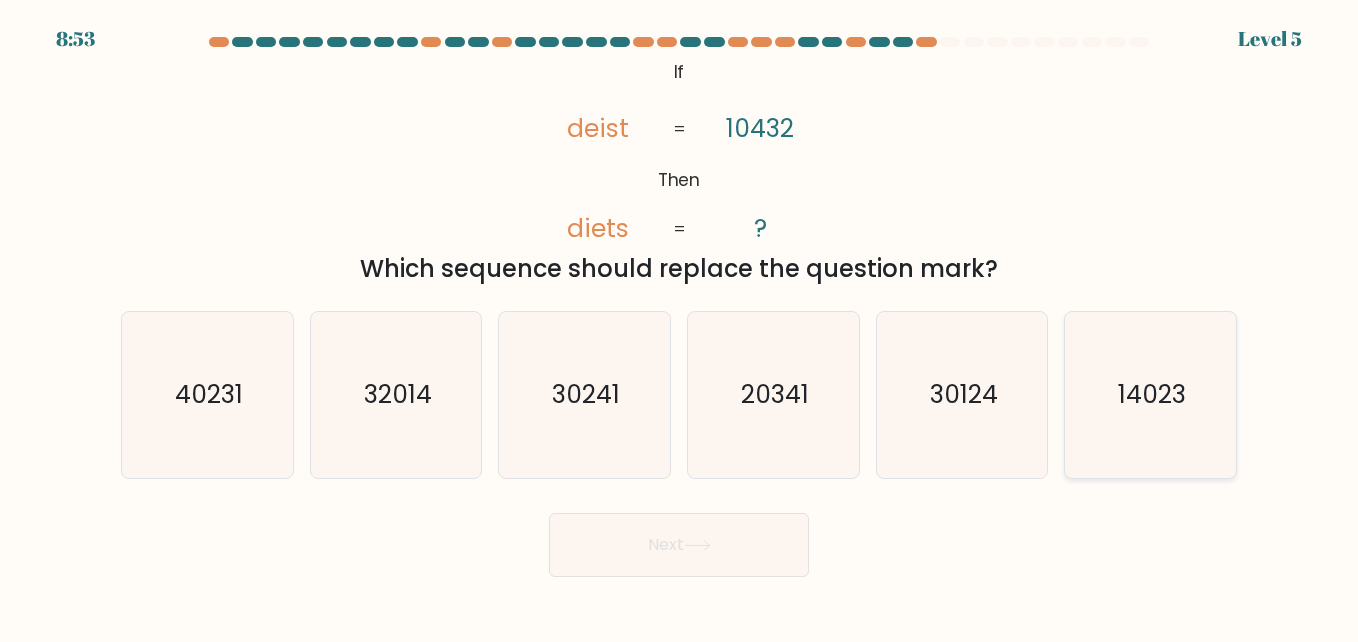 click on "14023" 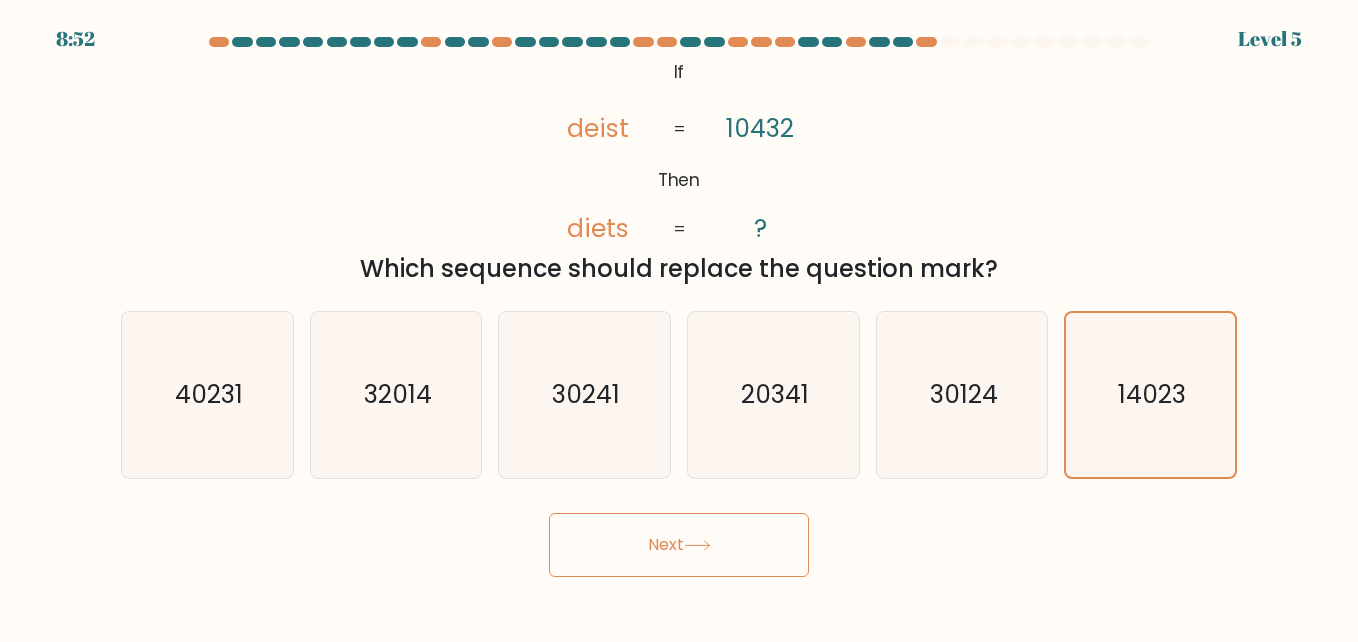 click on "Next" at bounding box center (679, 545) 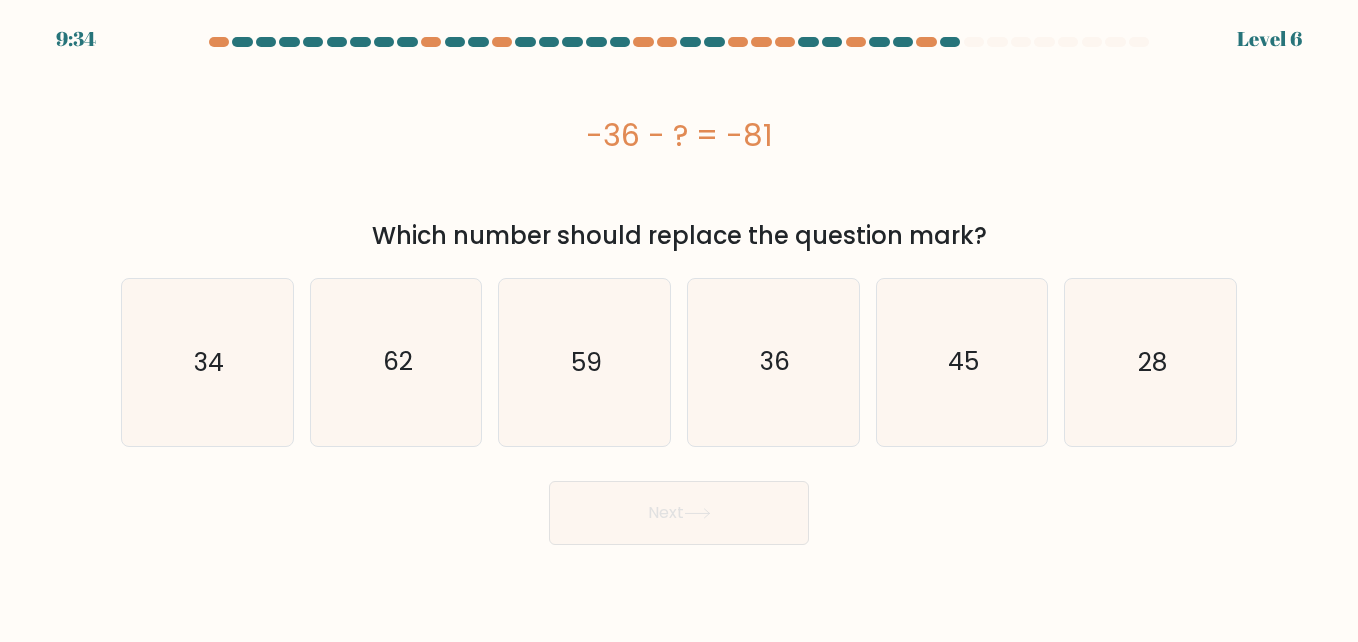 drag, startPoint x: 780, startPoint y: 137, endPoint x: 562, endPoint y: 150, distance: 218.38727 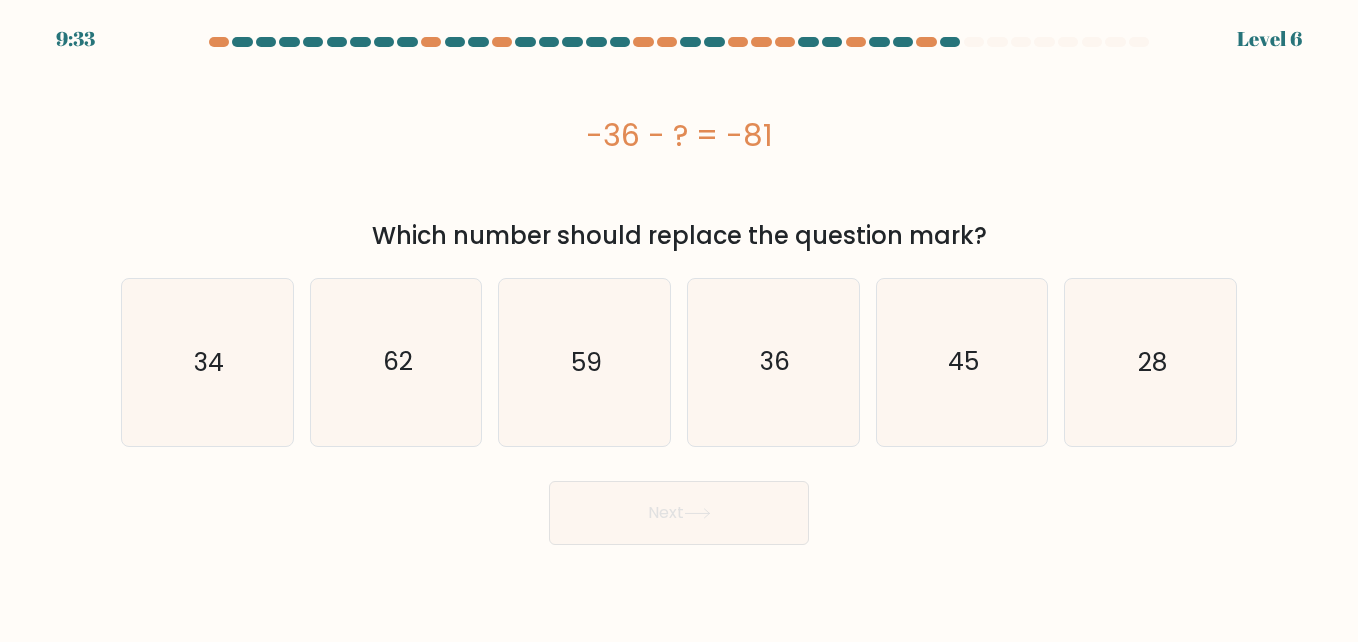copy on "-36 - ?  = -81" 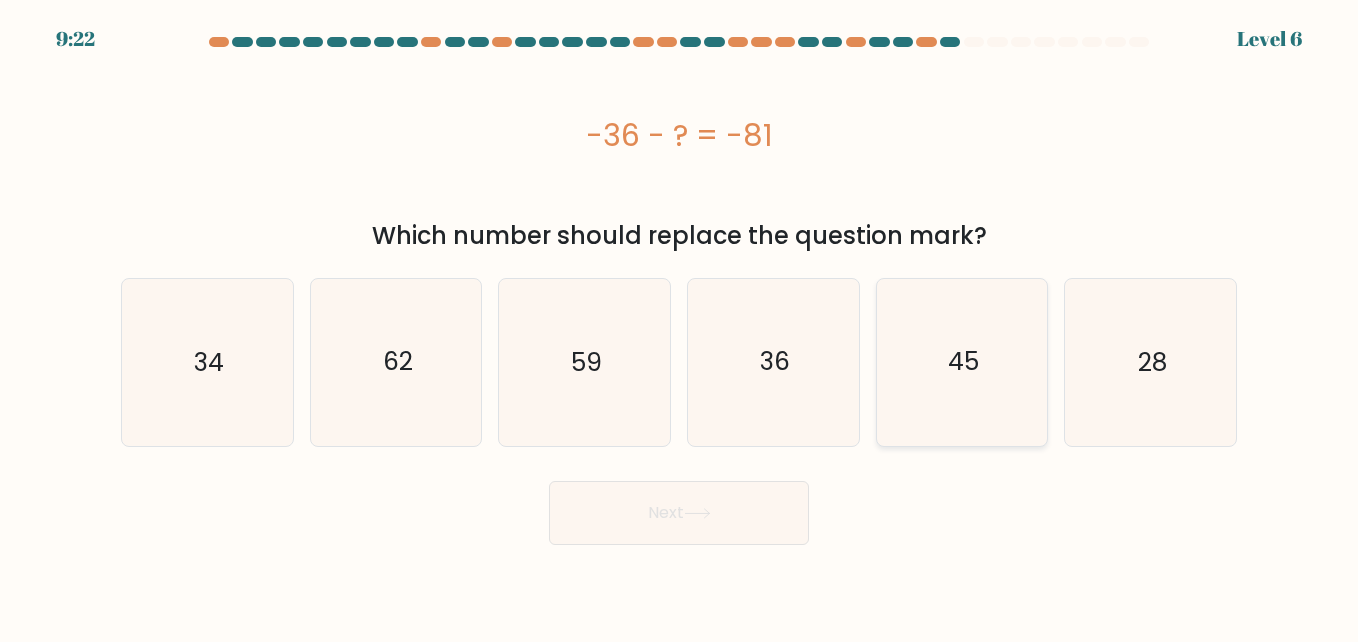 click on "45" 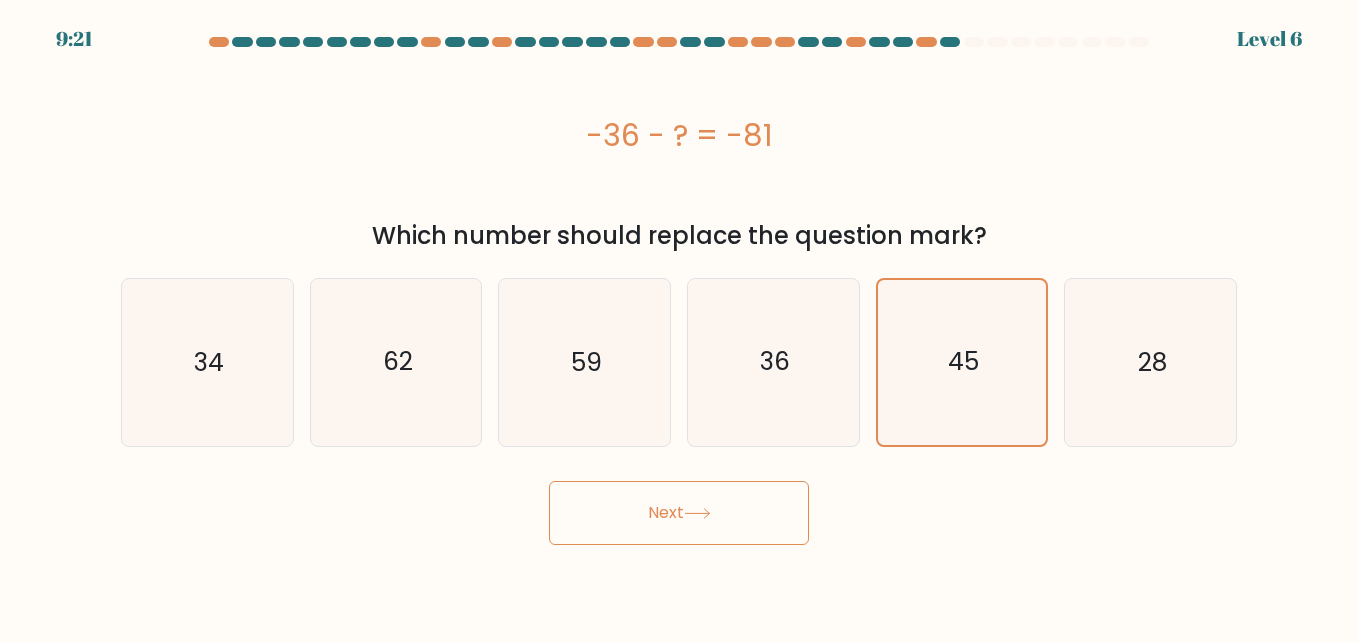 click on "Next" at bounding box center [679, 513] 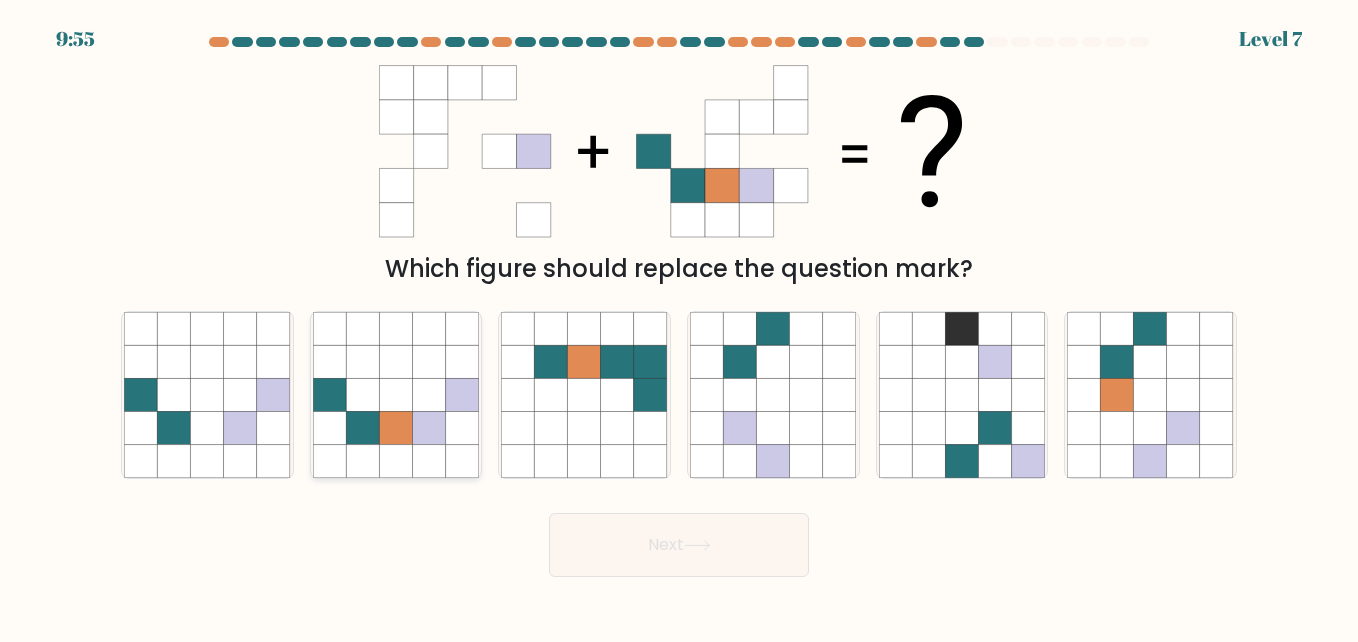 click 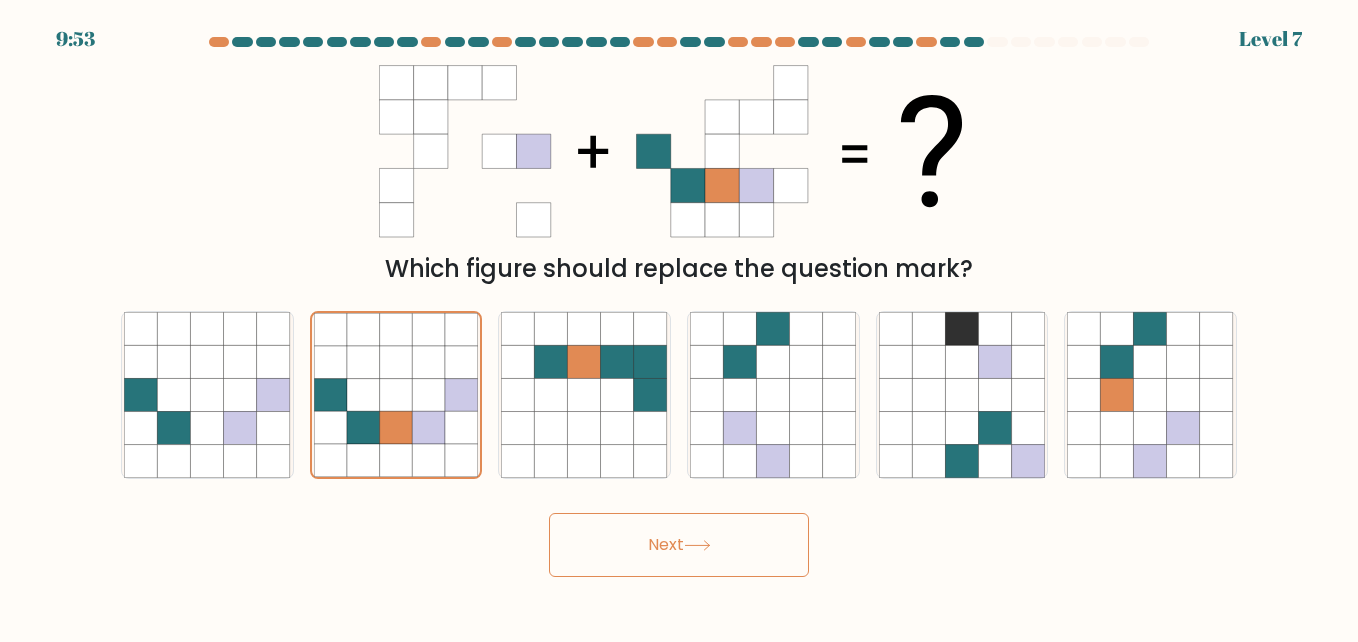 click on "9:53
Level 7" at bounding box center [679, 321] 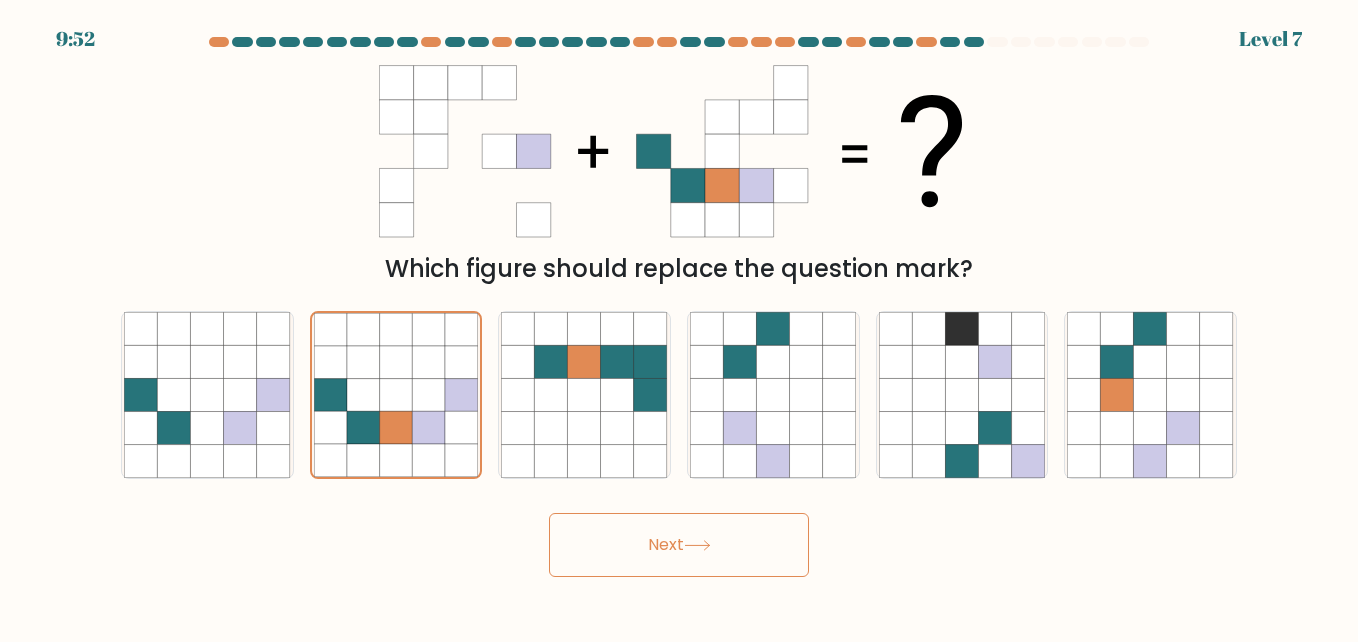 click on "Next" at bounding box center [679, 545] 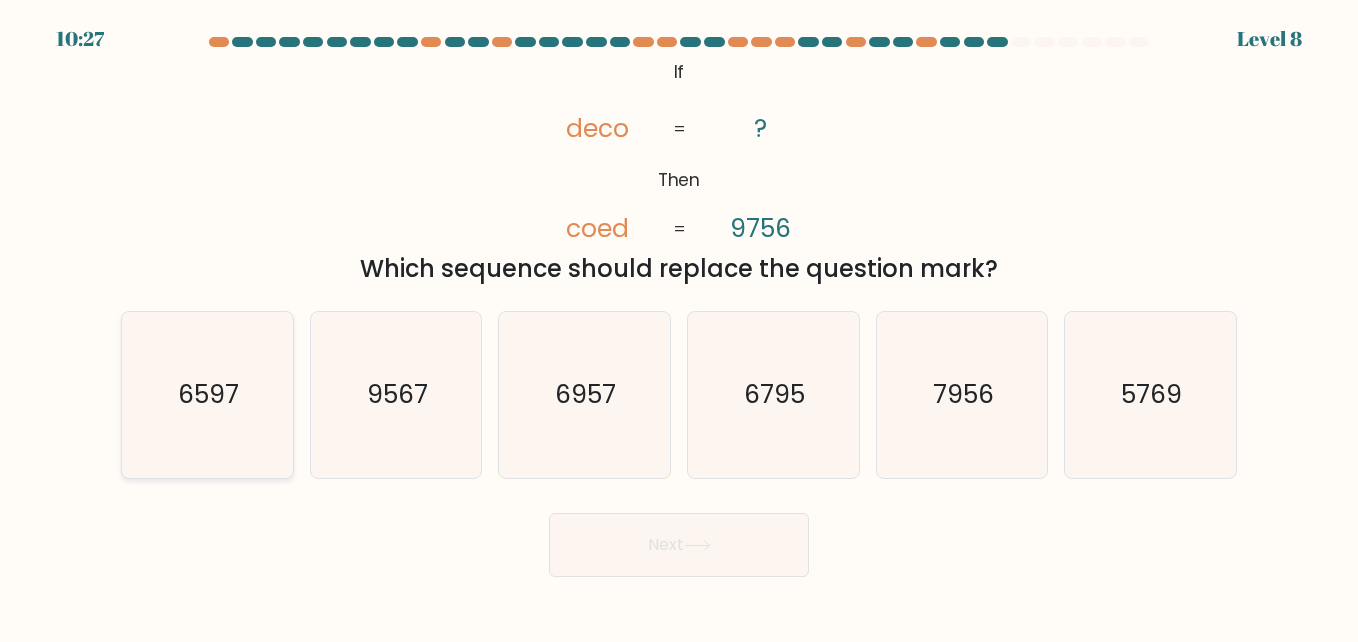 click on "6597" 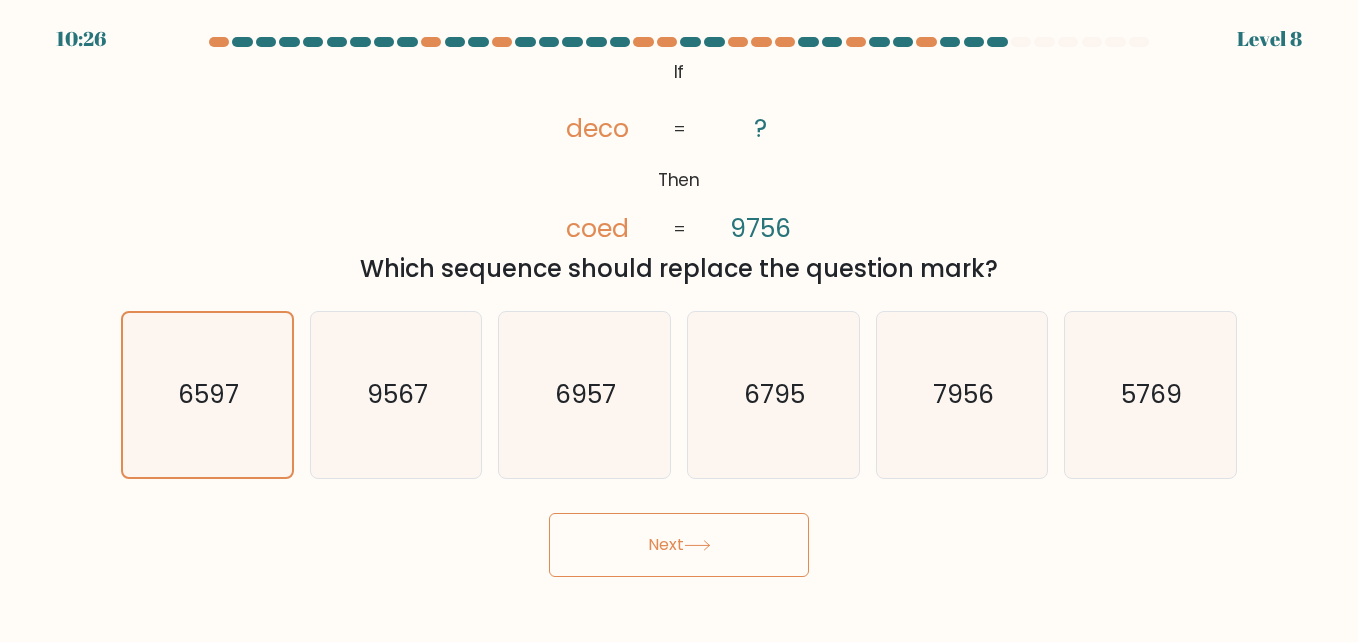 click on "Next" at bounding box center (679, 545) 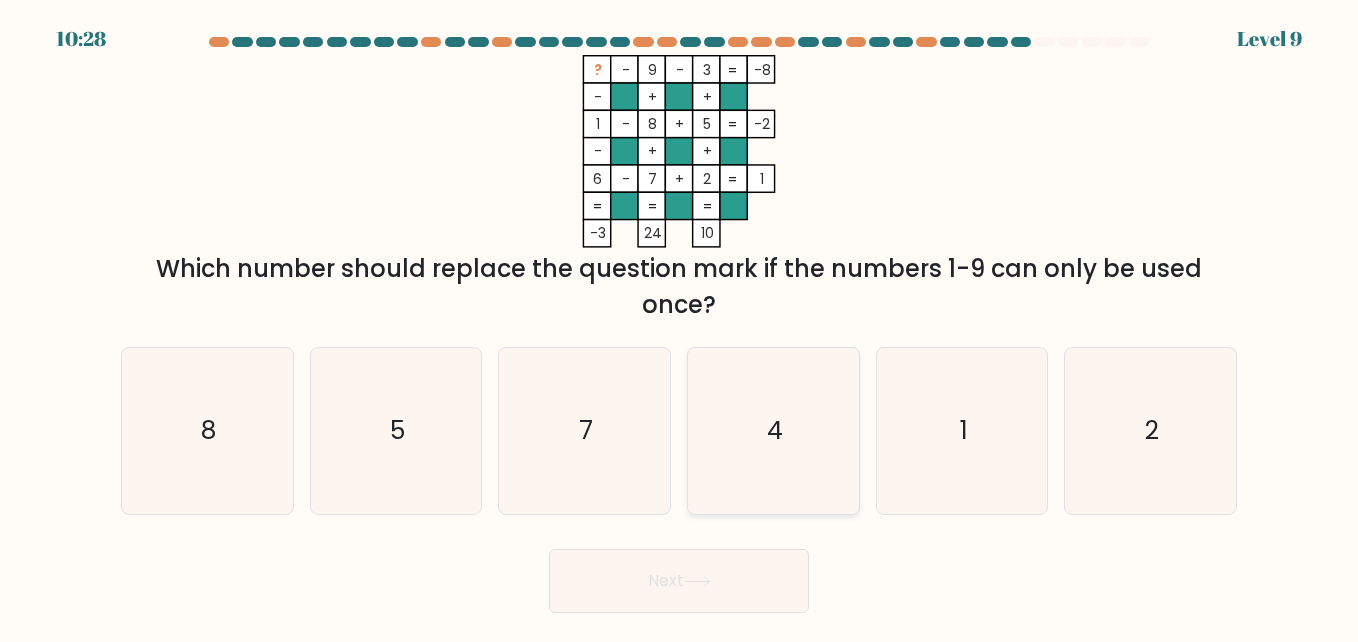 click on "4" 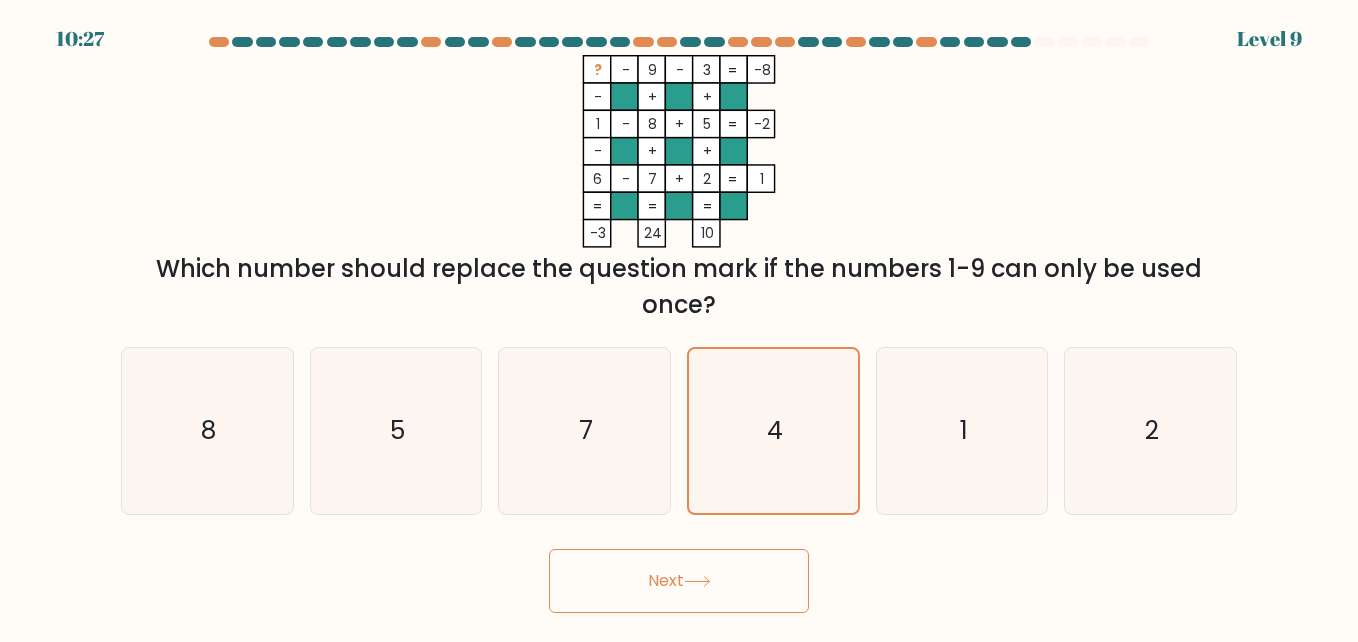 click on "Next" at bounding box center (679, 581) 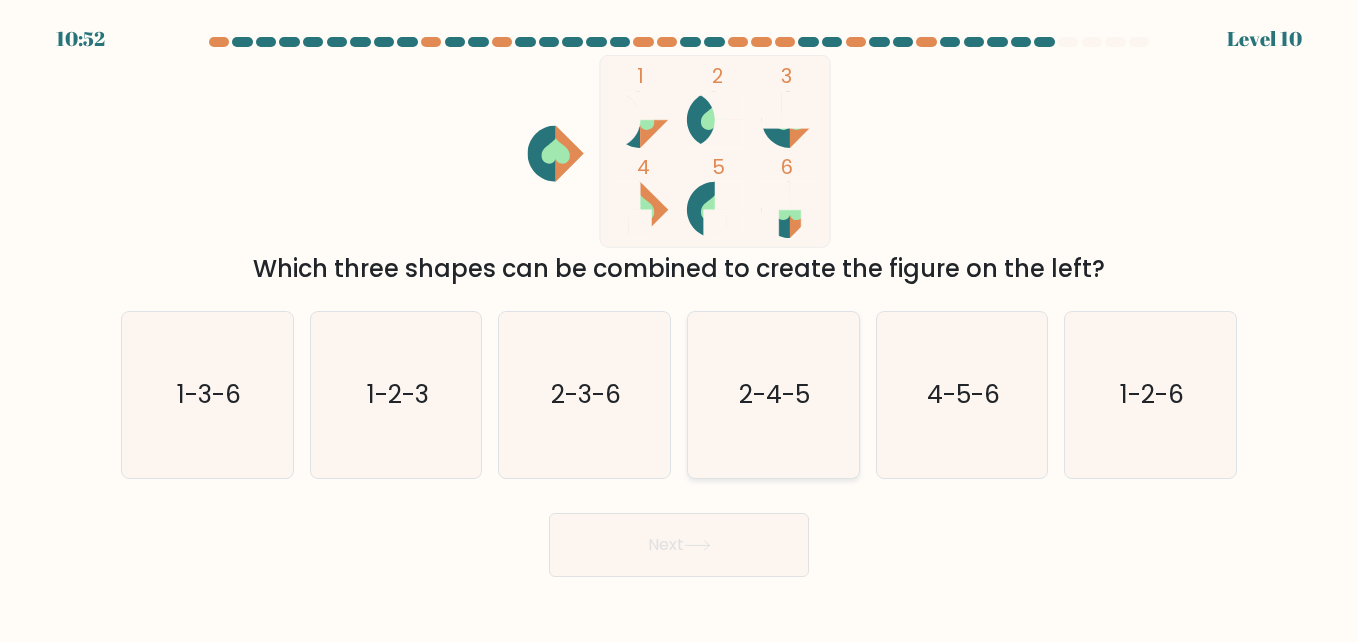 click on "2-4-5" 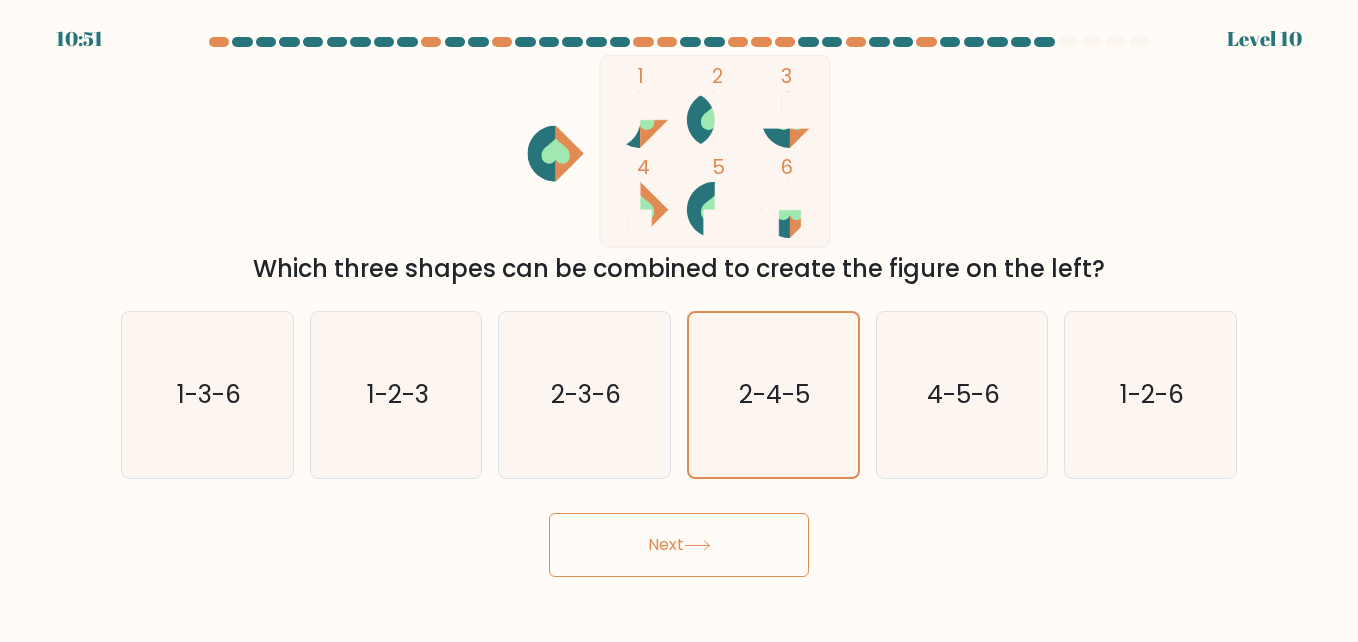 click on "Next" at bounding box center (679, 545) 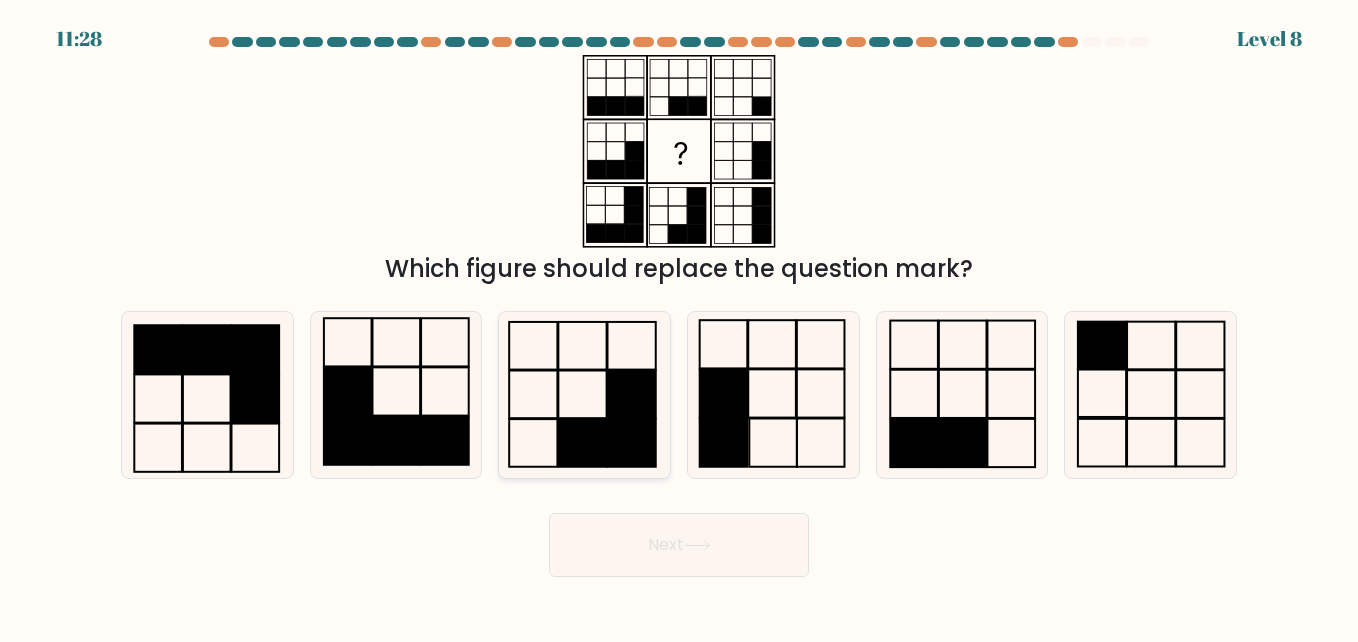 click 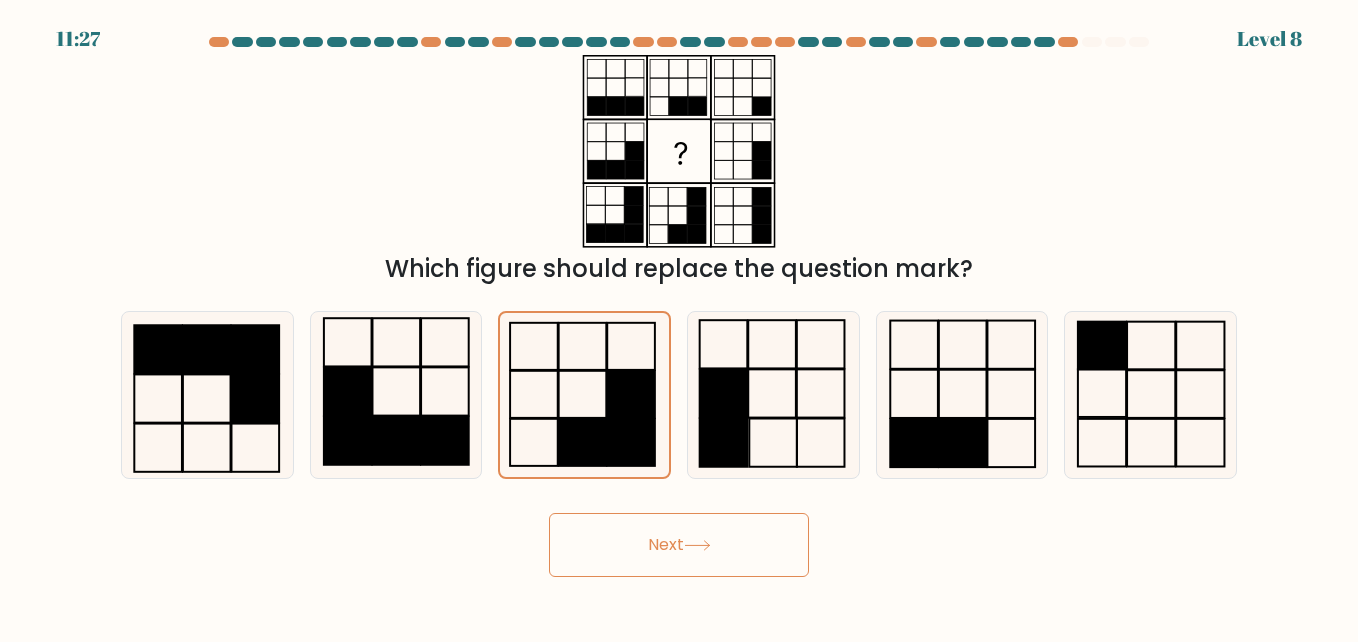 click on "Next" at bounding box center (679, 545) 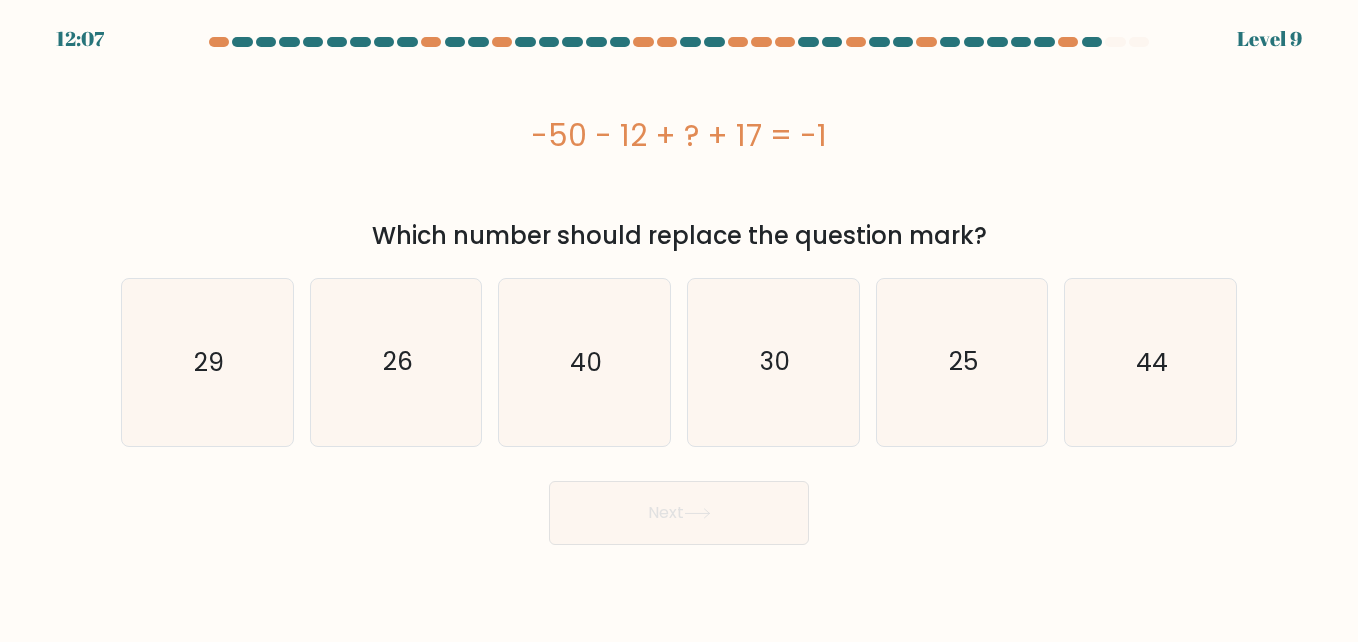 drag, startPoint x: 509, startPoint y: 146, endPoint x: 853, endPoint y: 174, distance: 345.13766 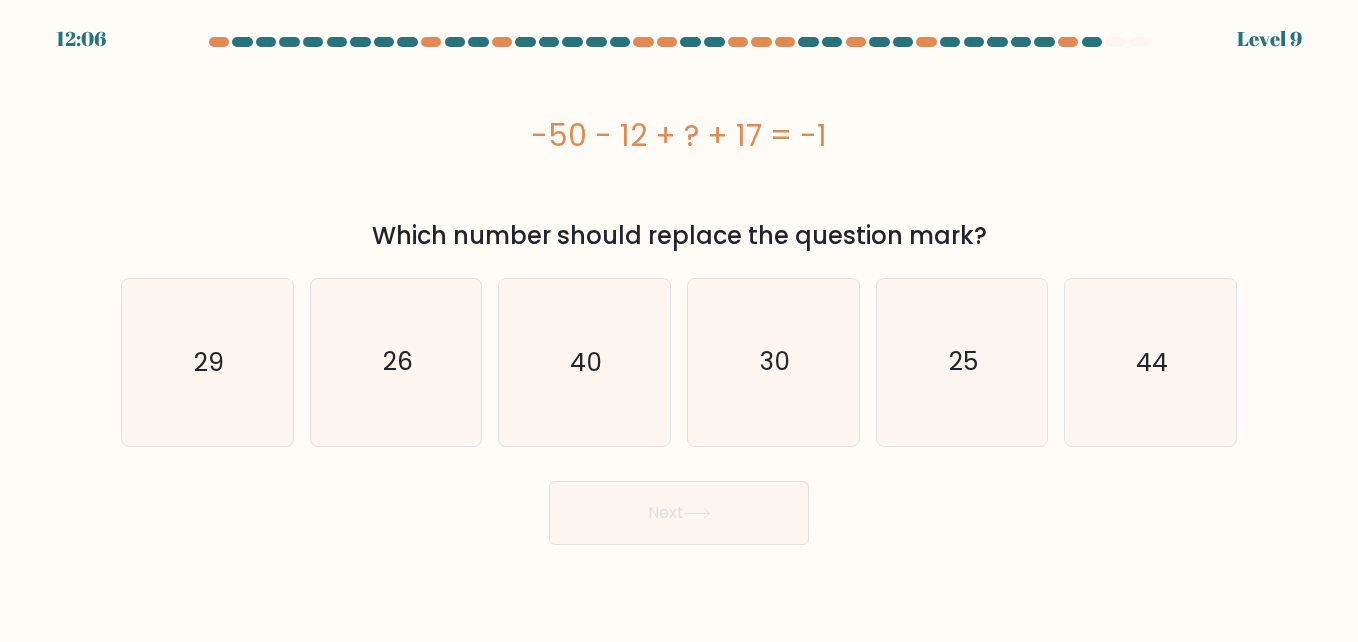 copy on "-50 - 12 + ? + 17 = -1" 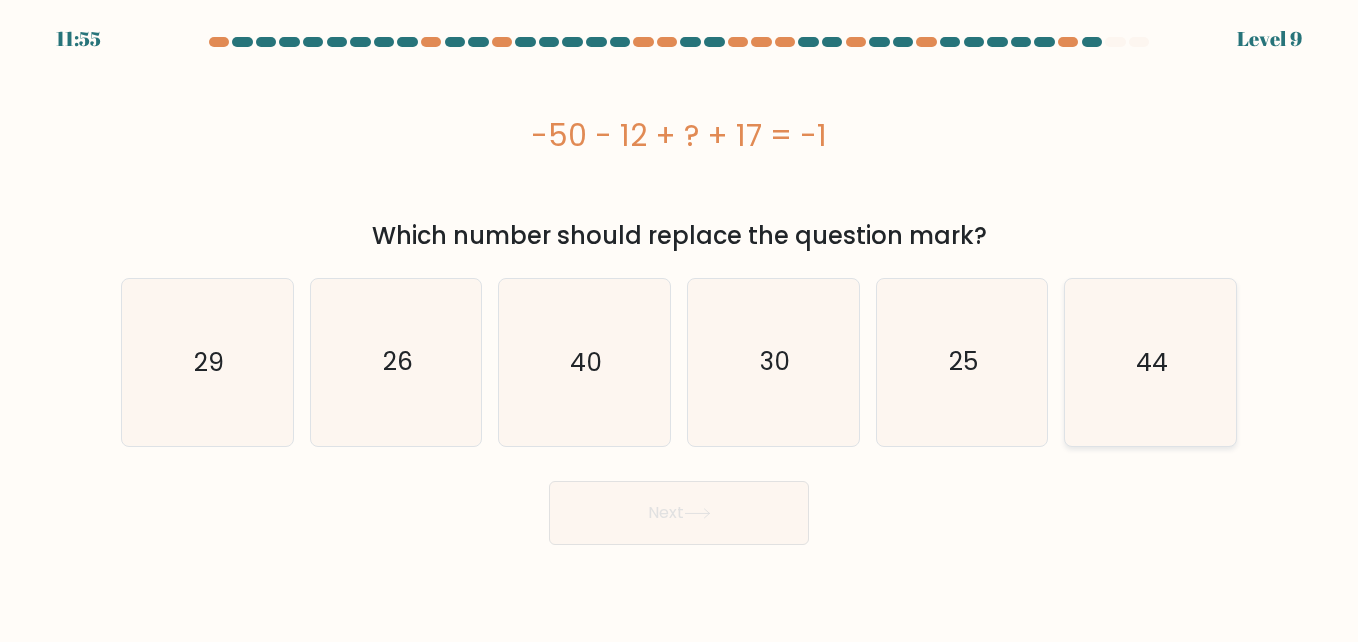 click on "44" 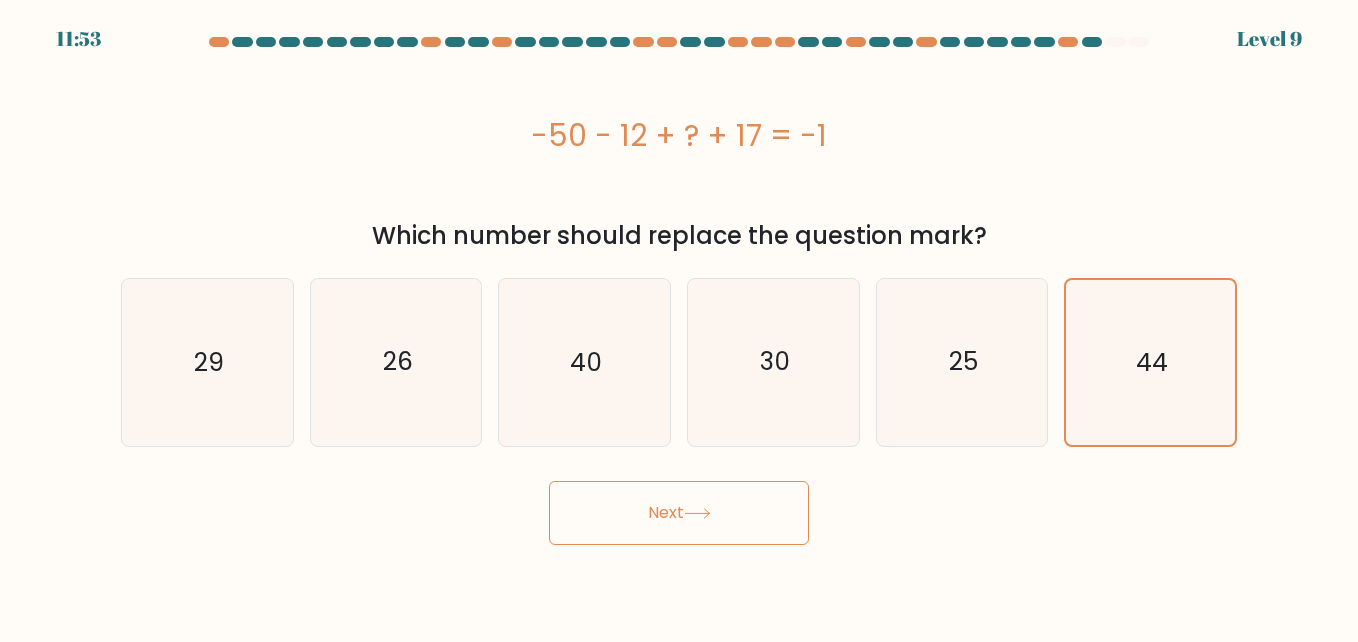 click on "Next" at bounding box center (679, 513) 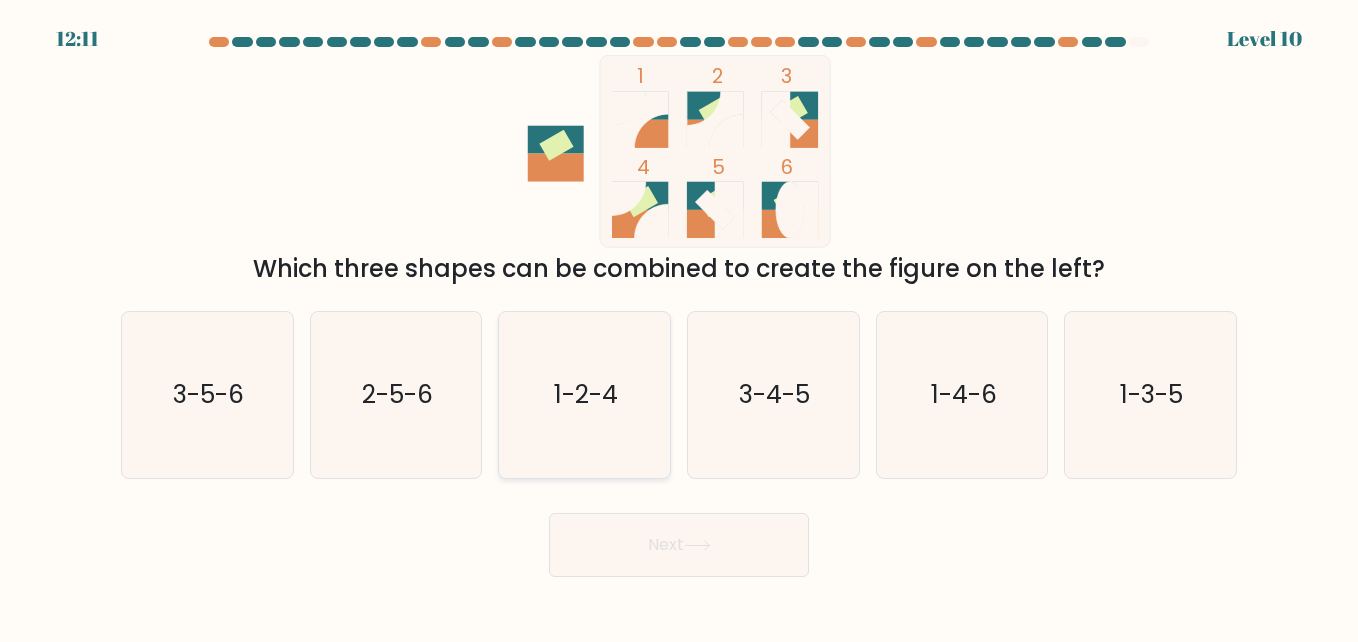 click on "1-2-4" 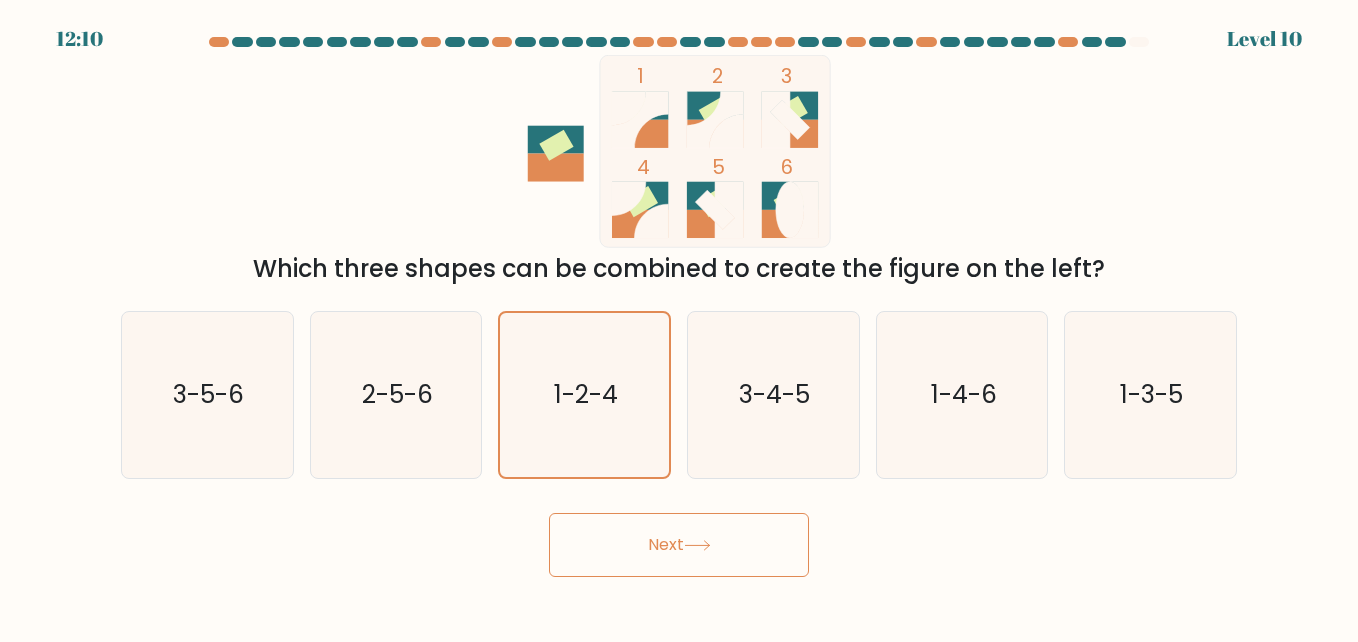 click on "Next" at bounding box center [679, 545] 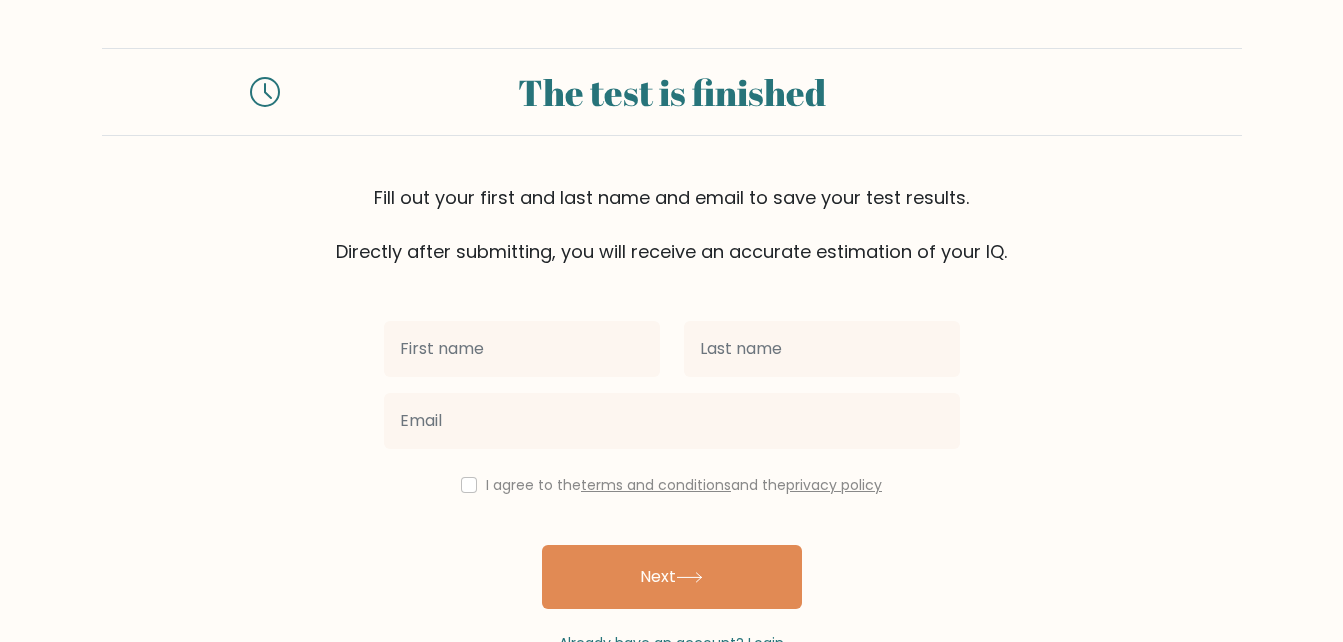 scroll, scrollTop: 0, scrollLeft: 0, axis: both 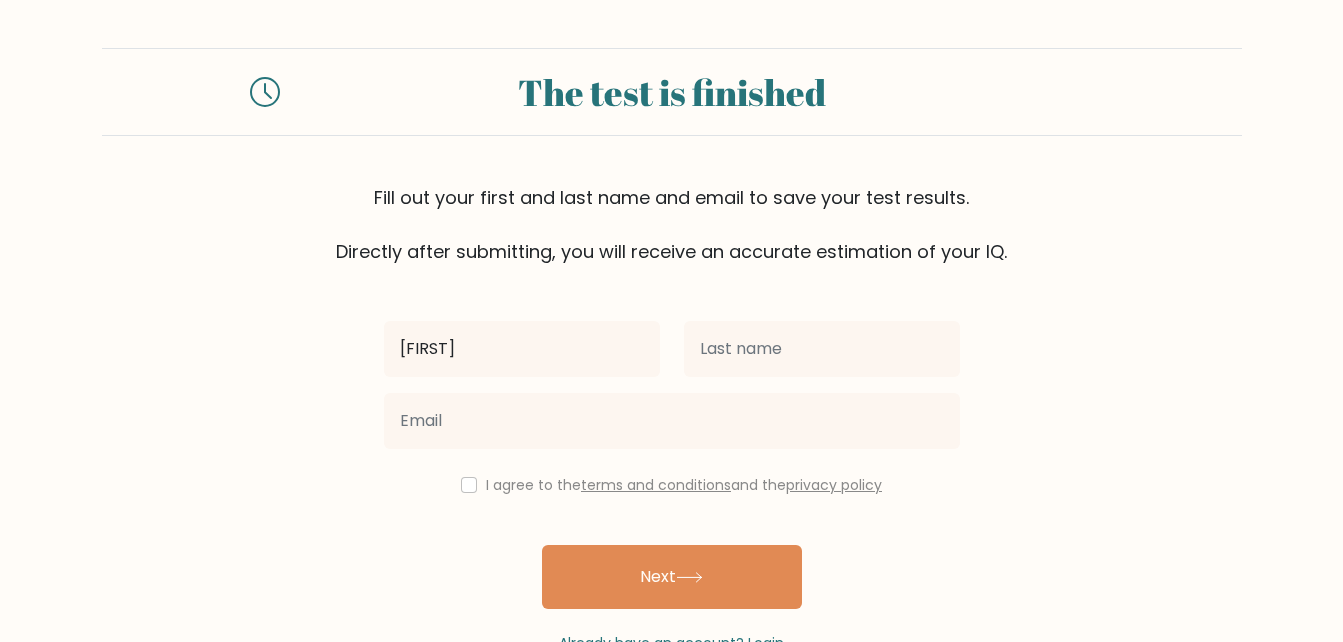 type on "[FIRST]" 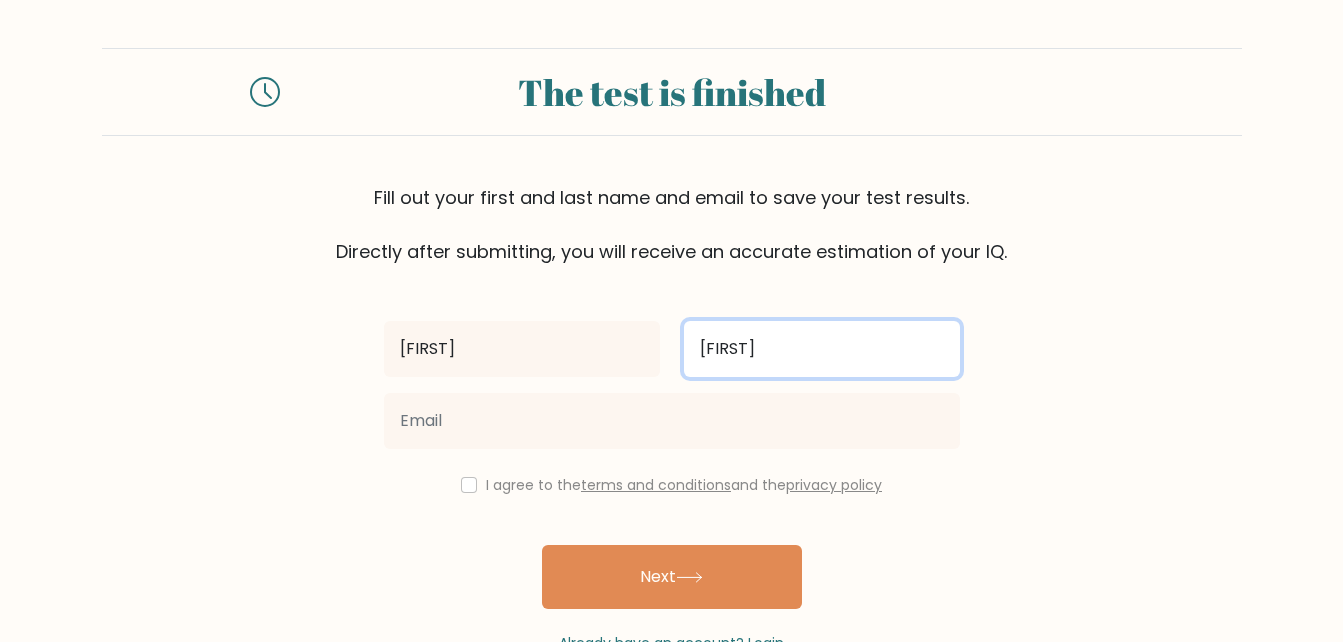 type on "r" 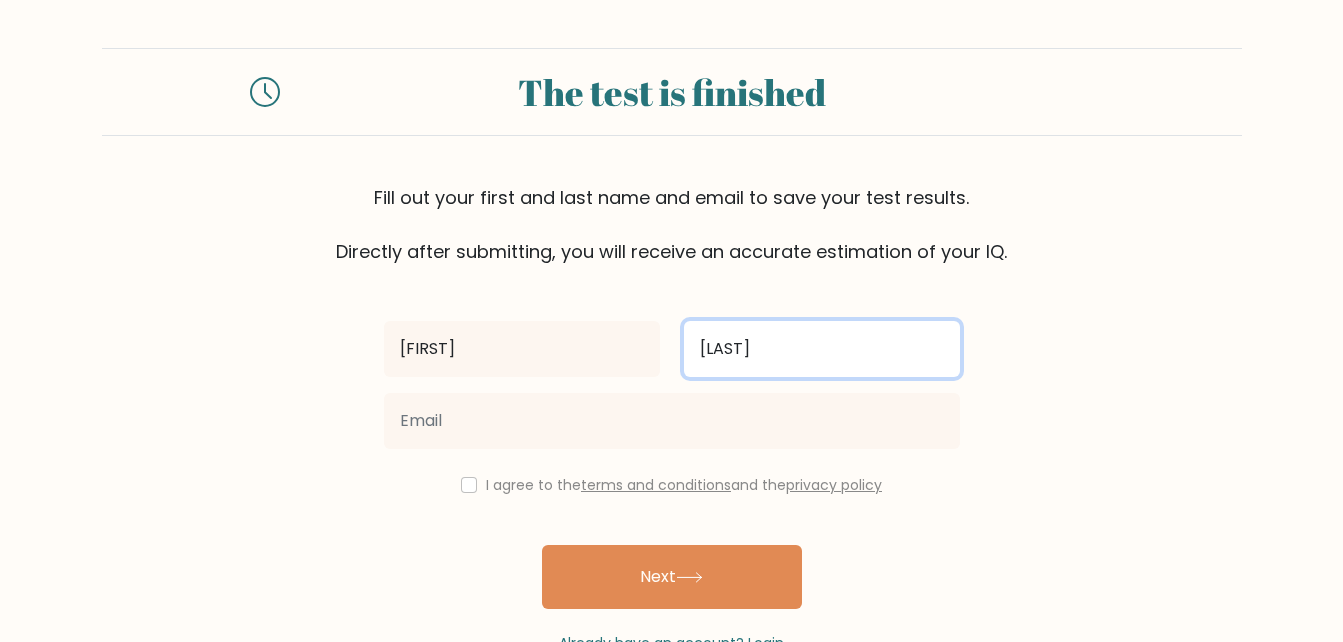 type on "Russel" 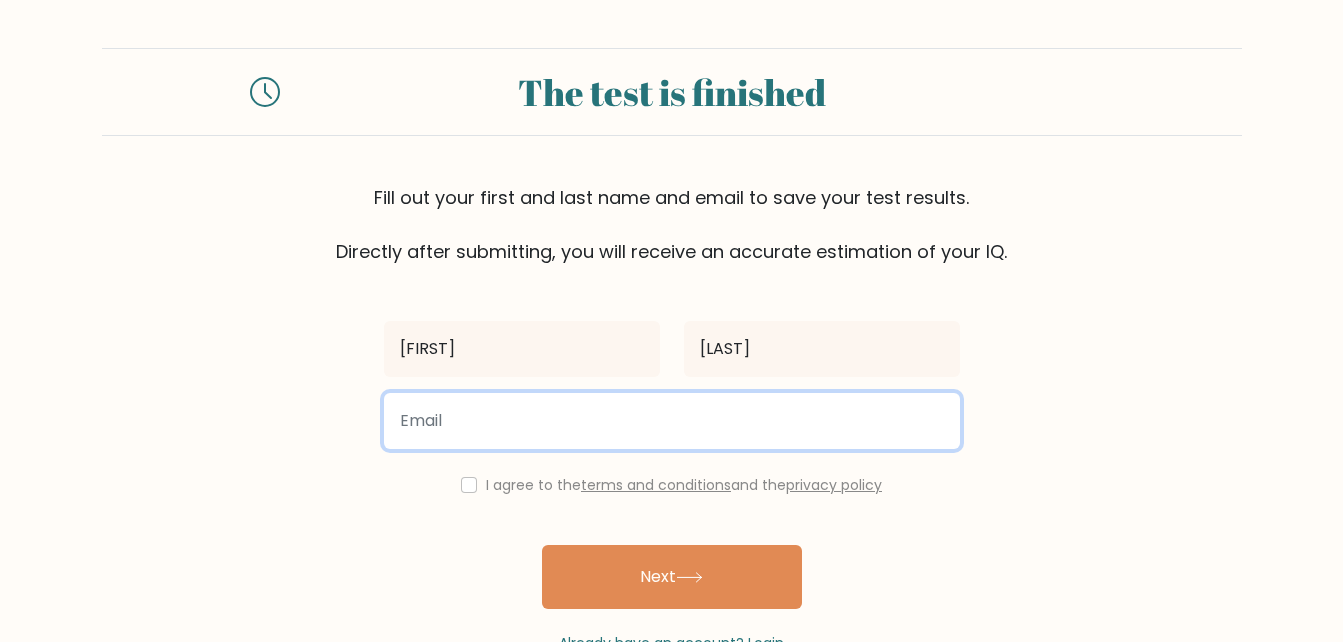 click at bounding box center [672, 421] 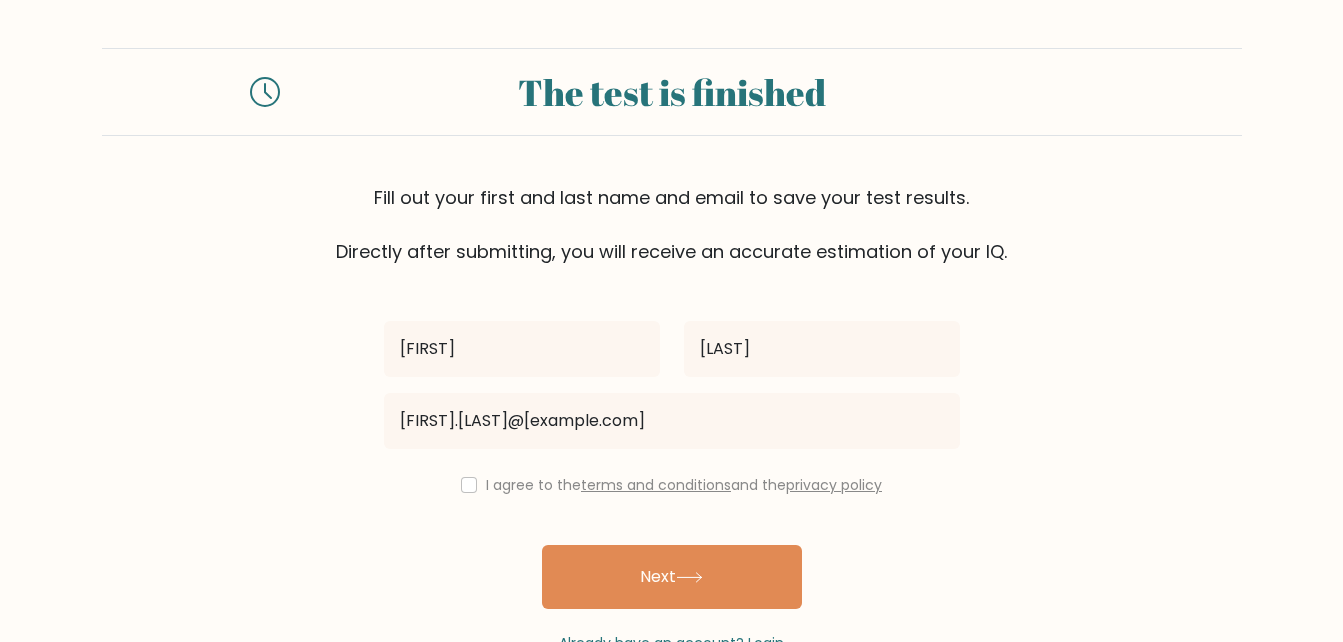click on "I agree to the  terms and conditions  and the  privacy policy" at bounding box center [672, 485] 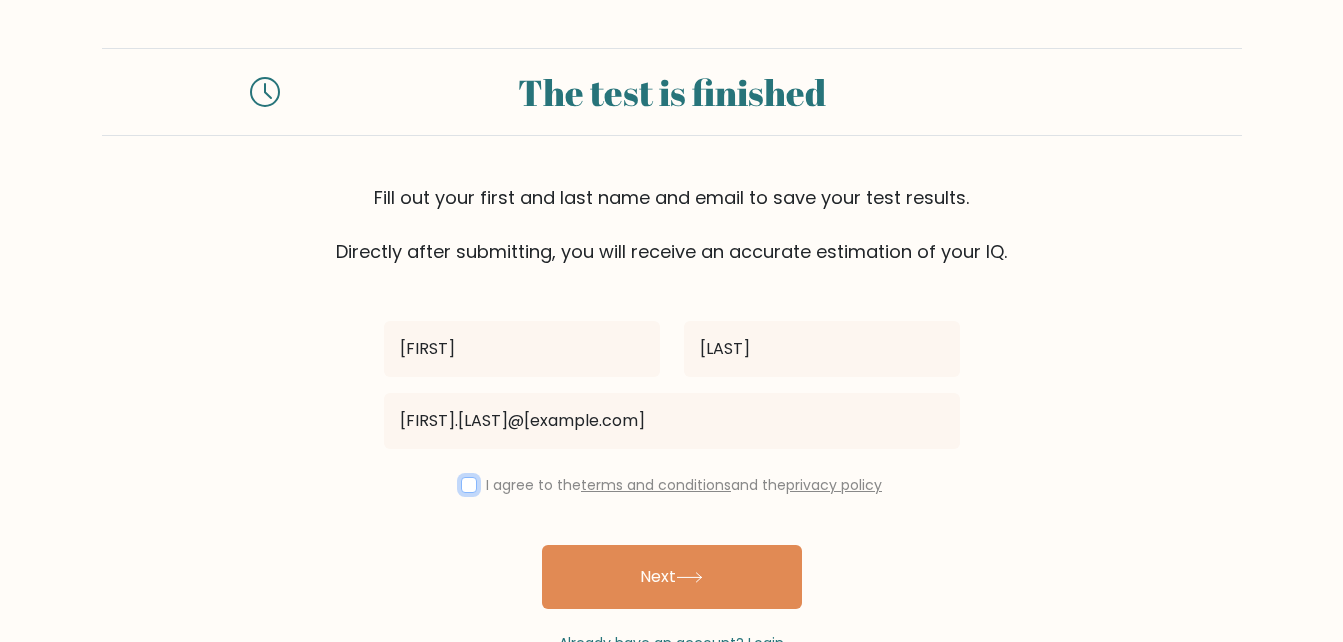 click at bounding box center (469, 485) 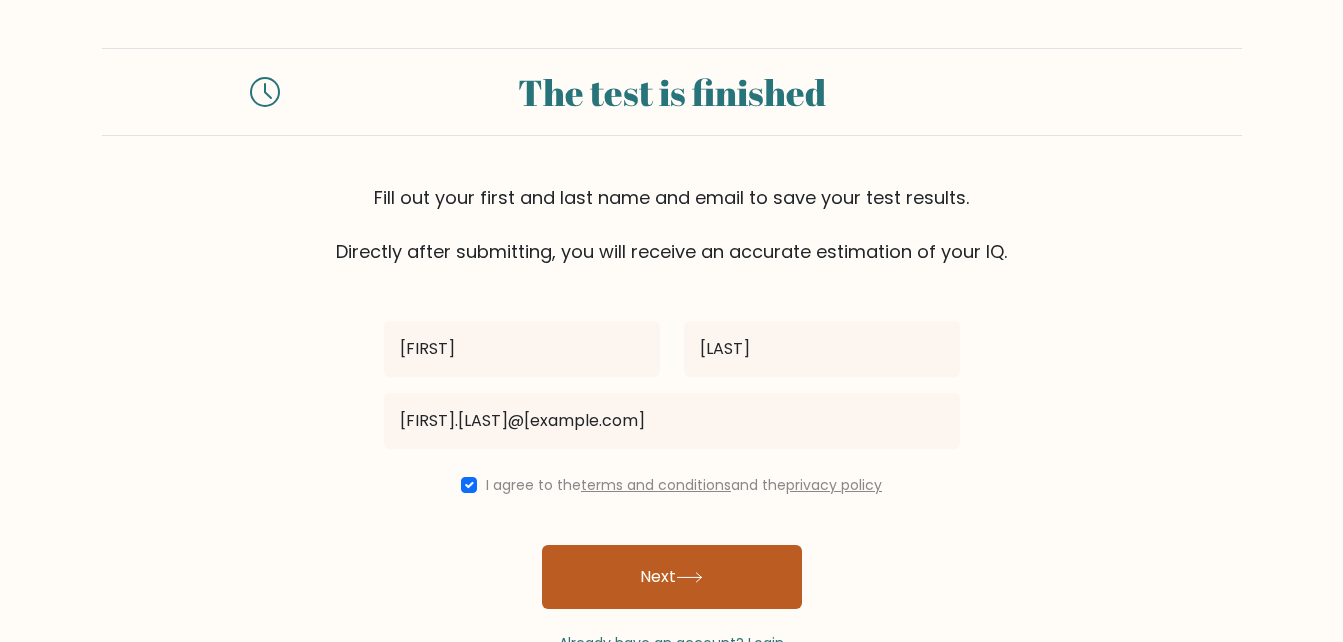 click on "Next" at bounding box center [672, 577] 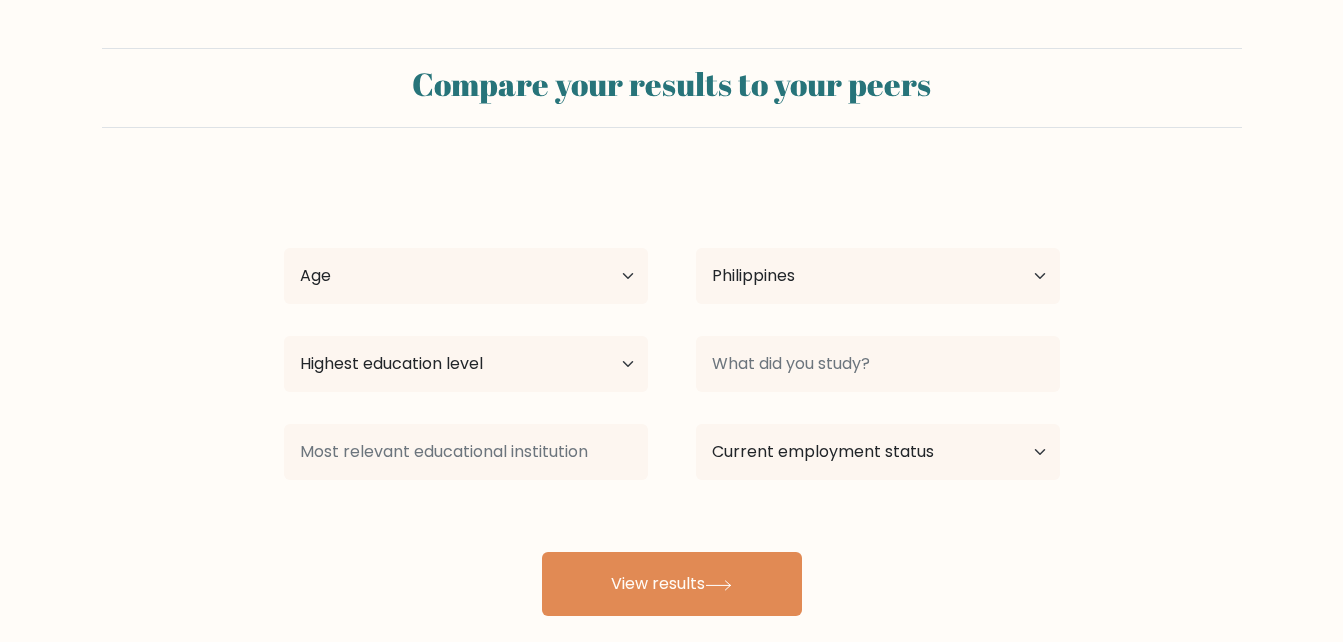 select on "PH" 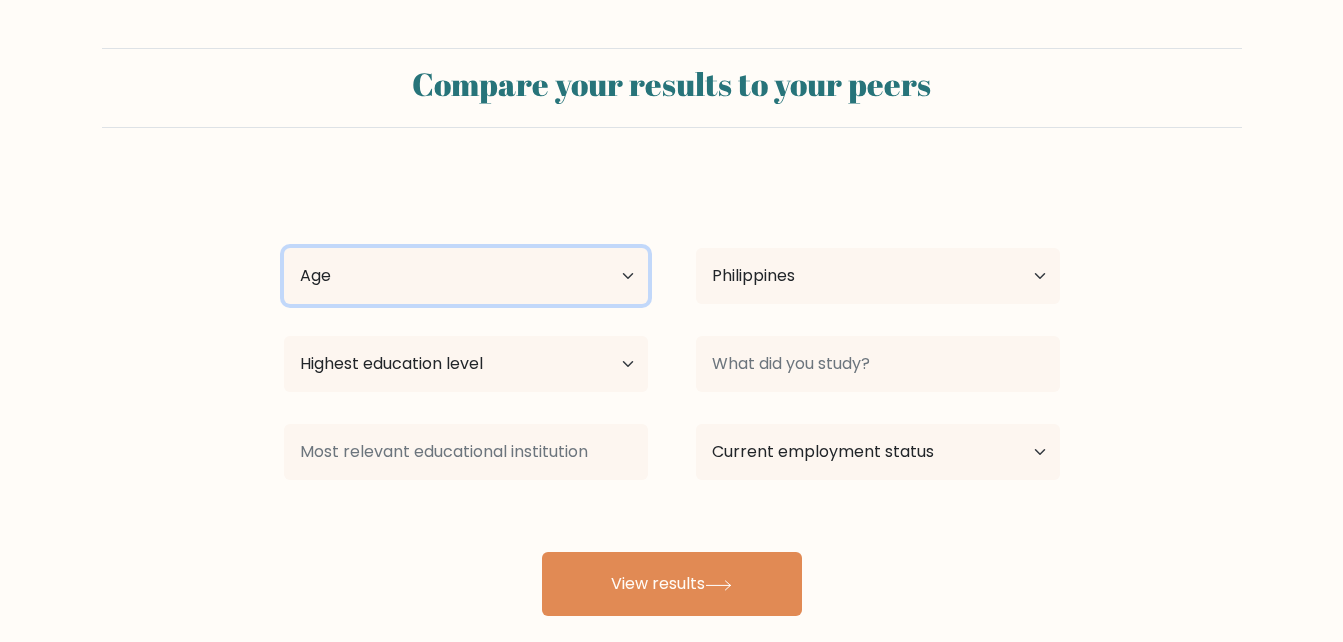 click on "Age
Under 18 years old
18-24 years old
25-34 years old
35-44 years old
45-54 years old
55-64 years old
65 years old and above" at bounding box center (466, 276) 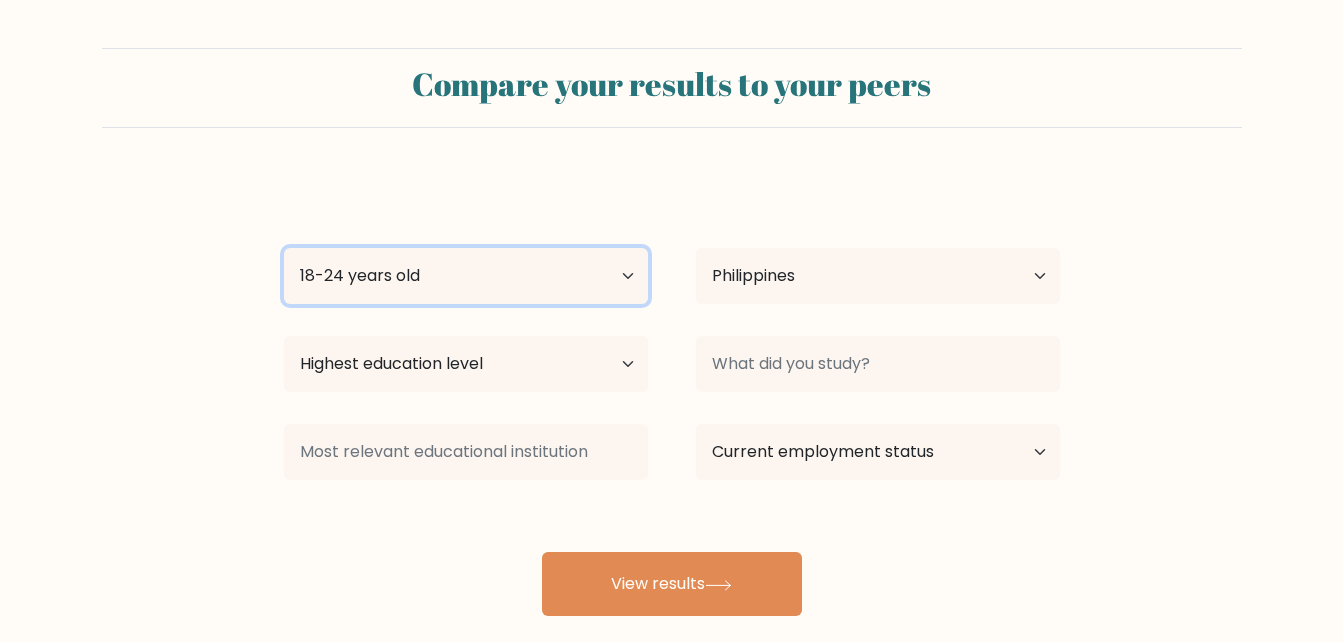 click on "Age
Under 18 years old
18-24 years old
25-34 years old
35-44 years old
45-54 years old
55-64 years old
65 years old and above" at bounding box center (466, 276) 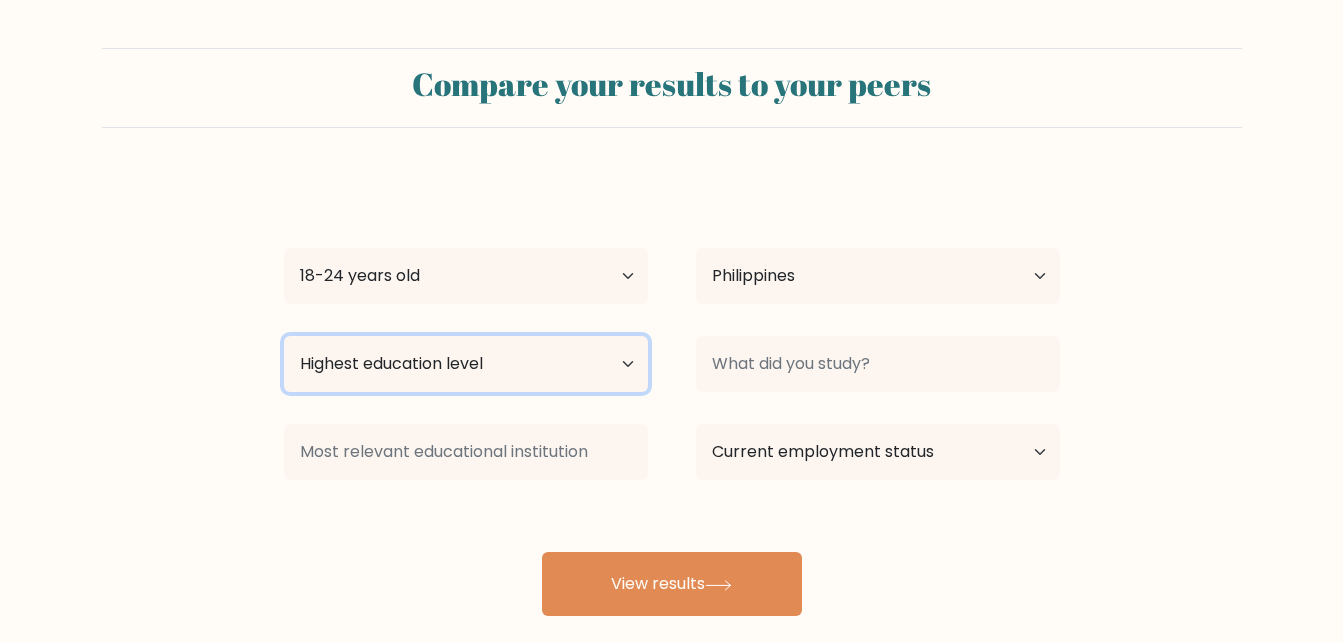 click on "Highest education level
No schooling
Primary
Lower Secondary
Upper Secondary
Occupation Specific
Bachelor's degree
Master's degree
Doctoral degree" at bounding box center (466, 364) 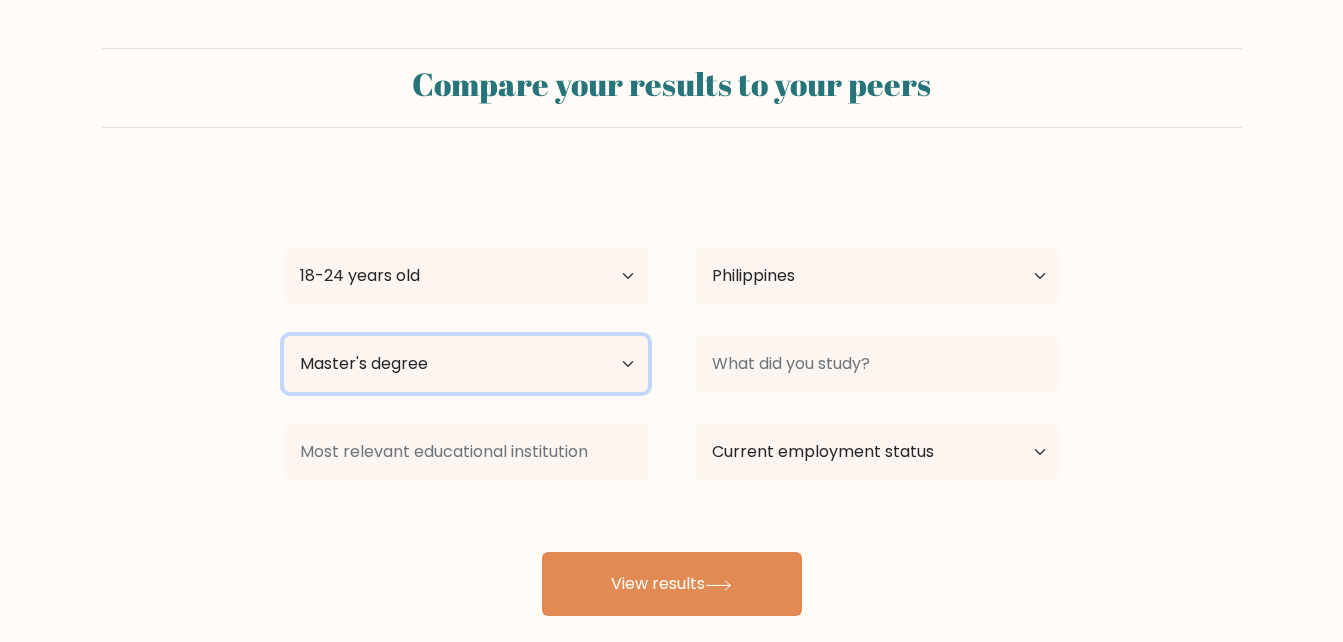 click on "Highest education level
No schooling
Primary
Lower Secondary
Upper Secondary
Occupation Specific
Bachelor's degree
Master's degree
Doctoral degree" at bounding box center (466, 364) 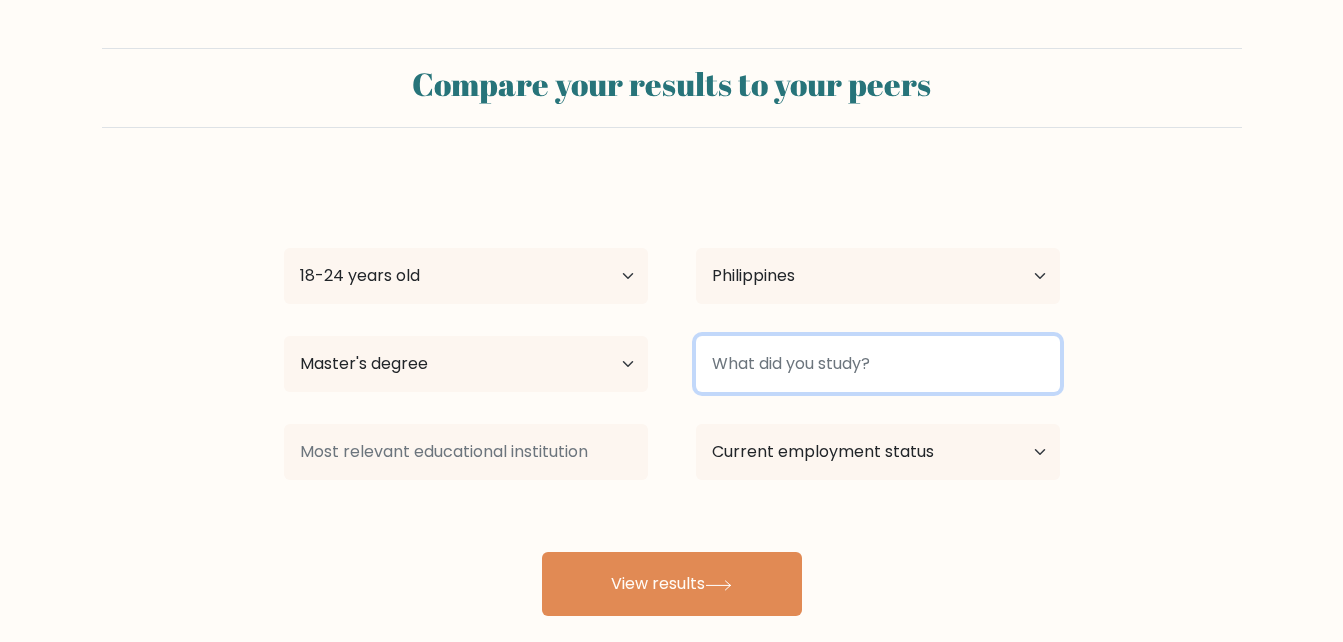 click at bounding box center (878, 364) 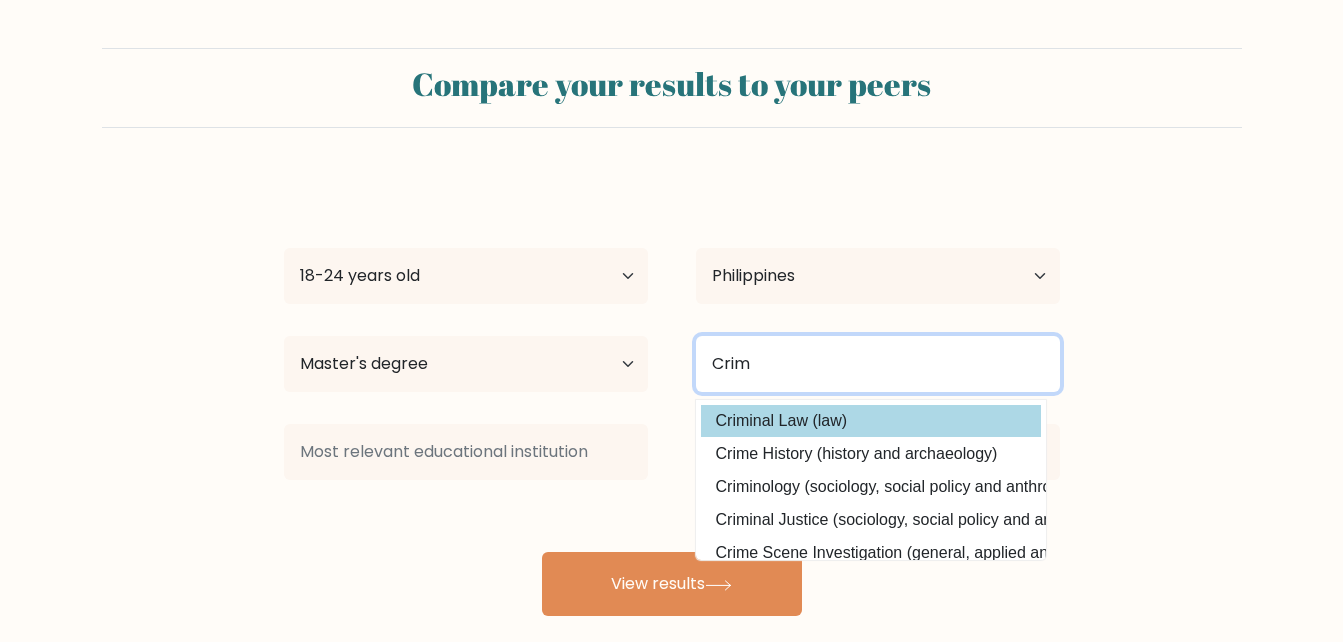 type on "Crim" 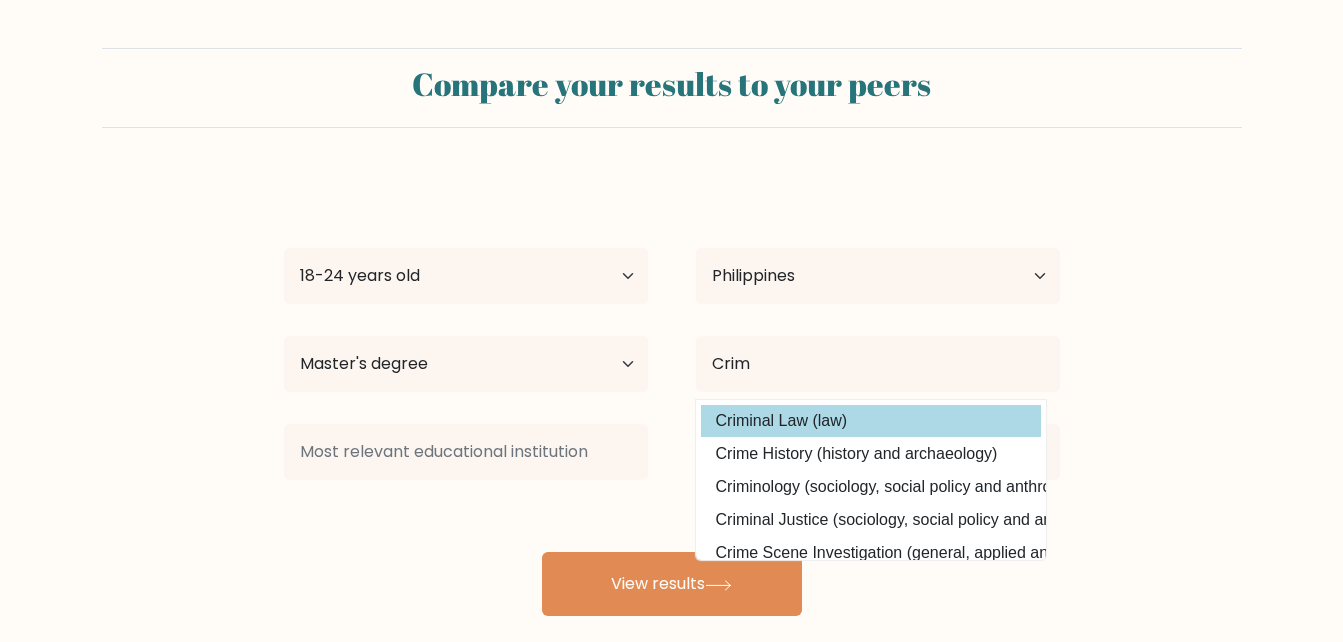click on "Ainna
Russel
Age
Under 18 years old
18-24 years old
25-34 years old
35-44 years old
45-54 years old
55-64 years old
65 years old and above
Country
Afghanistan
Albania
Algeria
American Samoa
Andorra
Angola
Anguilla
Antarctica
Antigua and Barbuda
Argentina
Armenia
Aruba
Australia
Austria
Azerbaijan
Bahamas
Bahrain
Bangladesh
Barbados
Belarus
Belgium
Belize
Benin
Bermuda
Bhutan
Bolivia
Bonaire, Sint Eustatius and Saba
Bosnia and Herzegovina
Botswana
Bouvet Island
Brazil
Brunei Chad" at bounding box center [672, 396] 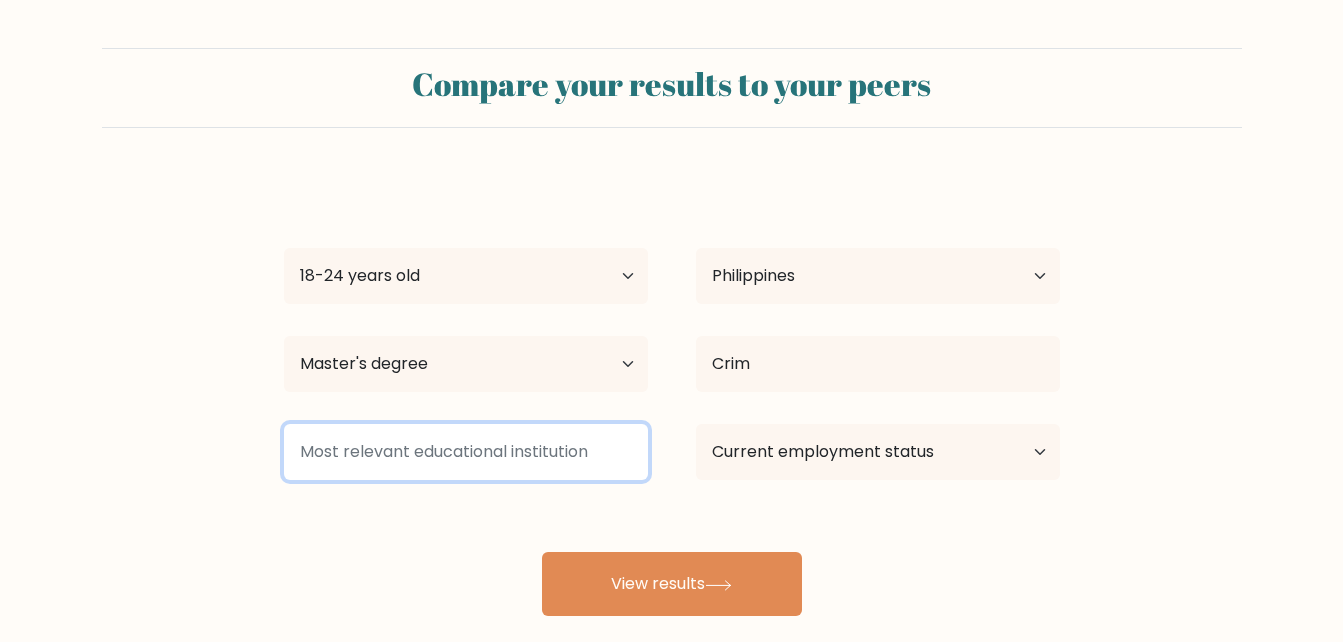 click at bounding box center [466, 452] 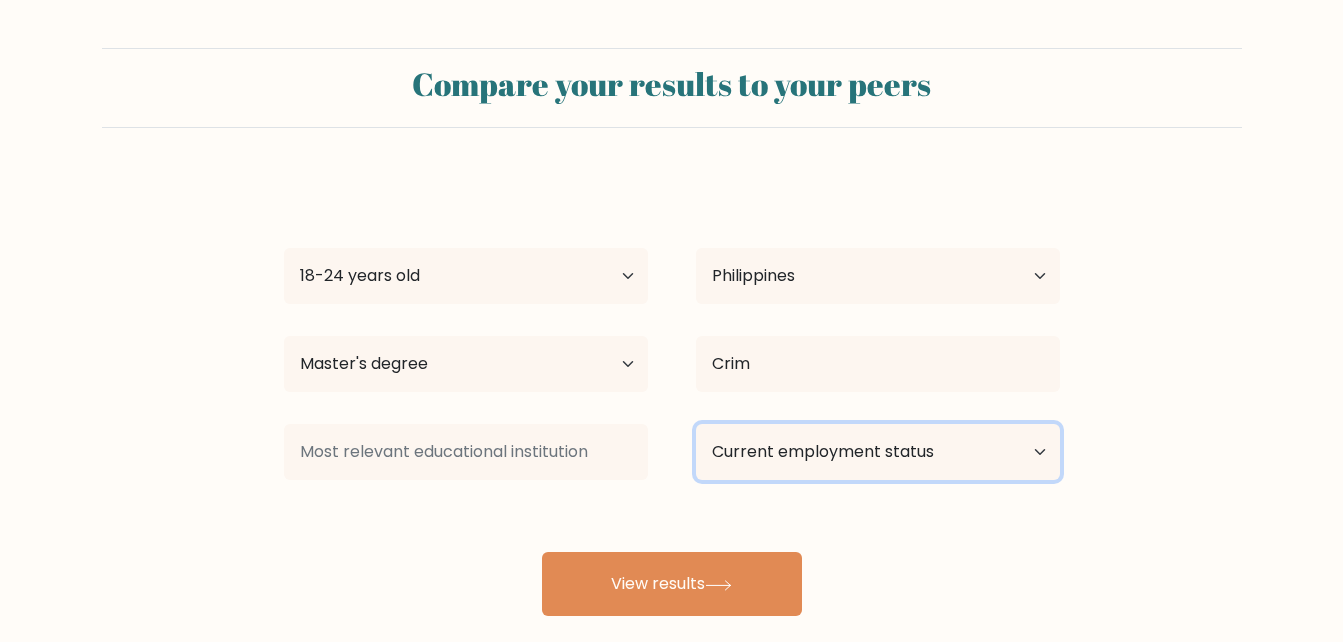 click on "Current employment status
Employed
Student
Retired
Other / prefer not to answer" at bounding box center [878, 452] 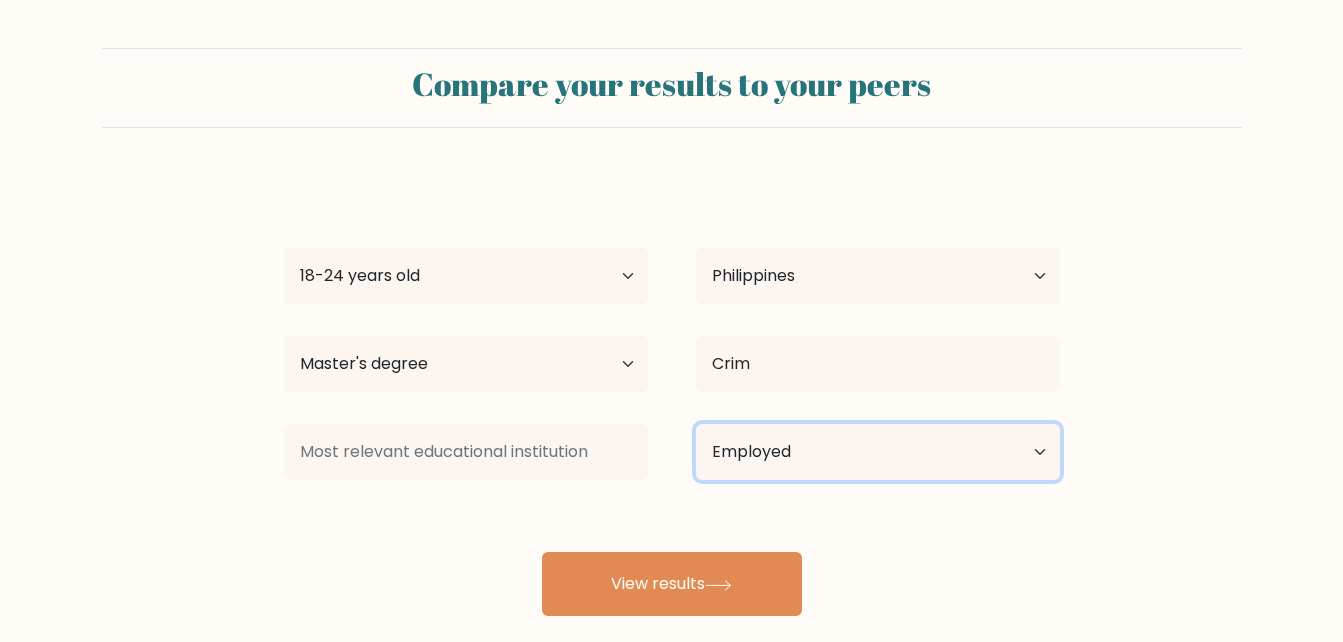 click on "Current employment status
Employed
Student
Retired
Other / prefer not to answer" at bounding box center (878, 452) 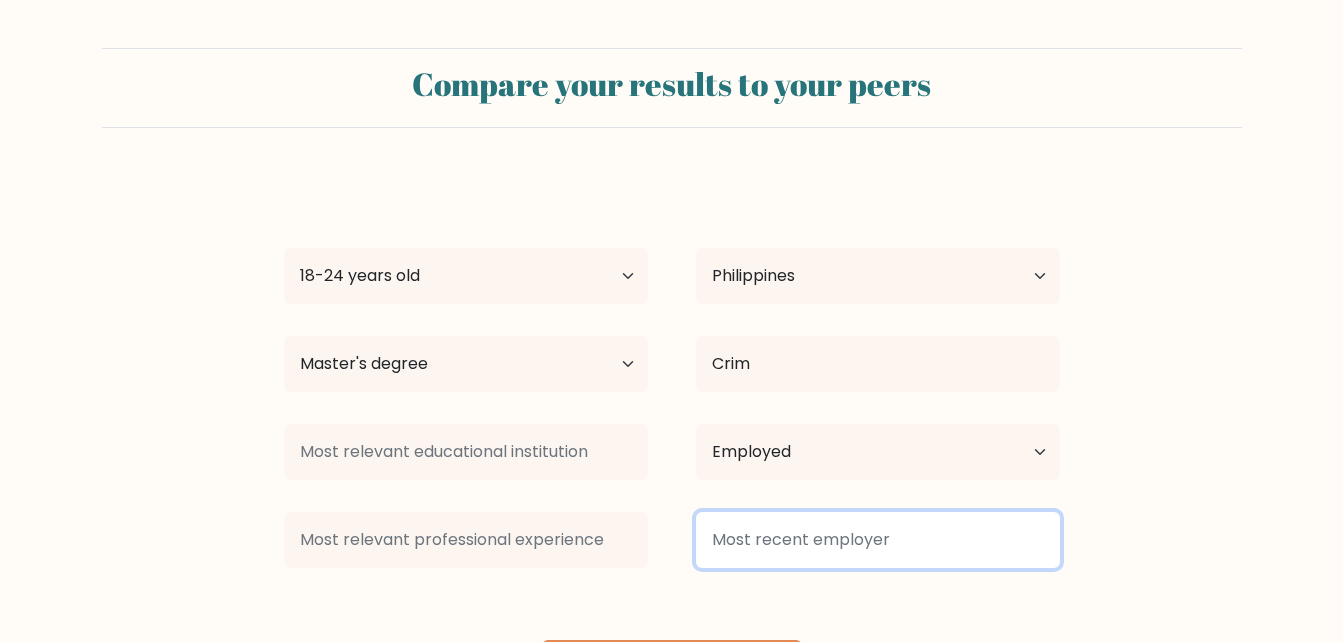 click at bounding box center [878, 540] 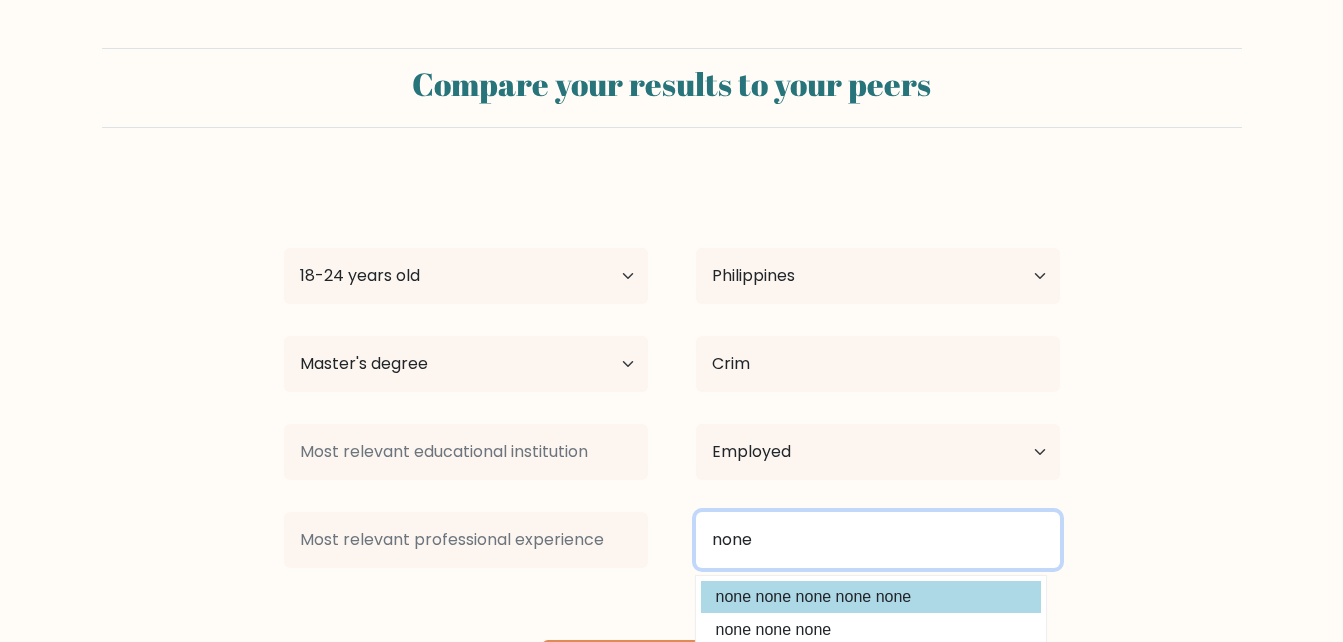 type on "none" 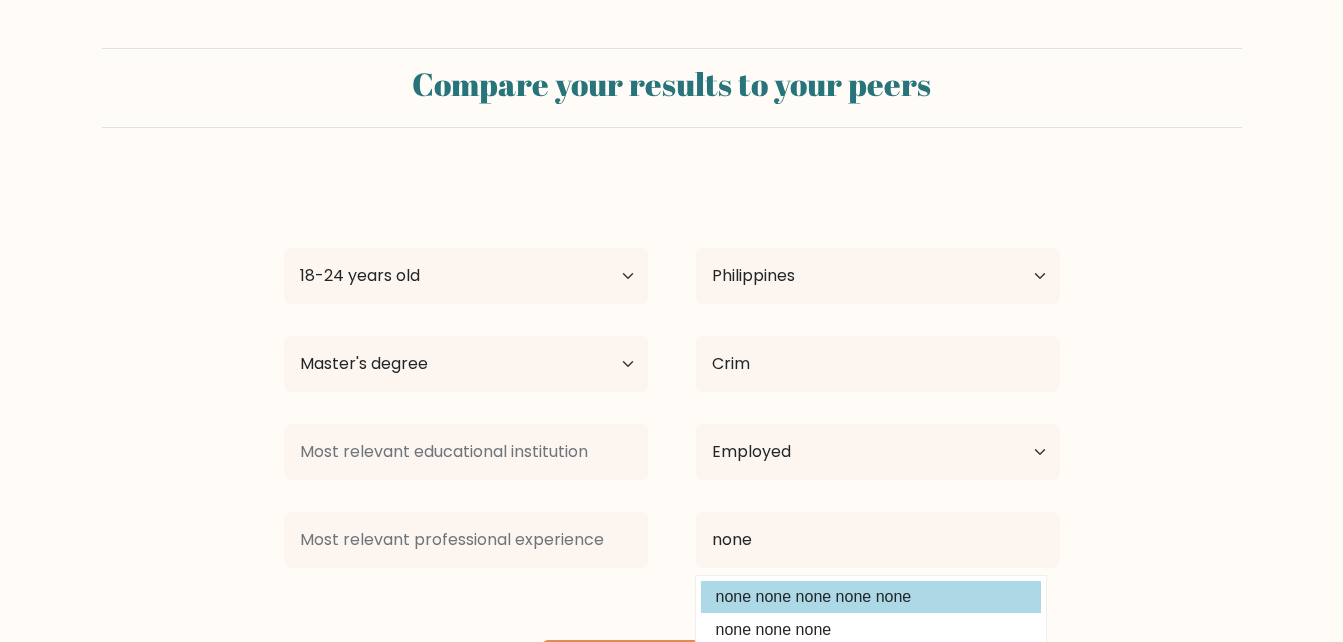 click on "Ainna
Russel
Age
Under 18 years old
18-24 years old
25-34 years old
35-44 years old
45-54 years old
55-64 years old
65 years old and above
Country
Afghanistan
Albania
Algeria
American Samoa
Andorra
Angola
Anguilla
Antarctica
Antigua and Barbuda
Argentina
Armenia
Aruba
Australia
Austria
Azerbaijan
Bahamas
Bahrain
Bangladesh
Barbados
Belarus
Belgium
Belize
Benin
Bermuda
Bhutan
Bolivia
Bonaire, Sint Eustatius and Saba
Bosnia and Herzegovina
Botswana
Bouvet Island
Brazil
Brunei Chad" at bounding box center (672, 440) 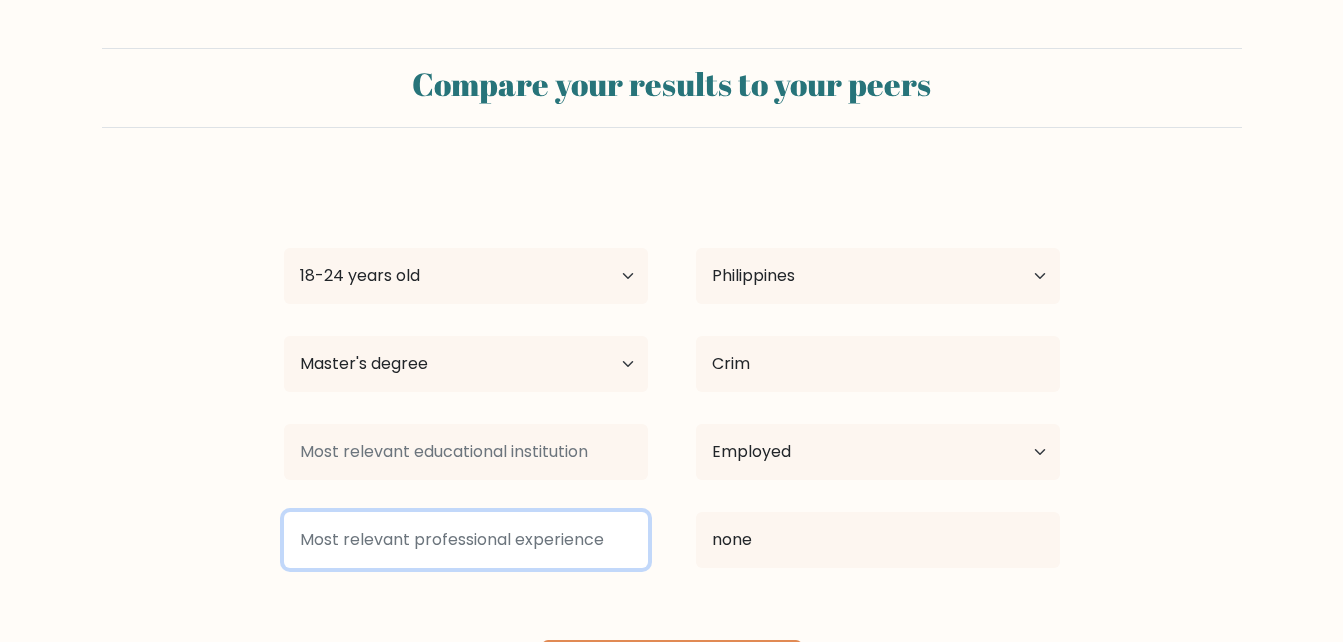 click at bounding box center (466, 540) 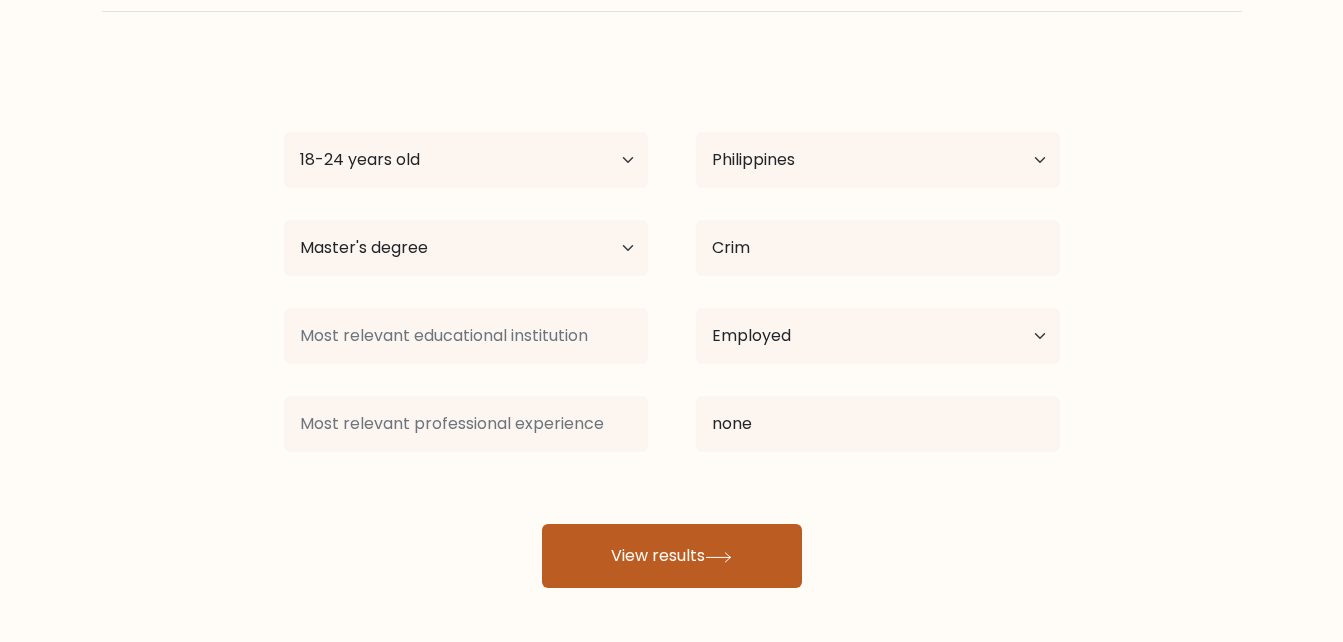 click on "View results" at bounding box center (672, 556) 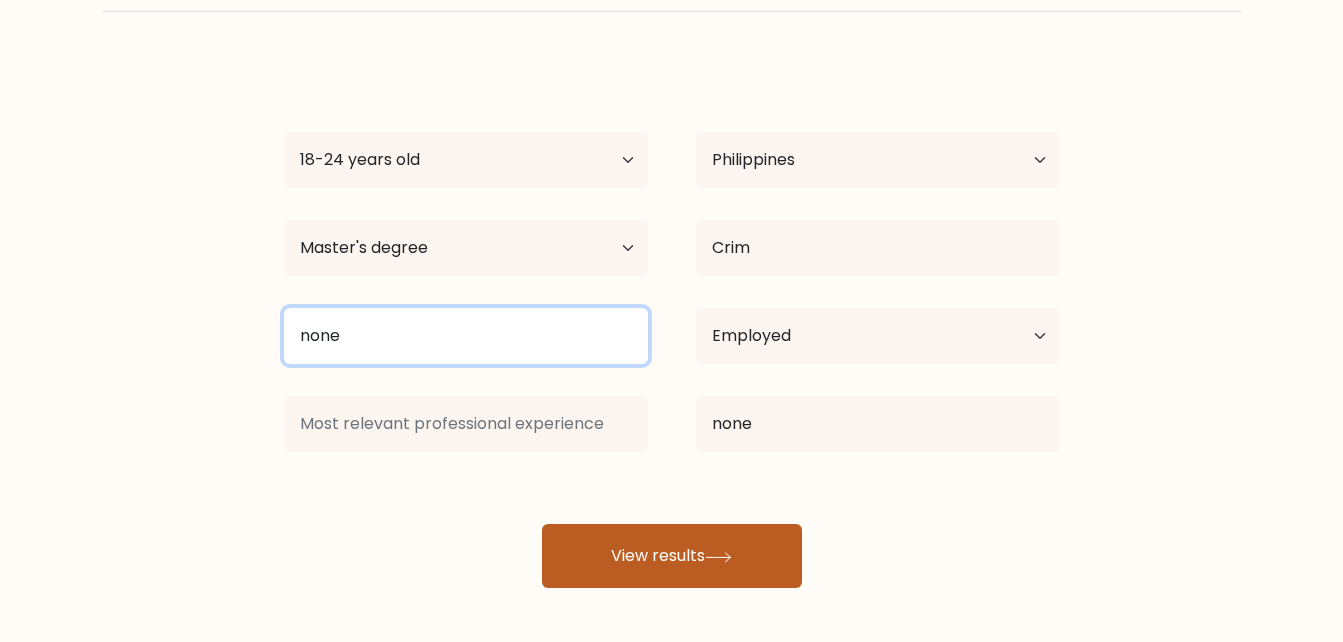 type on "none" 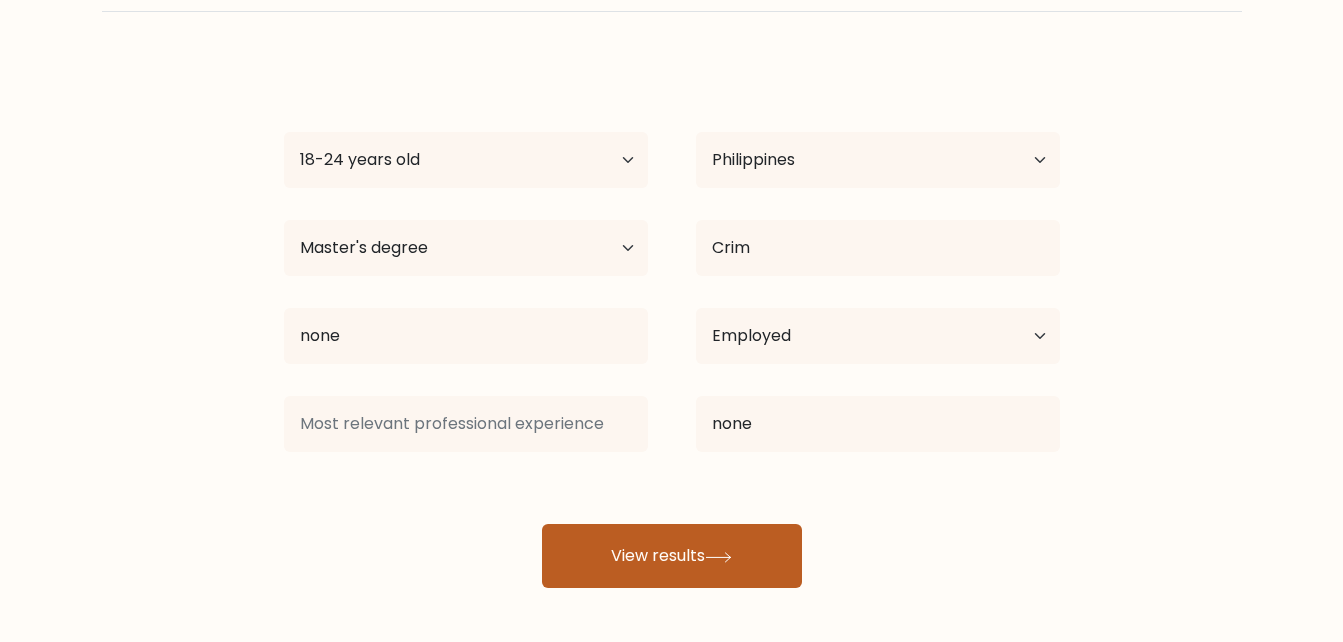 click on "View results" at bounding box center [672, 556] 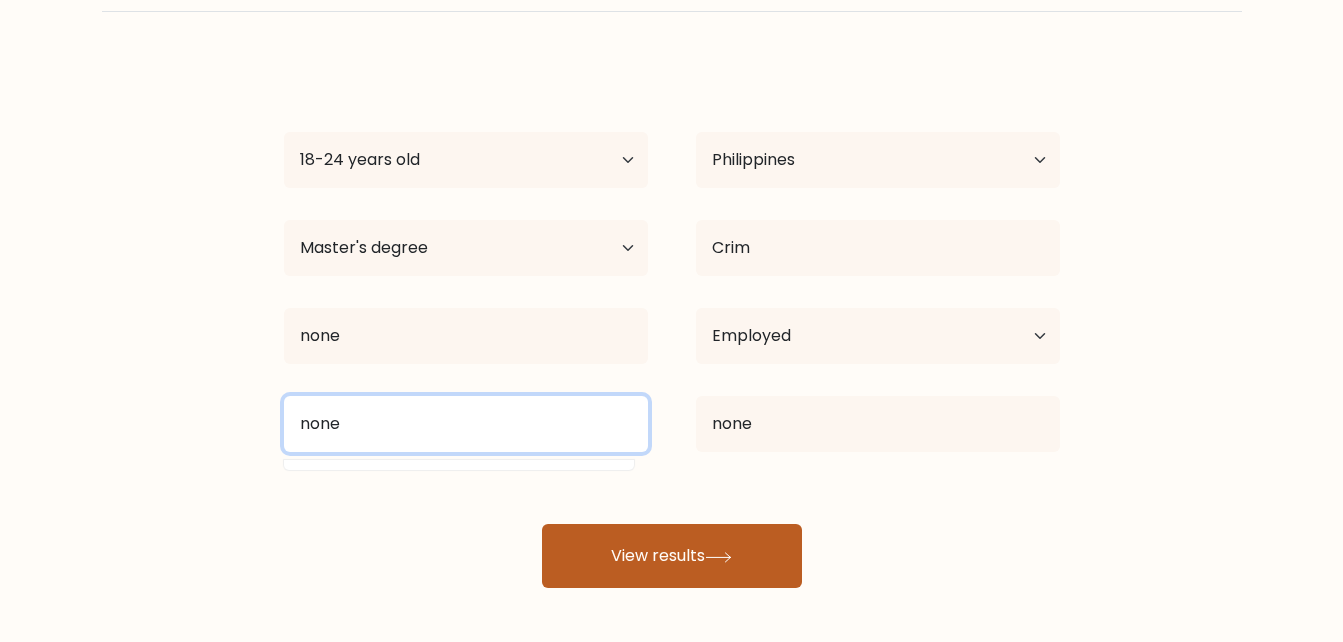 type on "none" 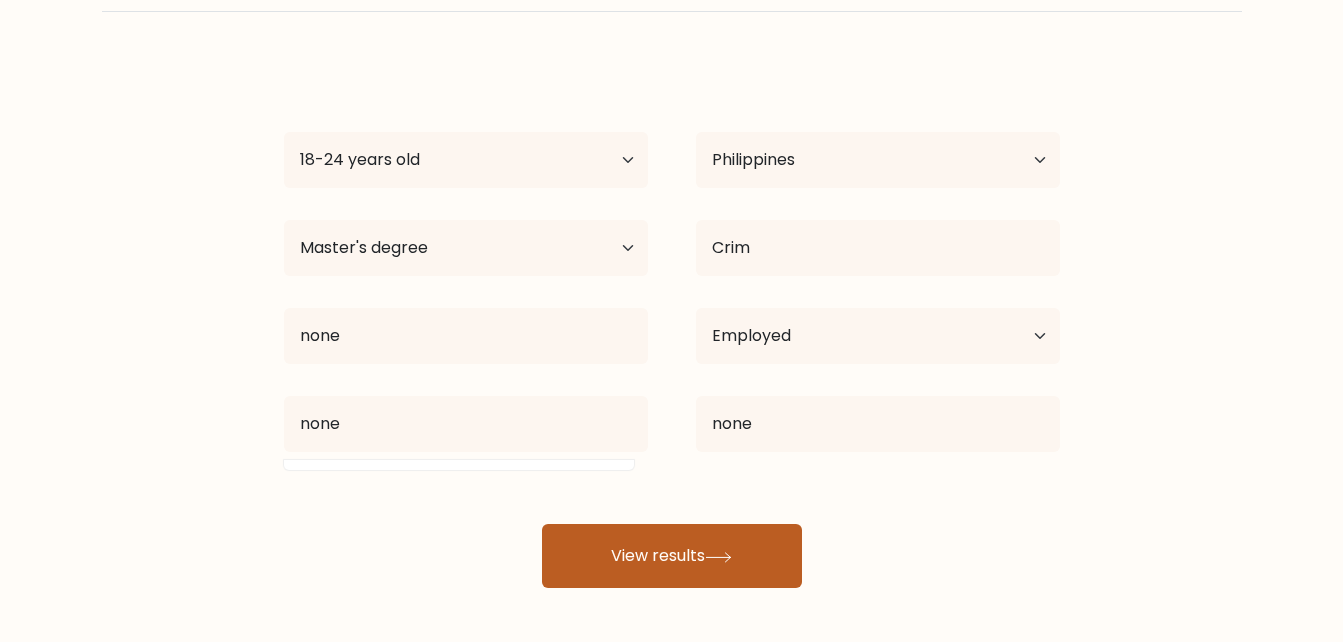 click on "View results" at bounding box center (672, 556) 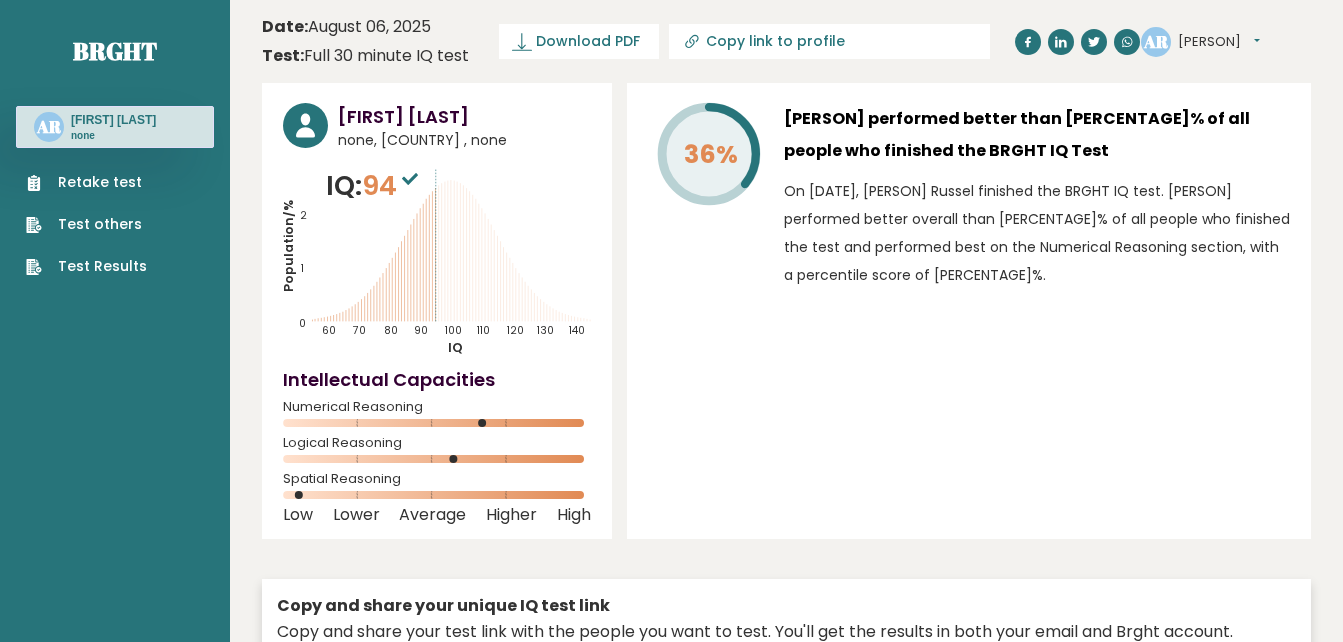 scroll, scrollTop: 0, scrollLeft: 0, axis: both 